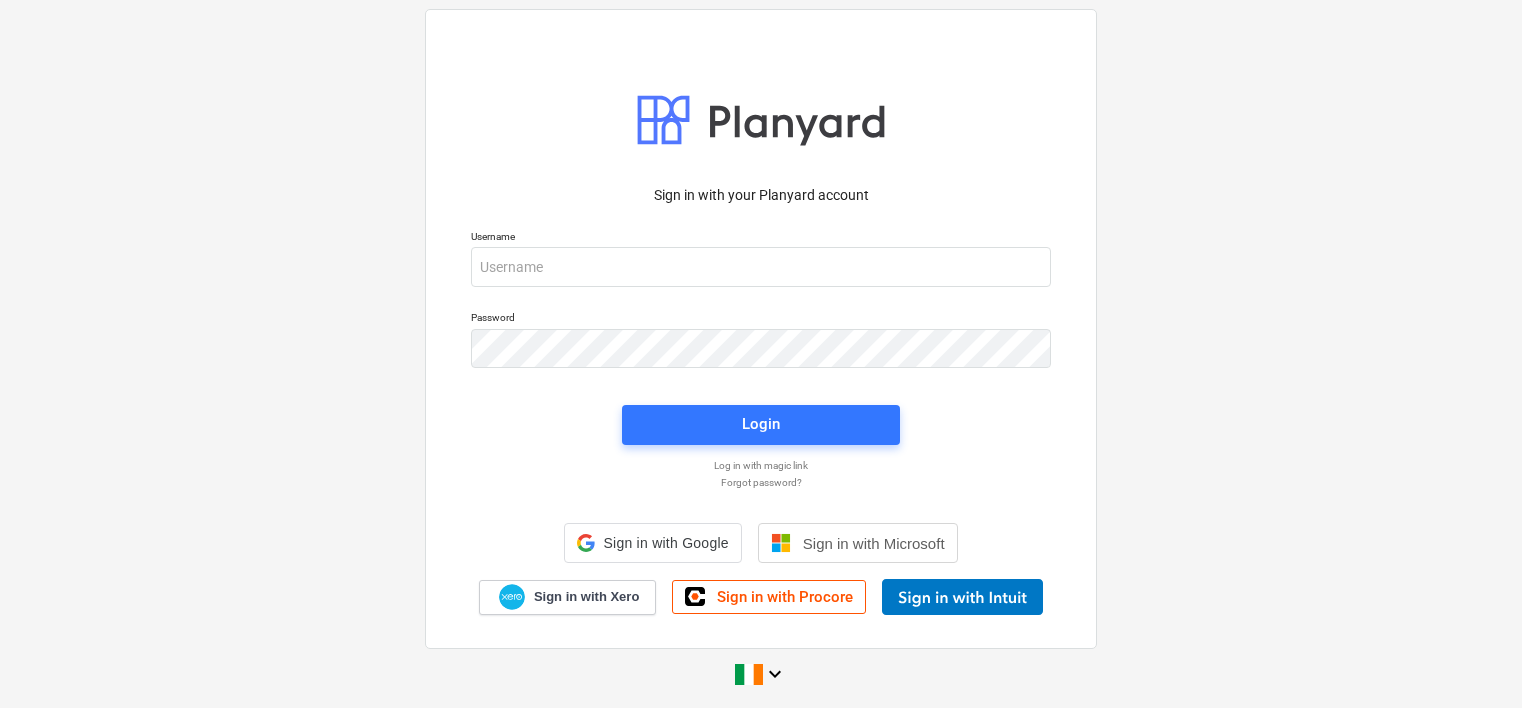 scroll, scrollTop: 0, scrollLeft: 0, axis: both 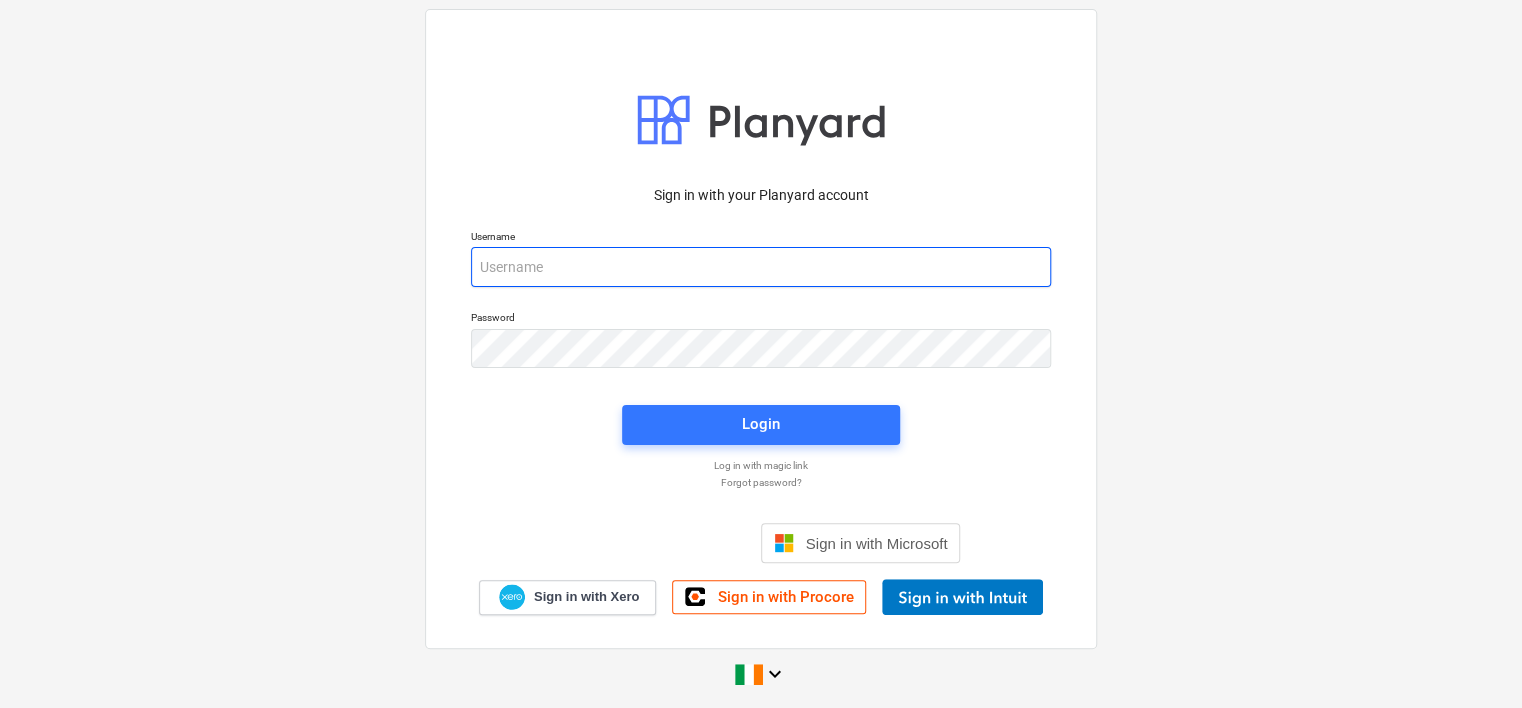 type on "[EMAIL_ADDRESS][DOMAIN_NAME]" 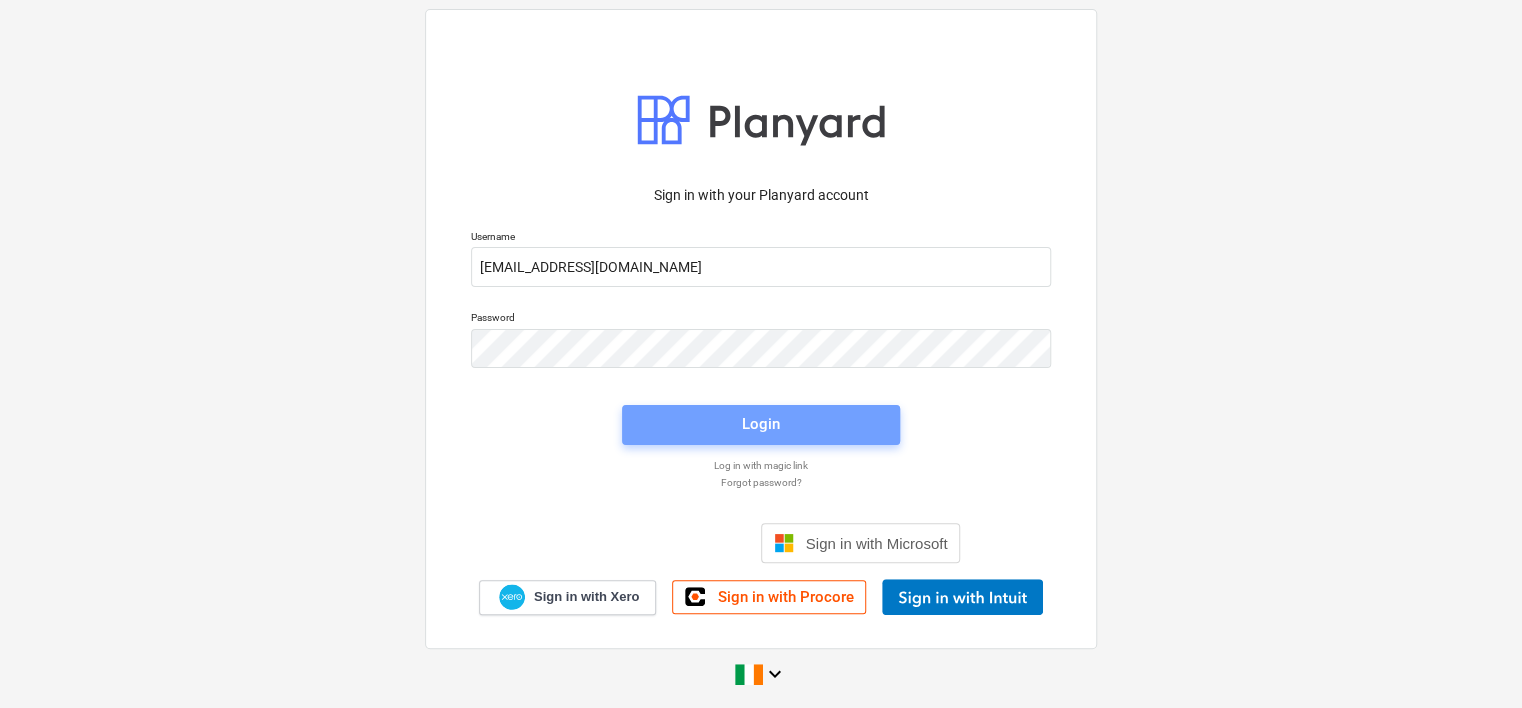 click on "Login" at bounding box center [761, 424] 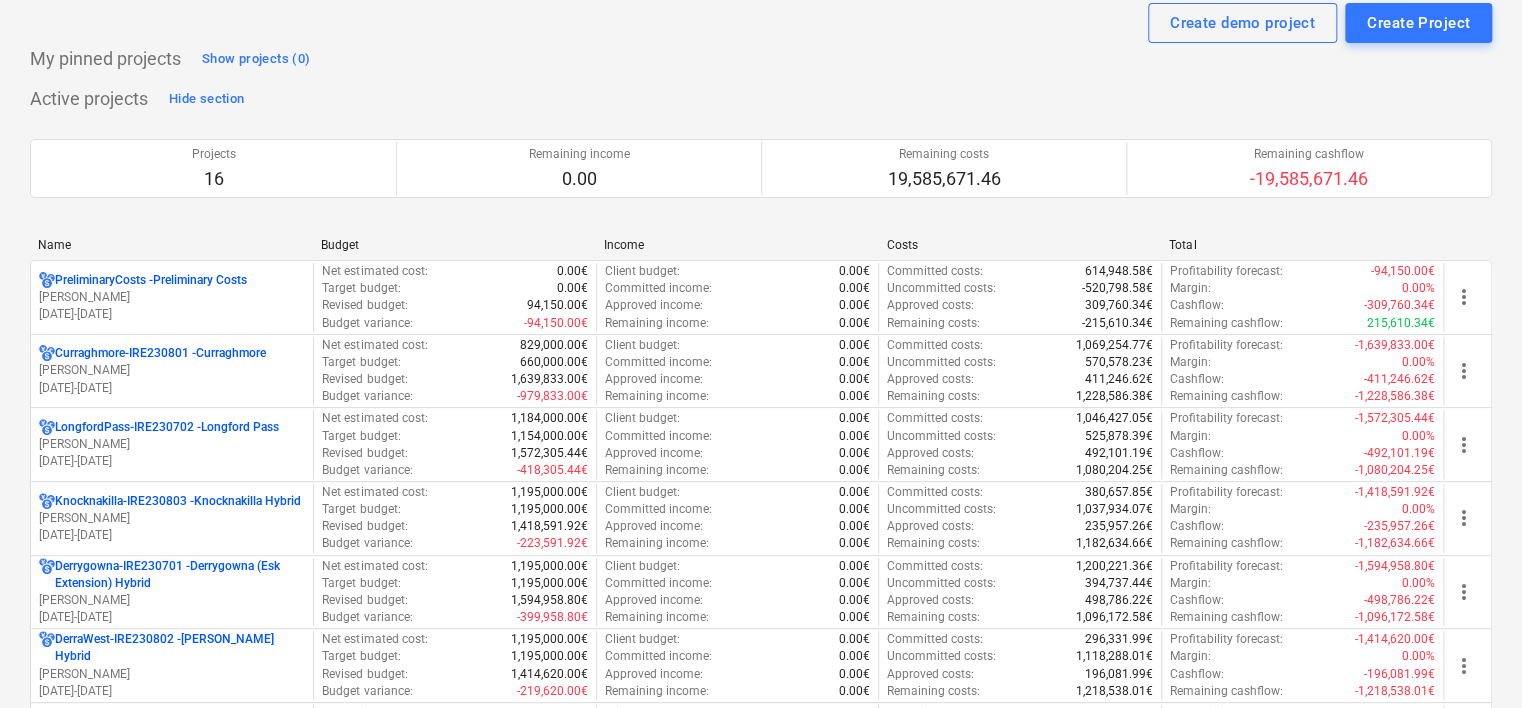 scroll, scrollTop: 100, scrollLeft: 0, axis: vertical 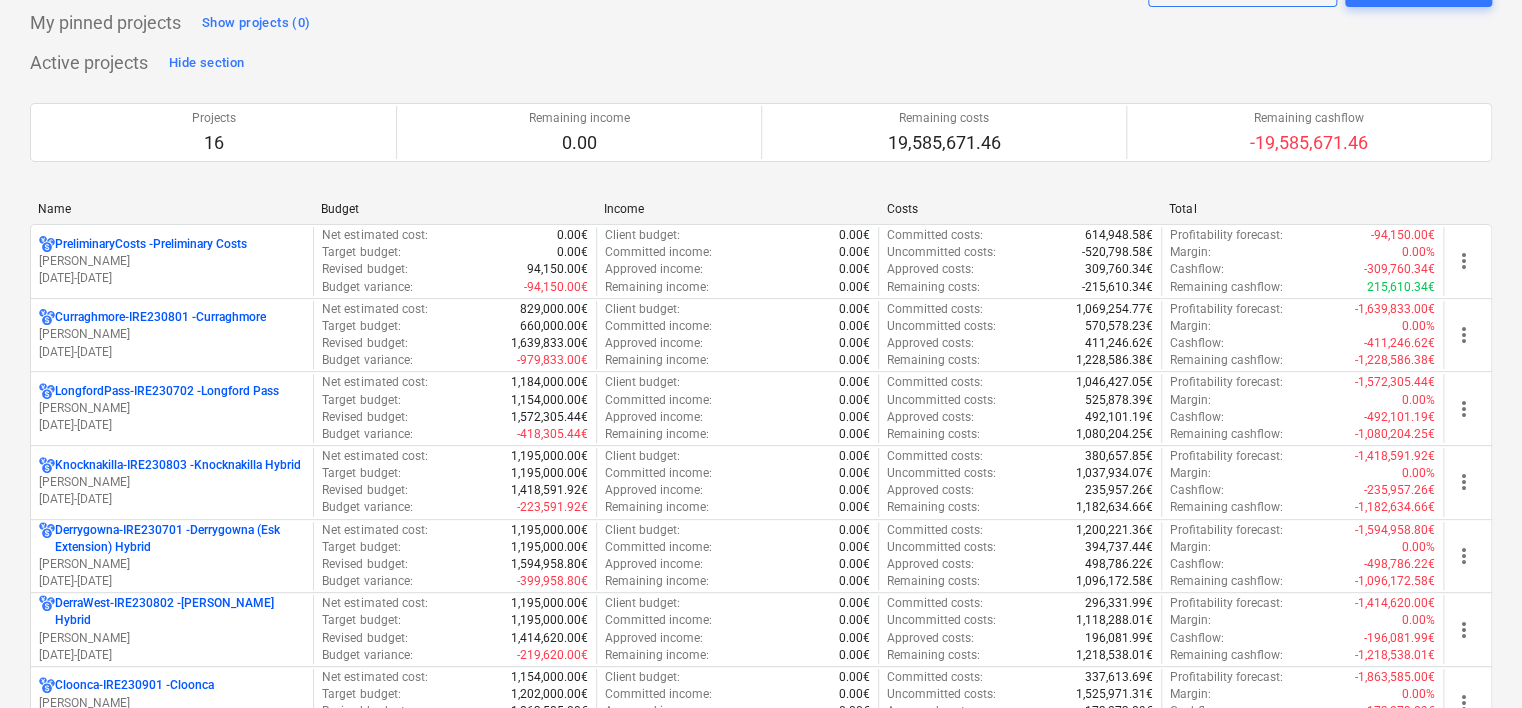 click on "[PERSON_NAME]" at bounding box center (172, 261) 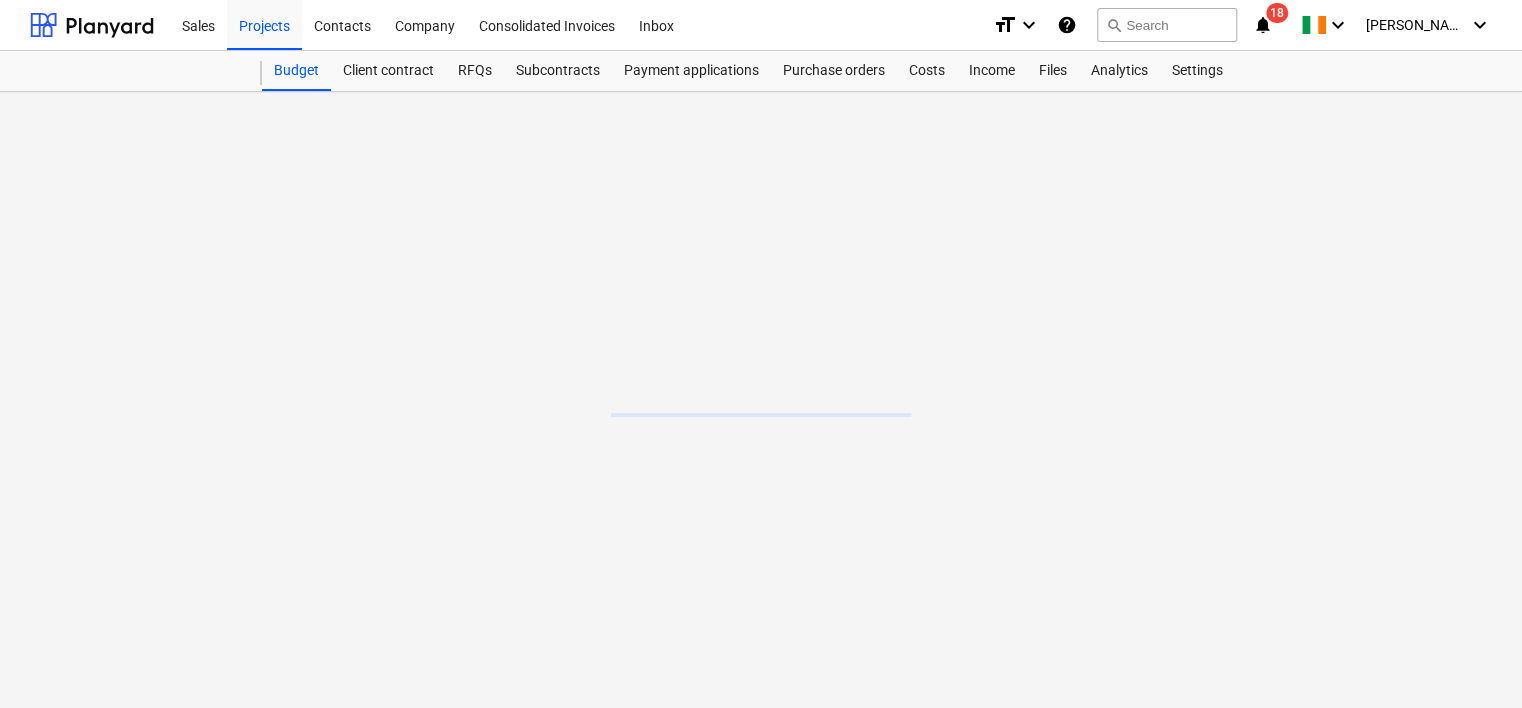 scroll, scrollTop: 0, scrollLeft: 0, axis: both 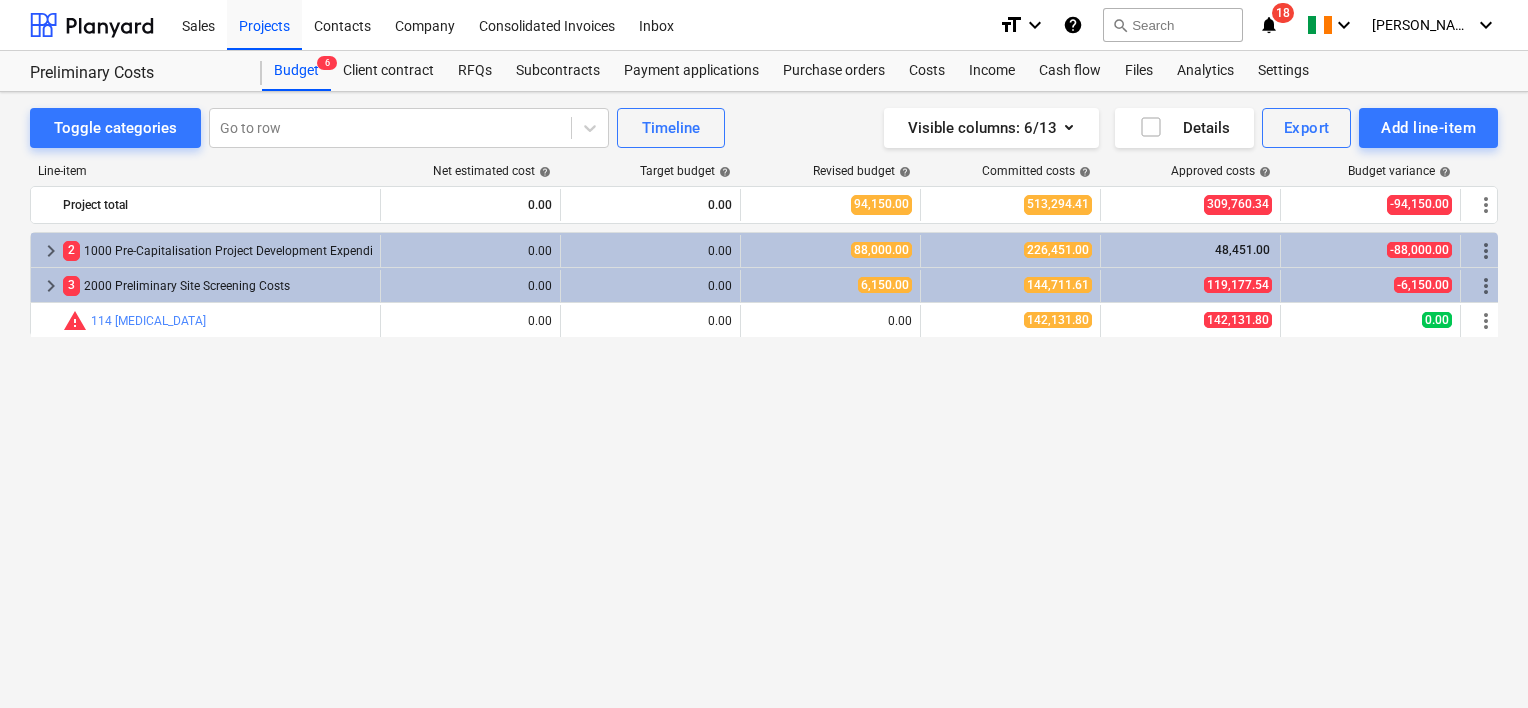 click on "Subcontracts" at bounding box center [558, 71] 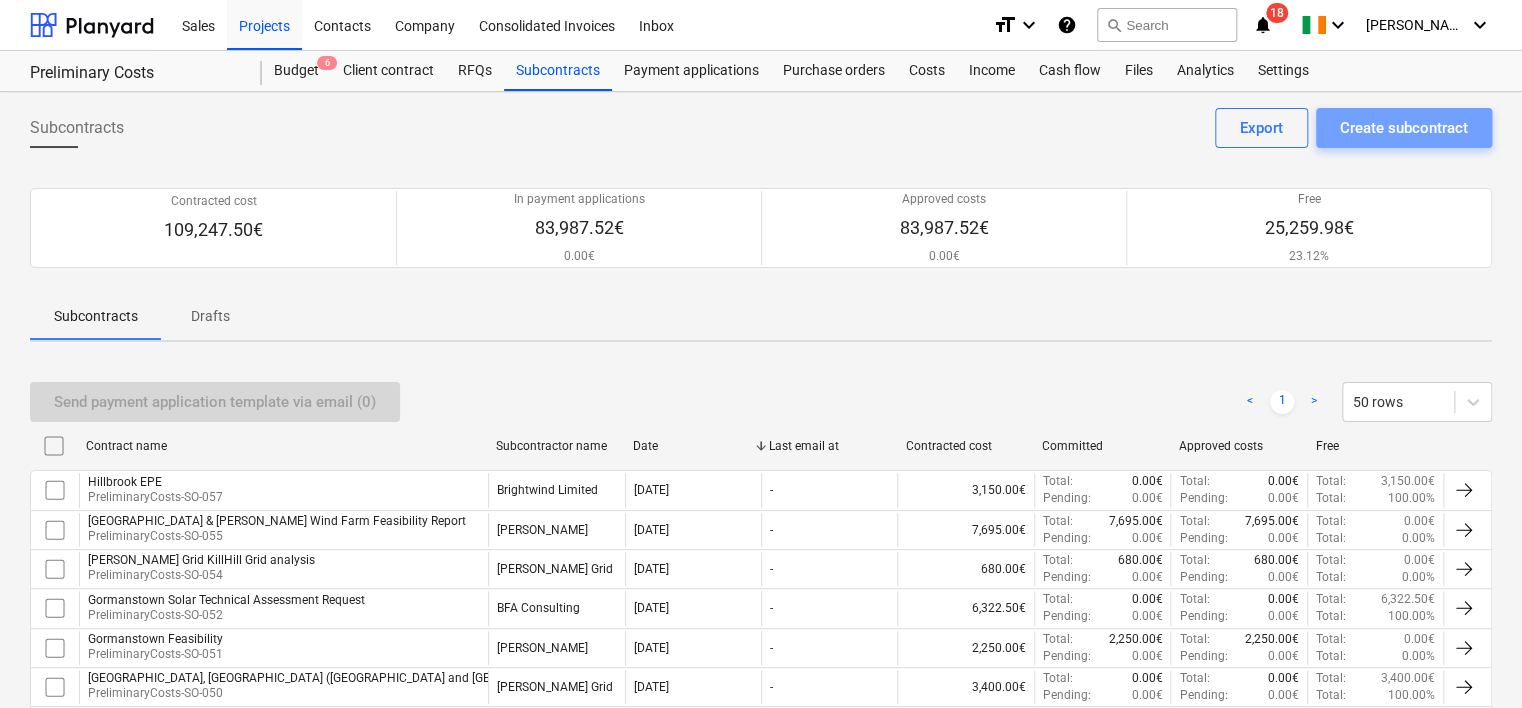 click on "Create subcontract" at bounding box center (1404, 128) 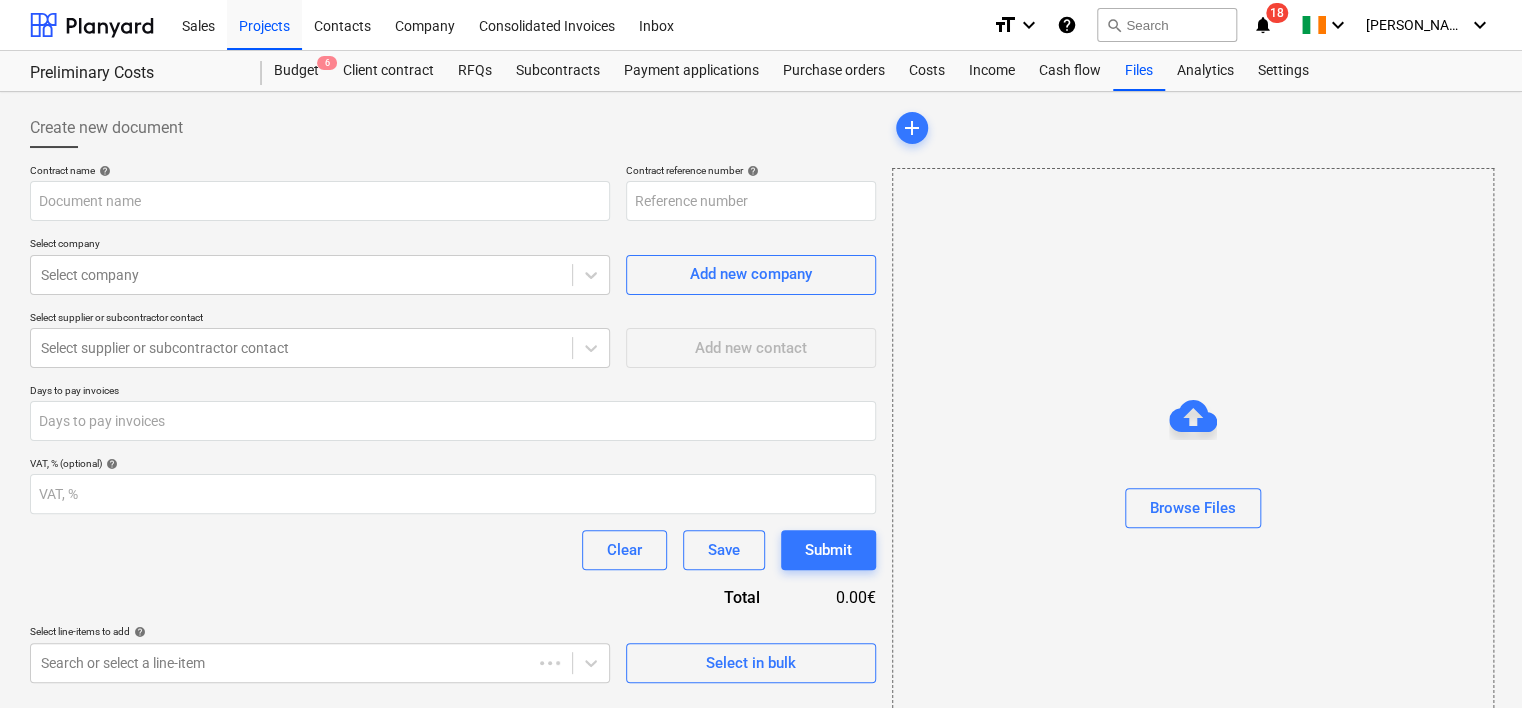type on "PreliminaryCosts-SO-058" 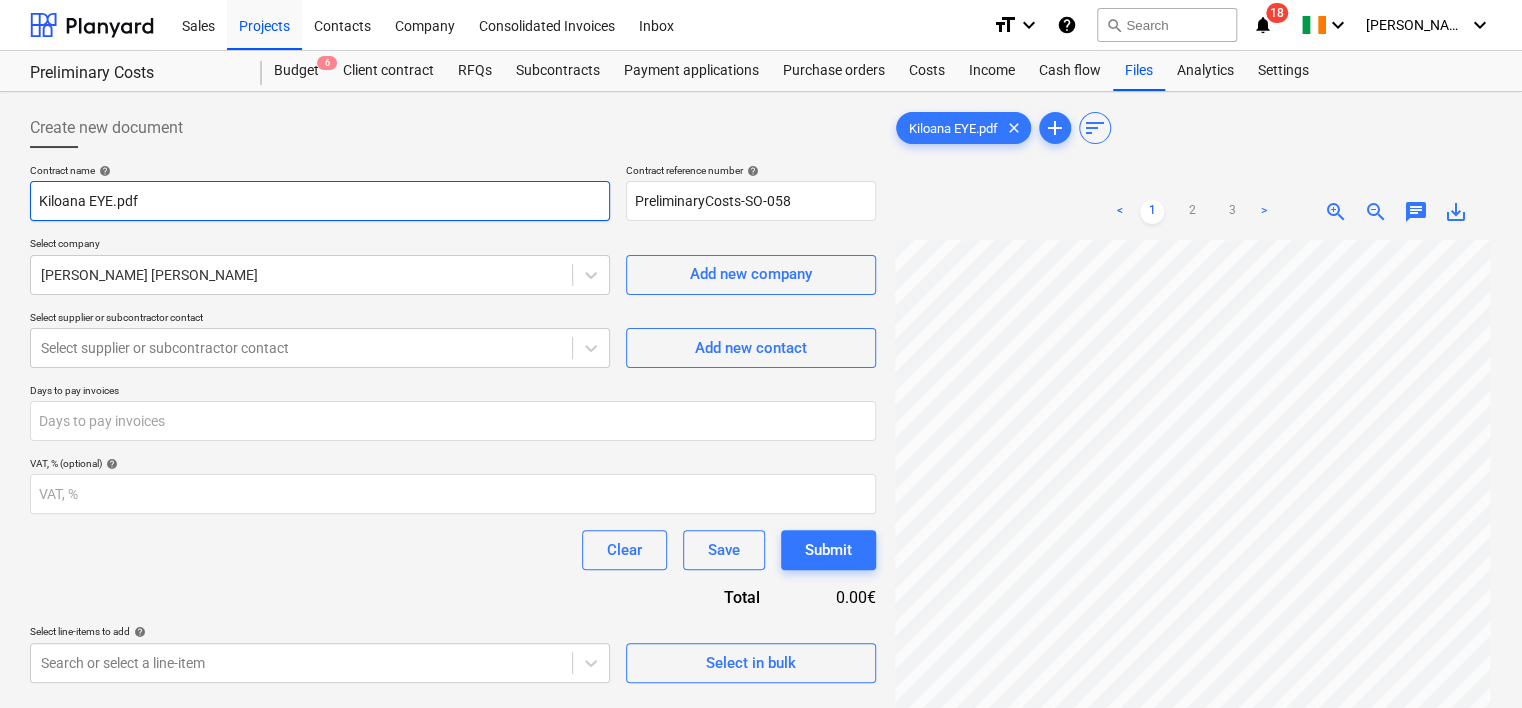 click on "Kiloana EYE.pdf" at bounding box center (320, 201) 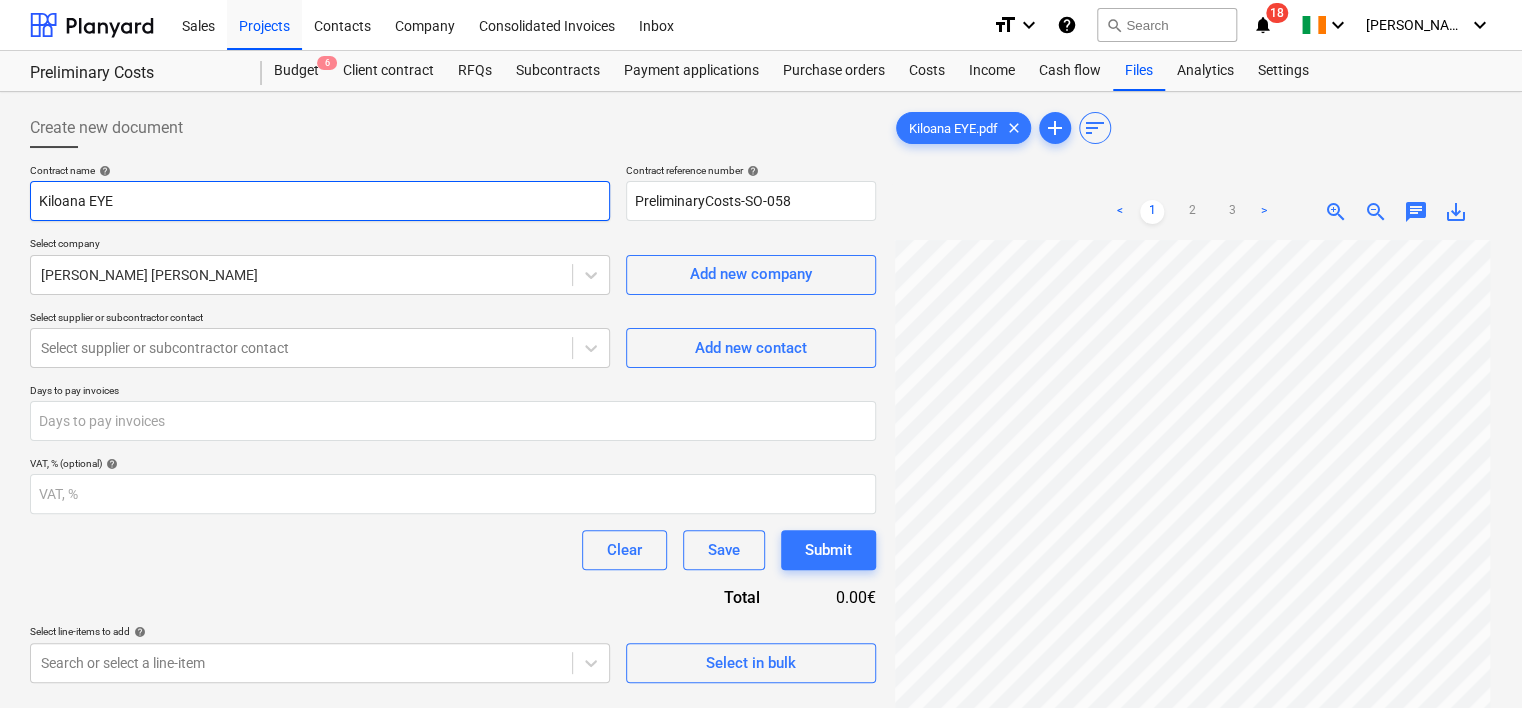 type on "Kiloana EYE" 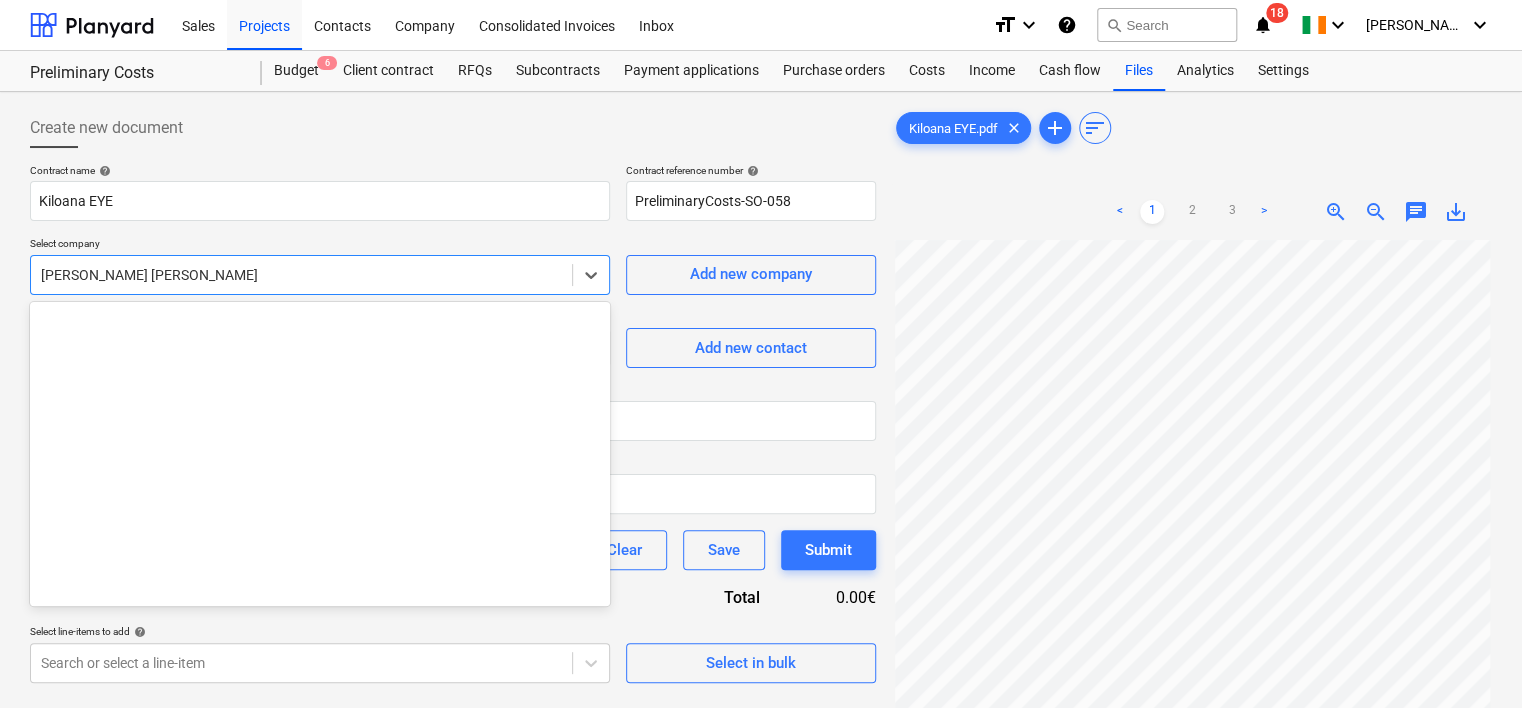 click 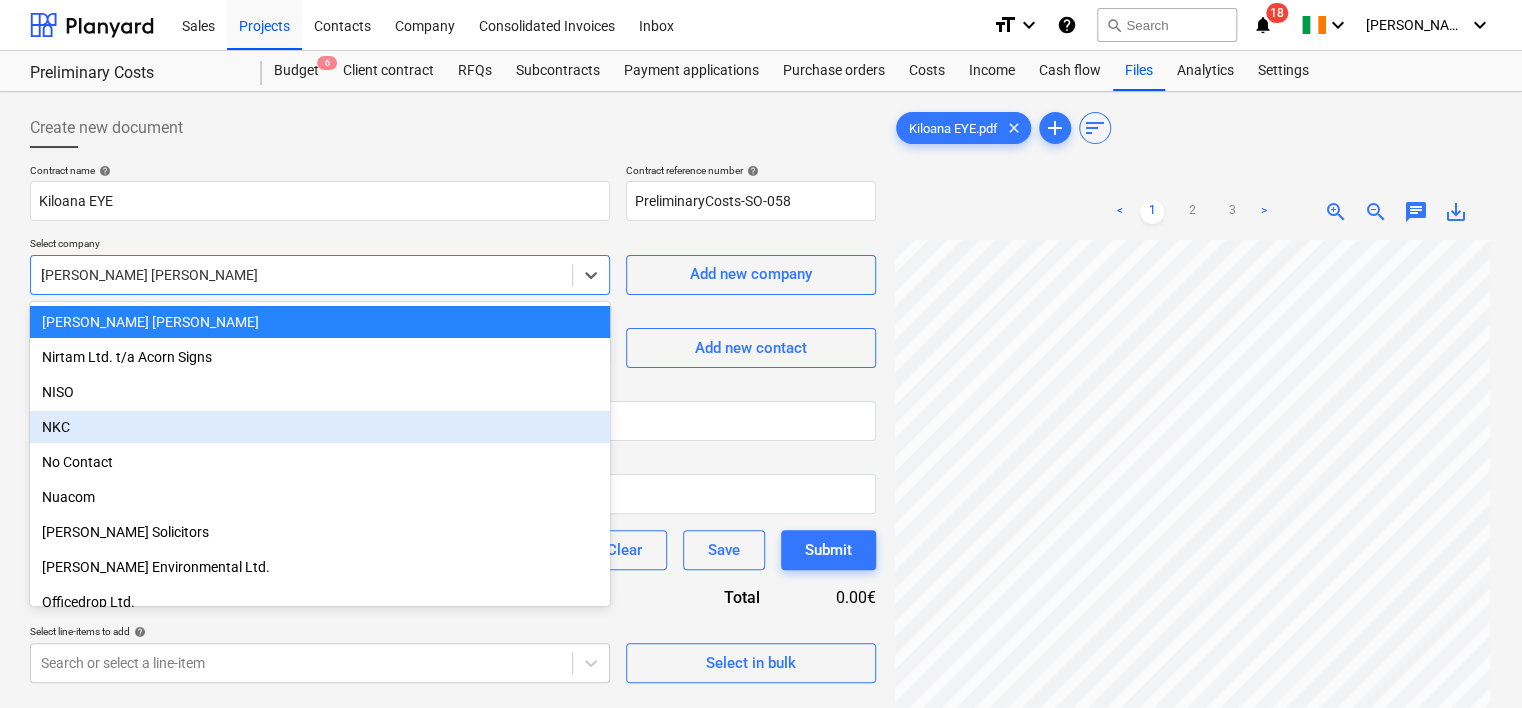 scroll, scrollTop: 2044, scrollLeft: 0, axis: vertical 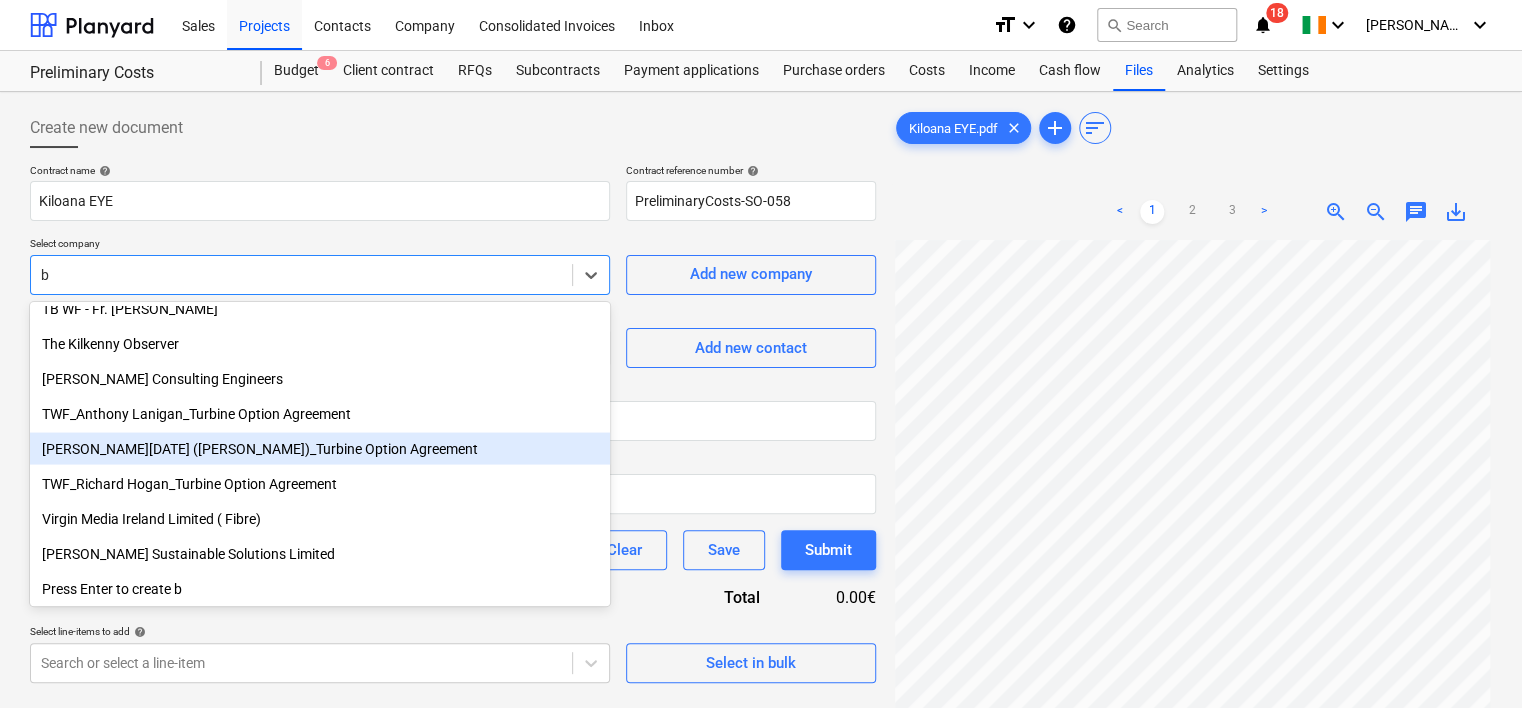type on "br" 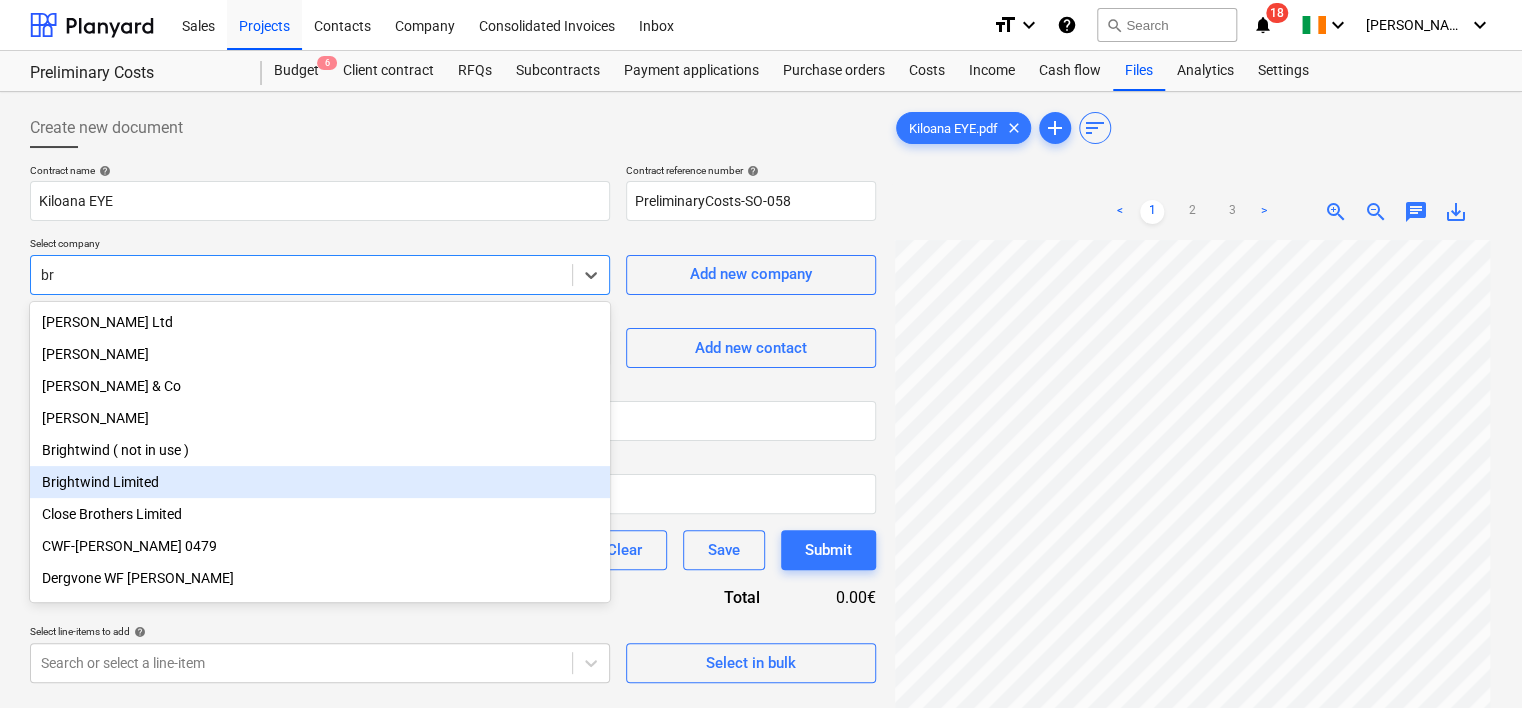 click on "Brightwind Limited" at bounding box center [320, 482] 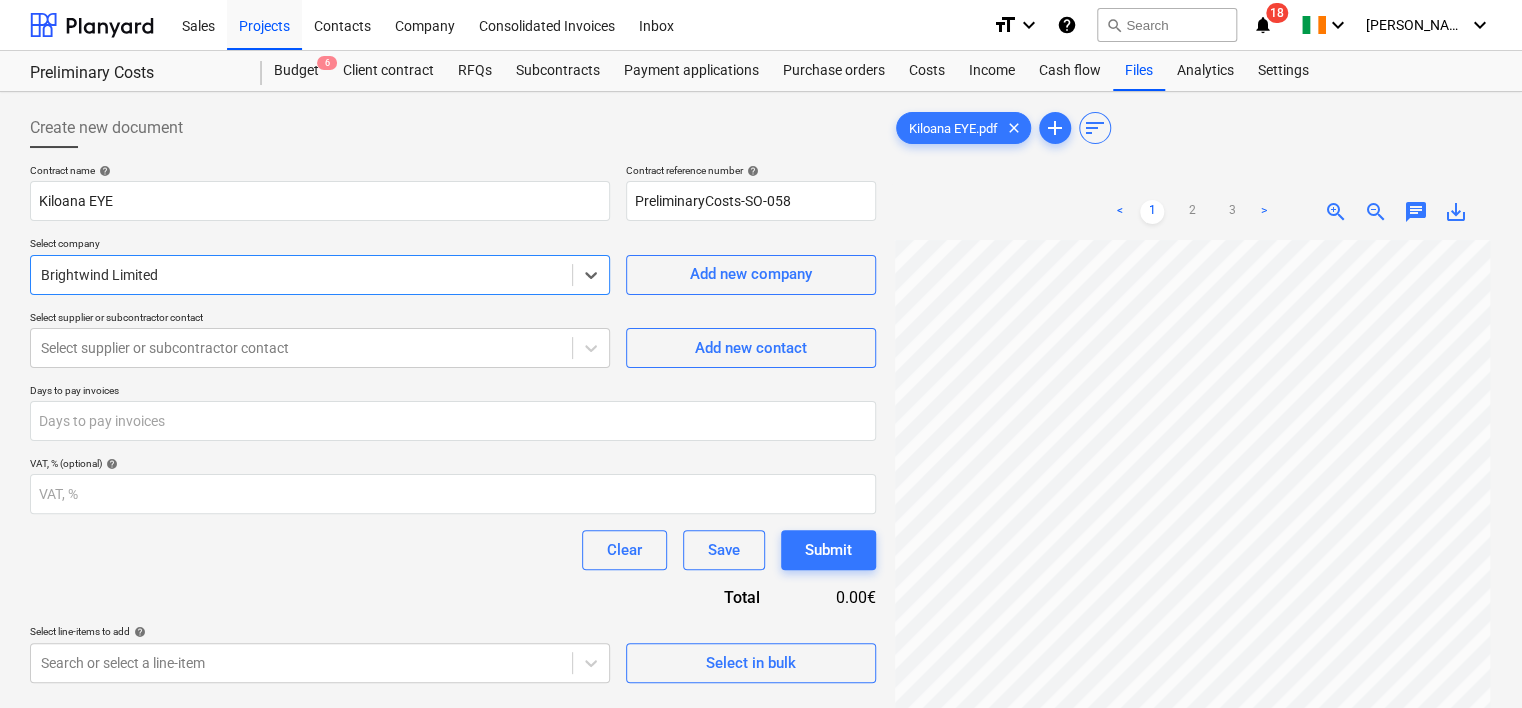 click 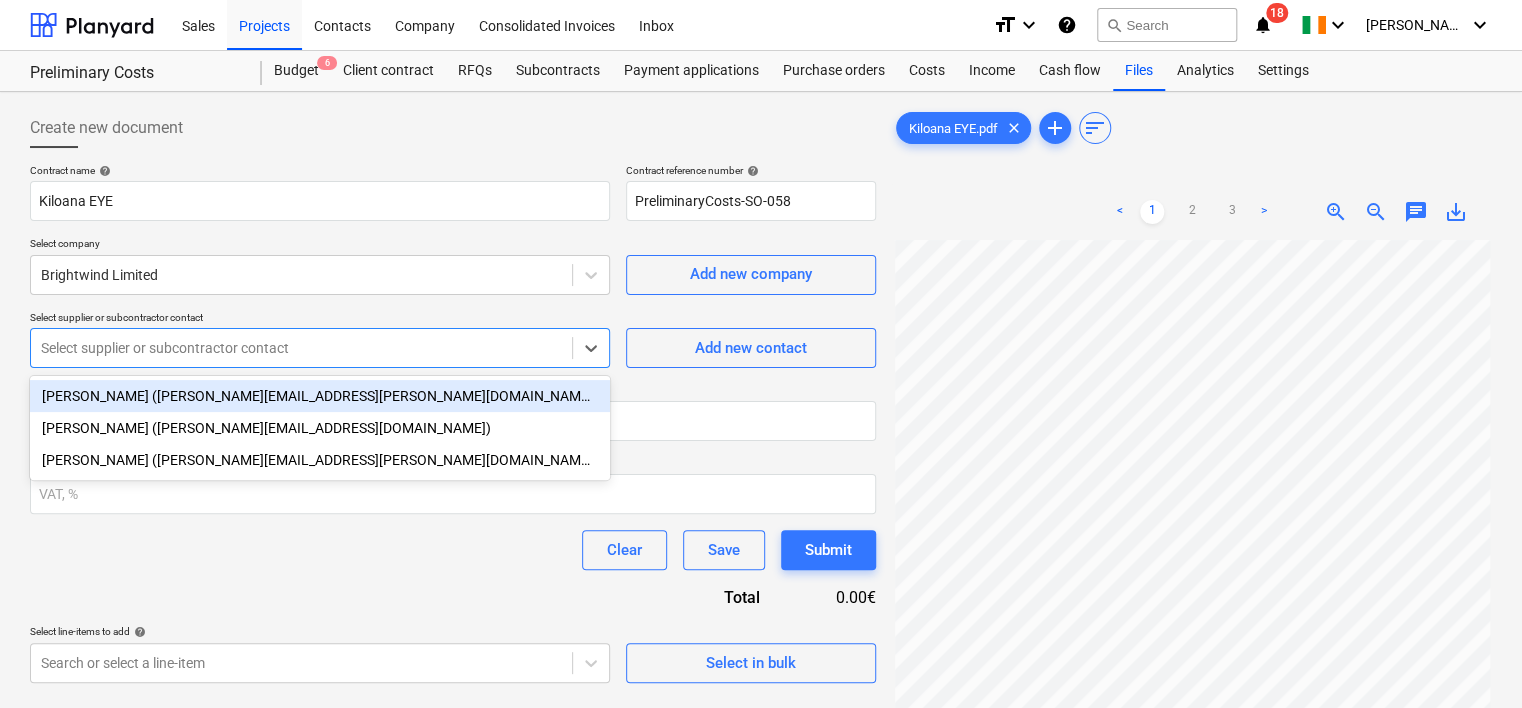 click on "[PERSON_NAME] ([PERSON_NAME][EMAIL_ADDRESS][PERSON_NAME][DOMAIN_NAME])" at bounding box center (320, 396) 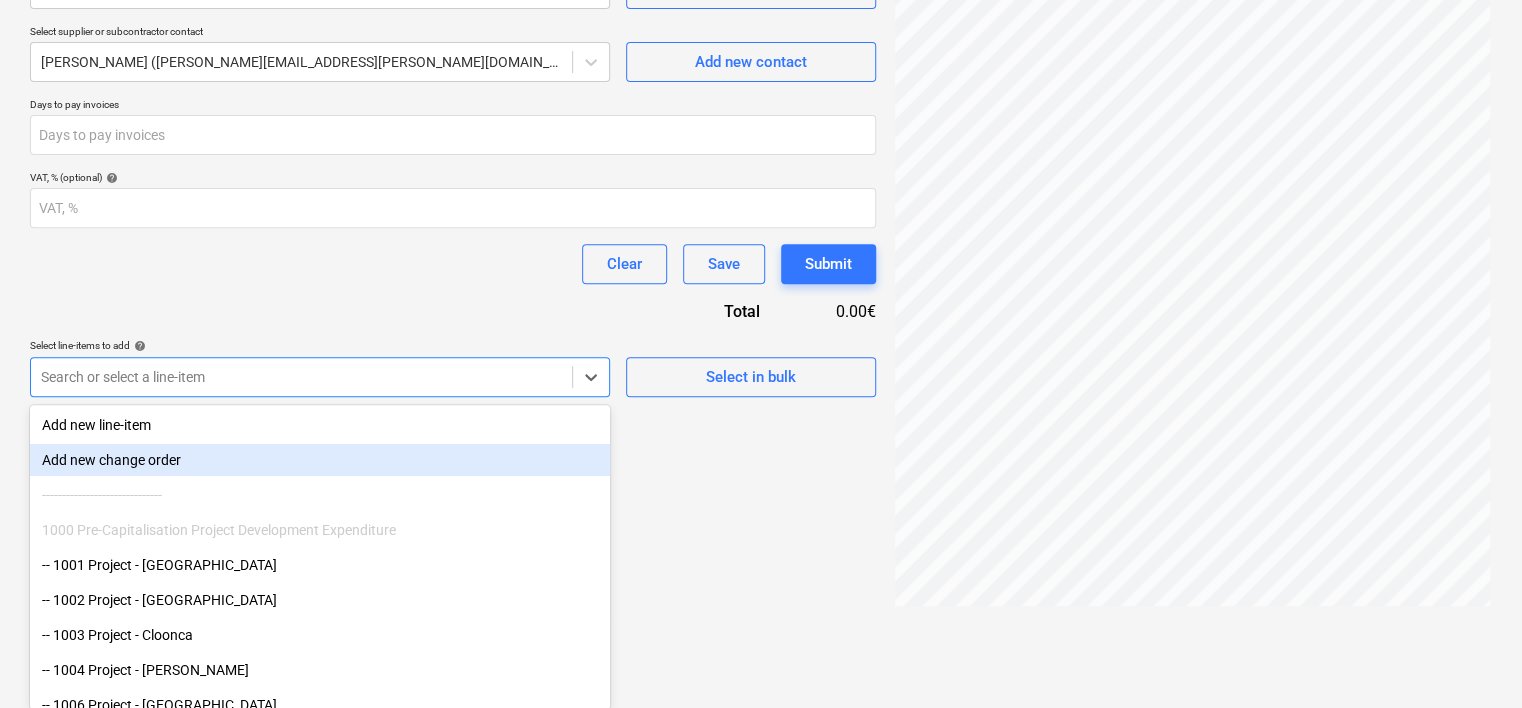 click on "Sales Projects Contacts Company Consolidated Invoices Inbox format_size keyboard_arrow_down help search Search notifications 18 keyboard_arrow_down [PERSON_NAME] keyboard_arrow_down Preliminary Costs Budget 6 Client contract RFQs Subcontracts Payment applications Purchase orders Costs Income Cash flow Files Analytics Settings Create new document Contract name help Kiloana EYE Contract reference number help PreliminaryCosts-SO-058 Select company Brightwind Limited   Add new company Select supplier or subcontractor contact [PERSON_NAME] ([PERSON_NAME][EMAIL_ADDRESS][PERSON_NAME][DOMAIN_NAME]) Add new contact Days to pay invoices VAT, % (optional) help Clear Save Submit Total 0.00€ Select line-items to add help option Add new change order focused, 2 of 25. 25 results available. Use Up and Down to choose options, press Enter to select the currently focused option, press Escape to exit the menu, press Tab to select the option and exit the menu. Search or select a line-item Select in bulk Kiloana EYE.pdf clear add sort < 1" at bounding box center [761, 68] 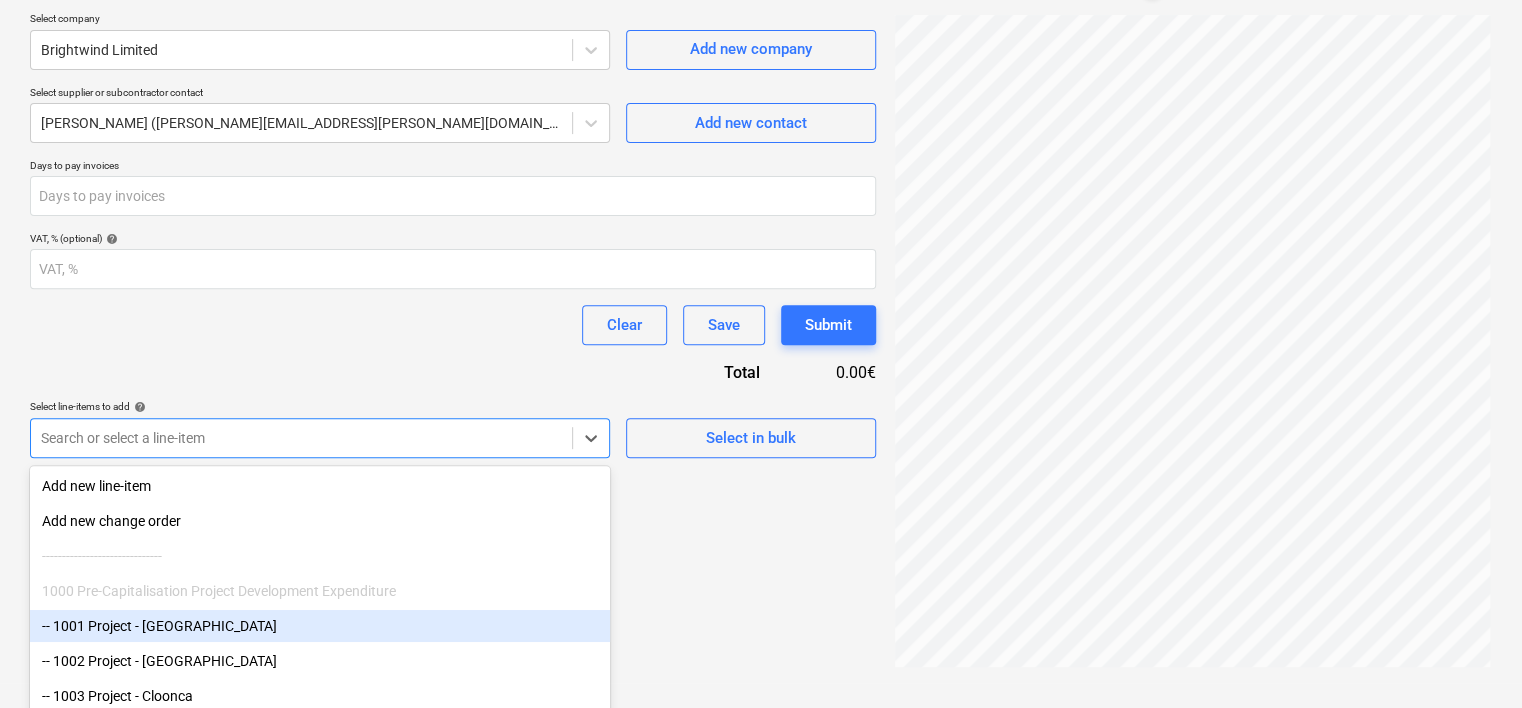 scroll, scrollTop: 286, scrollLeft: 0, axis: vertical 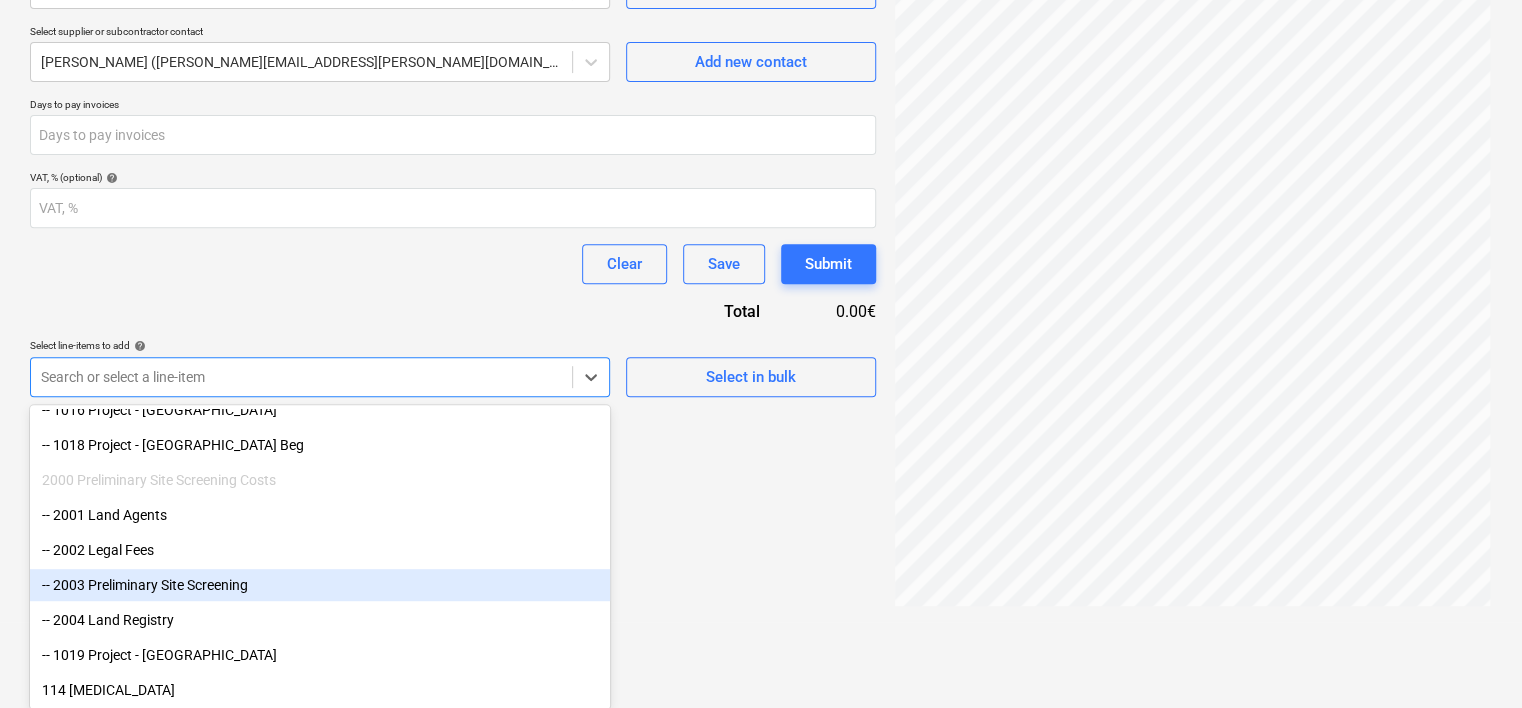 click on "--  2003 Preliminary Site Screening" at bounding box center [320, 585] 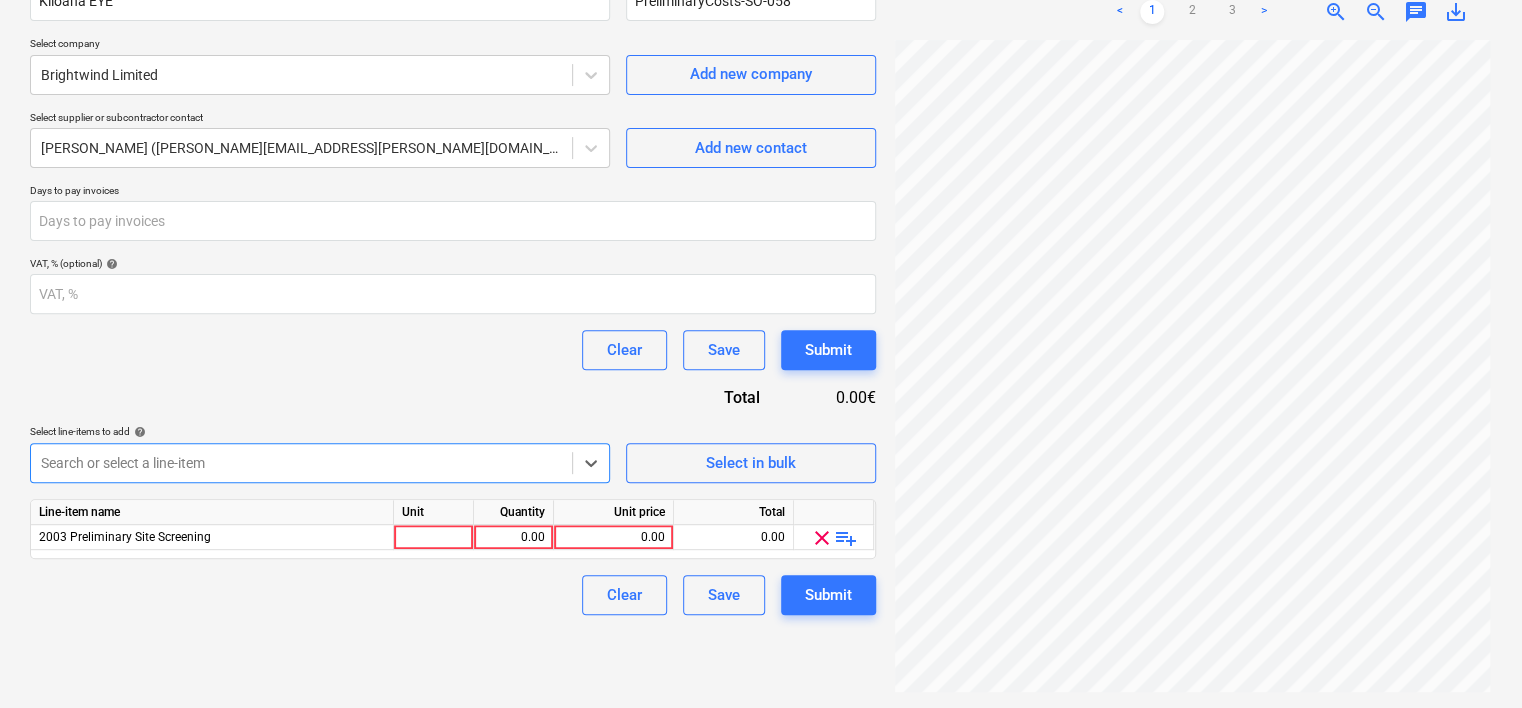 scroll, scrollTop: 200, scrollLeft: 0, axis: vertical 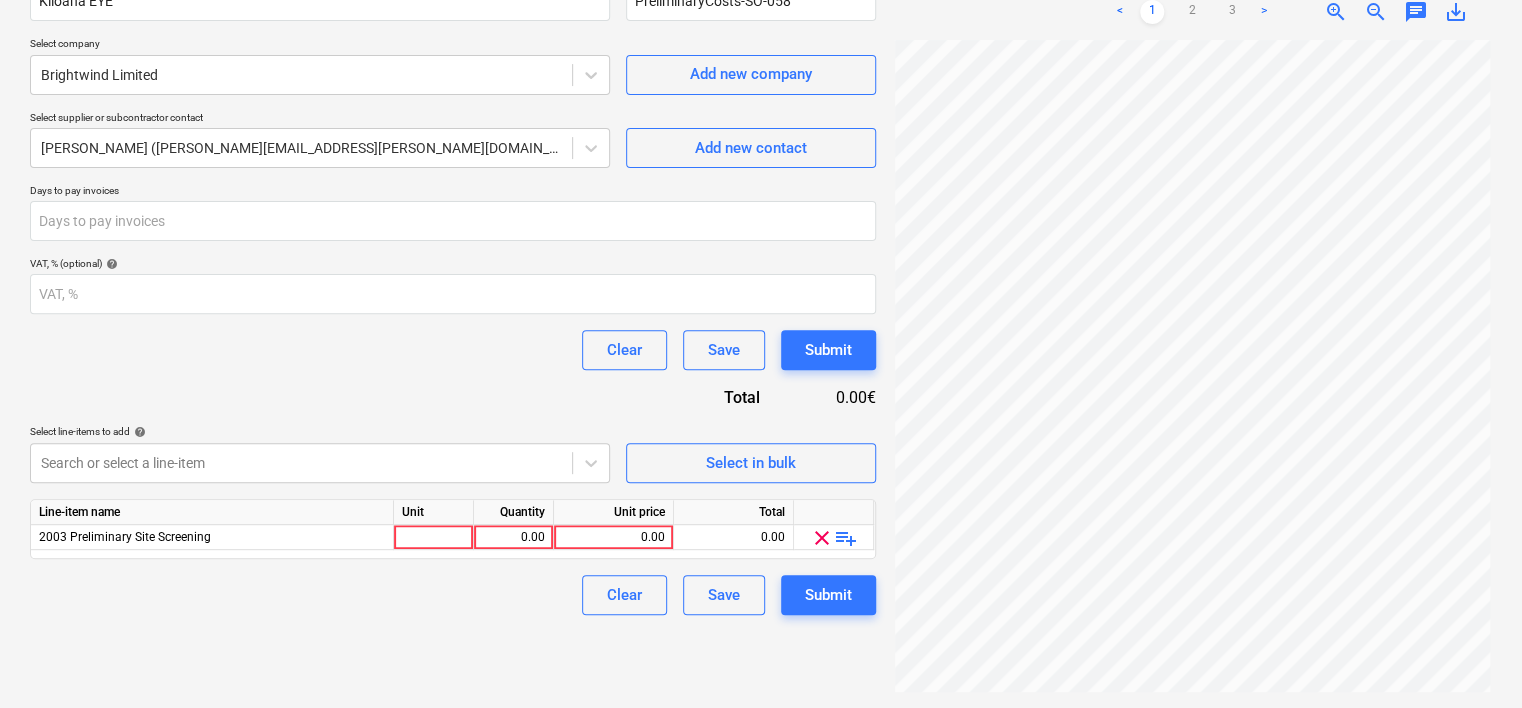 click at bounding box center (434, 537) 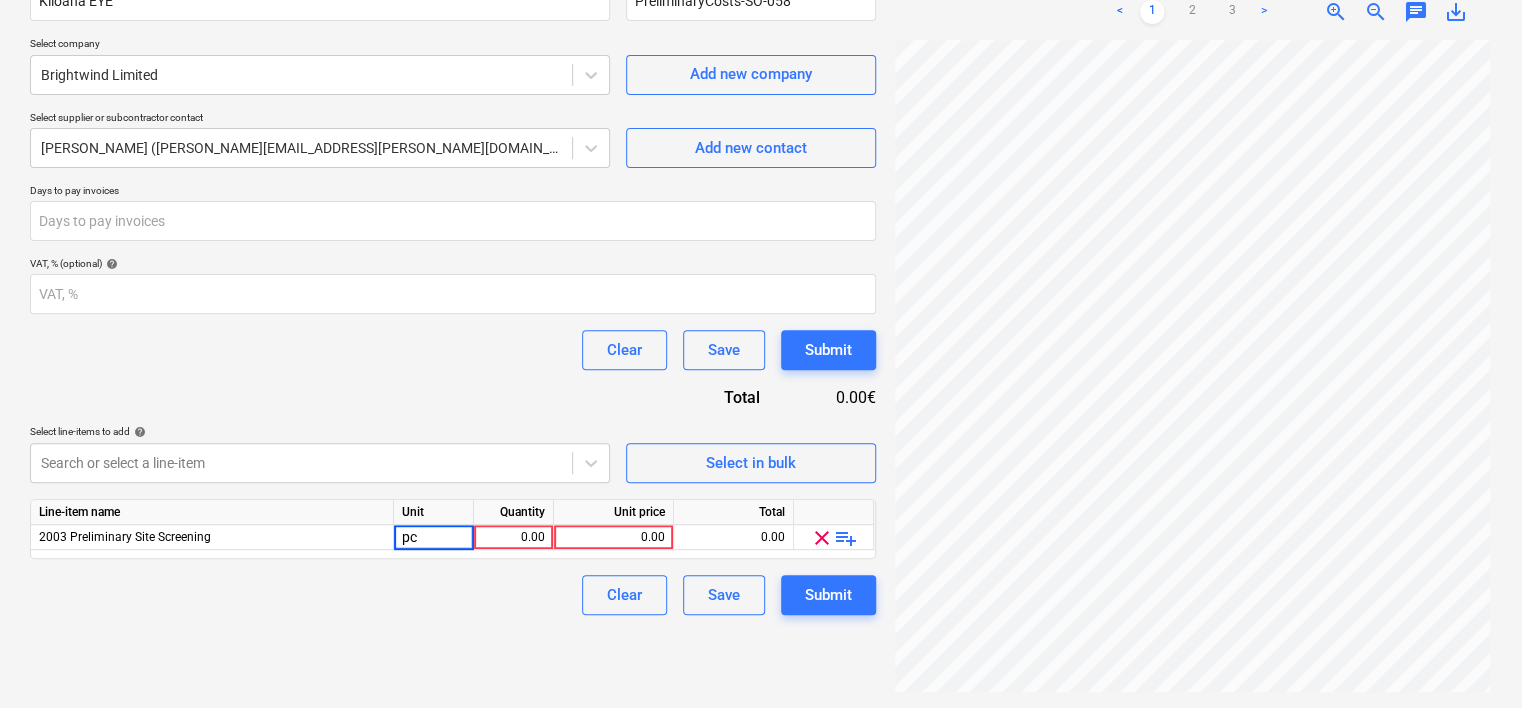 type on "pcs" 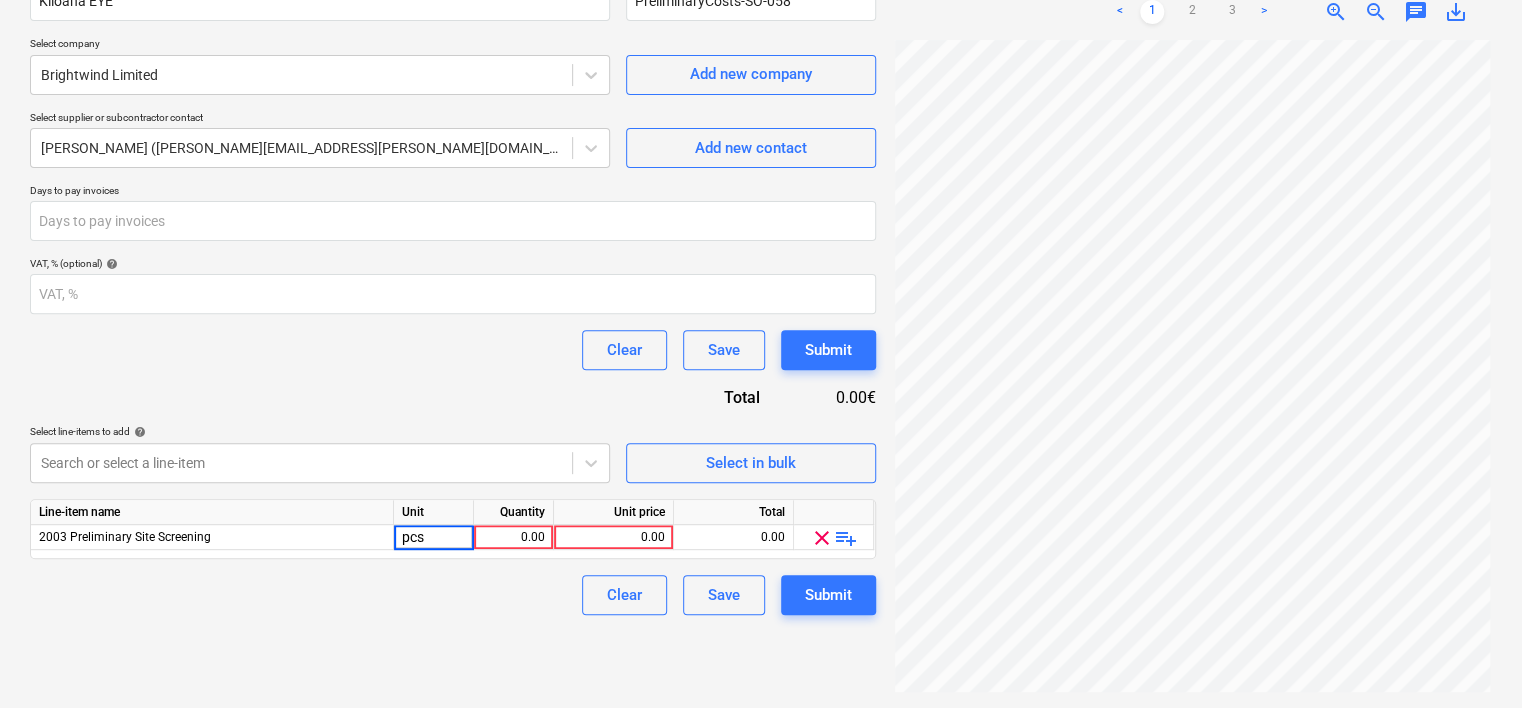 click on "0.00" at bounding box center (513, 537) 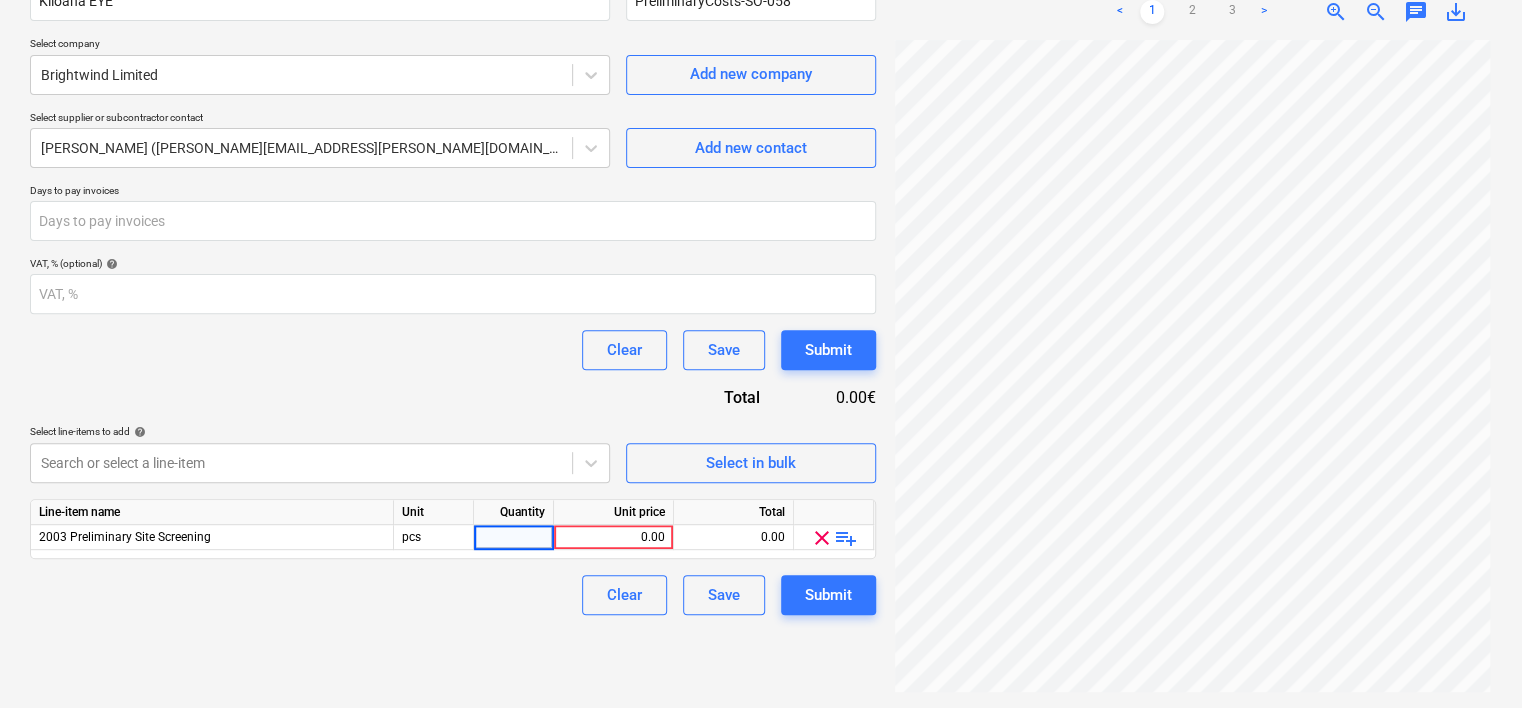 type on "1" 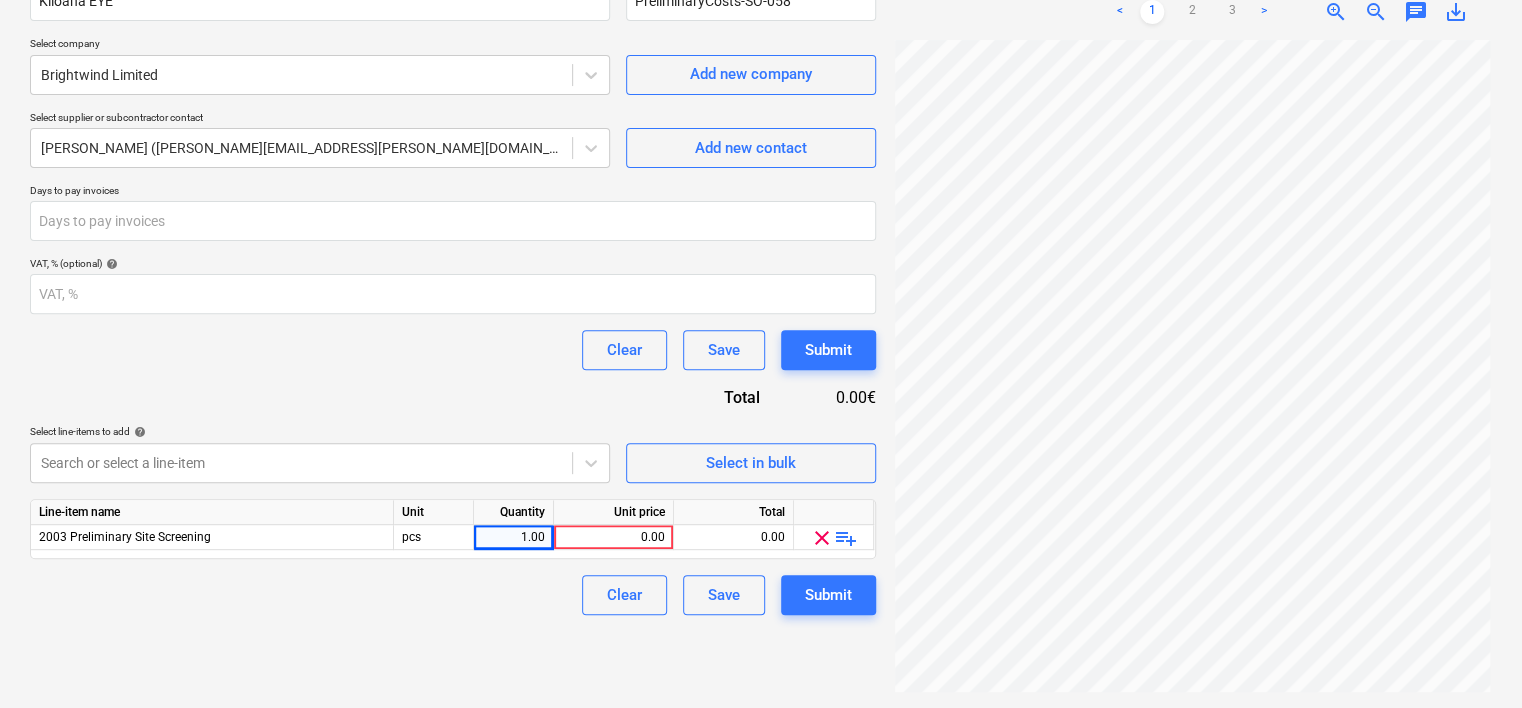 click on "0.00" at bounding box center (613, 537) 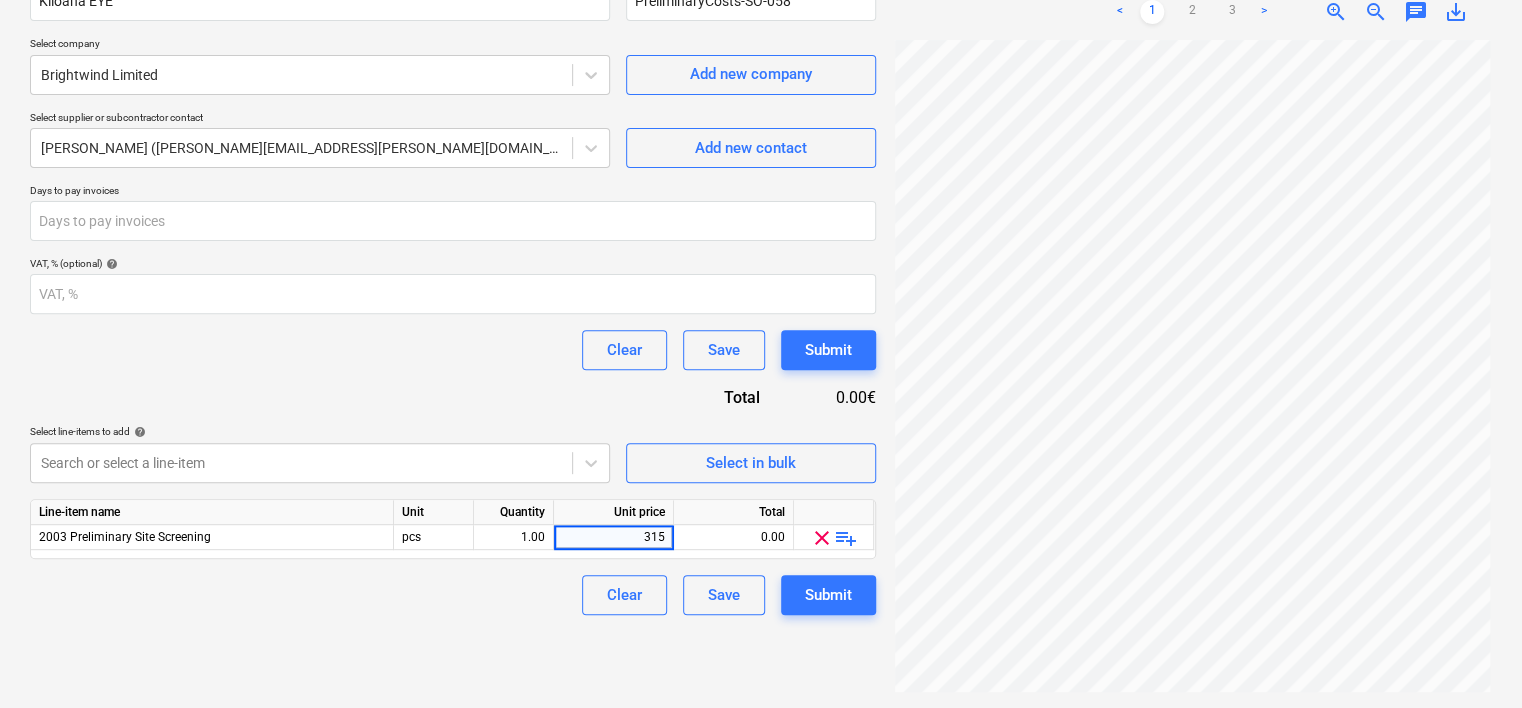 type on "3150" 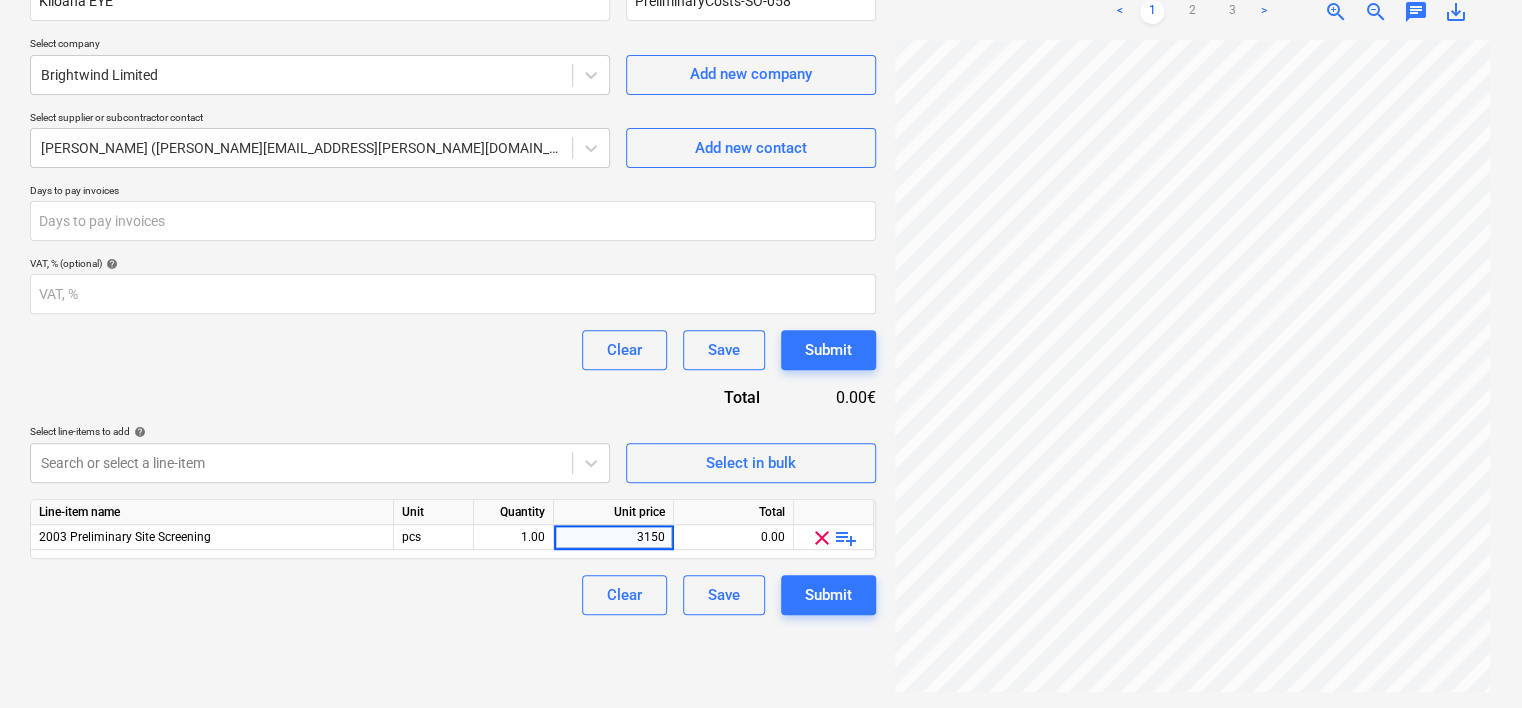 click on "Create new document Contract name help Kiloana EYE Contract reference number help PreliminaryCosts-SO-058 Select company Brightwind Limited   Add new company Select supplier or subcontractor contact [PERSON_NAME] ([PERSON_NAME][EMAIL_ADDRESS][PERSON_NAME][DOMAIN_NAME]) Add new contact Days to pay invoices VAT, % (optional) help Clear Save Submit Total 0.00€ Select line-items to add help Search or select a line-item Select in bulk Line-item name Unit Quantity Unit price Total 2003 Preliminary Site Screening pcs 1.00 3150 0.00 clear playlist_add Clear Save Submit" at bounding box center [453, 300] 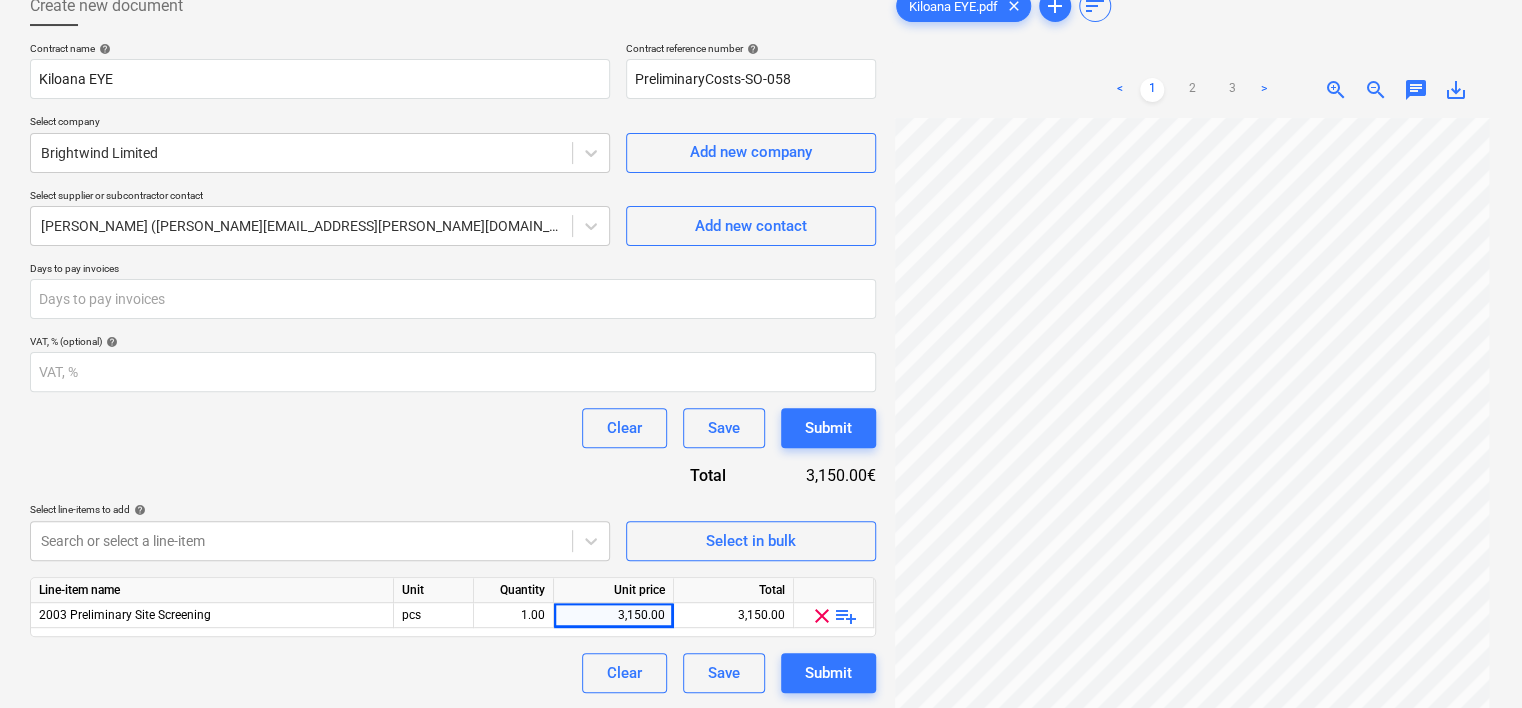 scroll, scrollTop: 0, scrollLeft: 0, axis: both 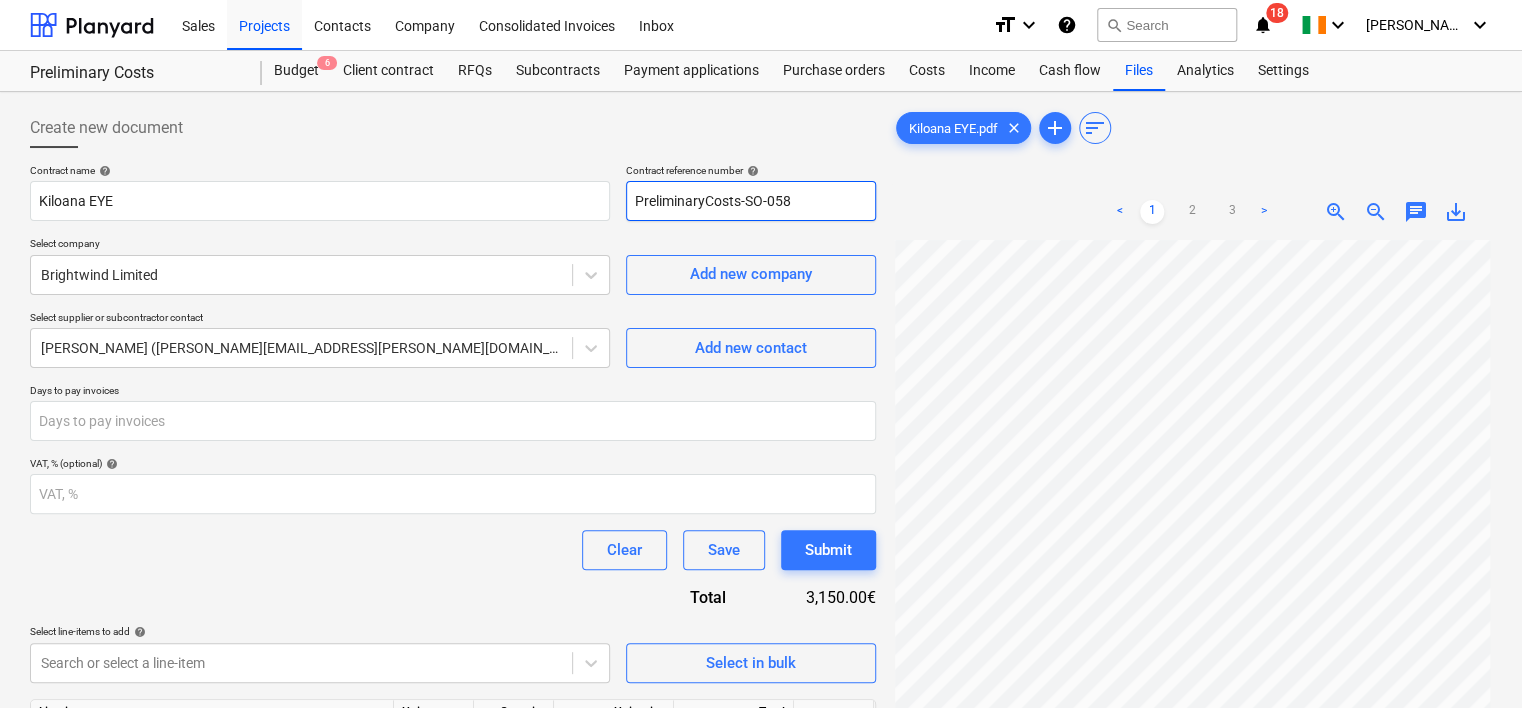 drag, startPoint x: 803, startPoint y: 196, endPoint x: 622, endPoint y: 197, distance: 181.00276 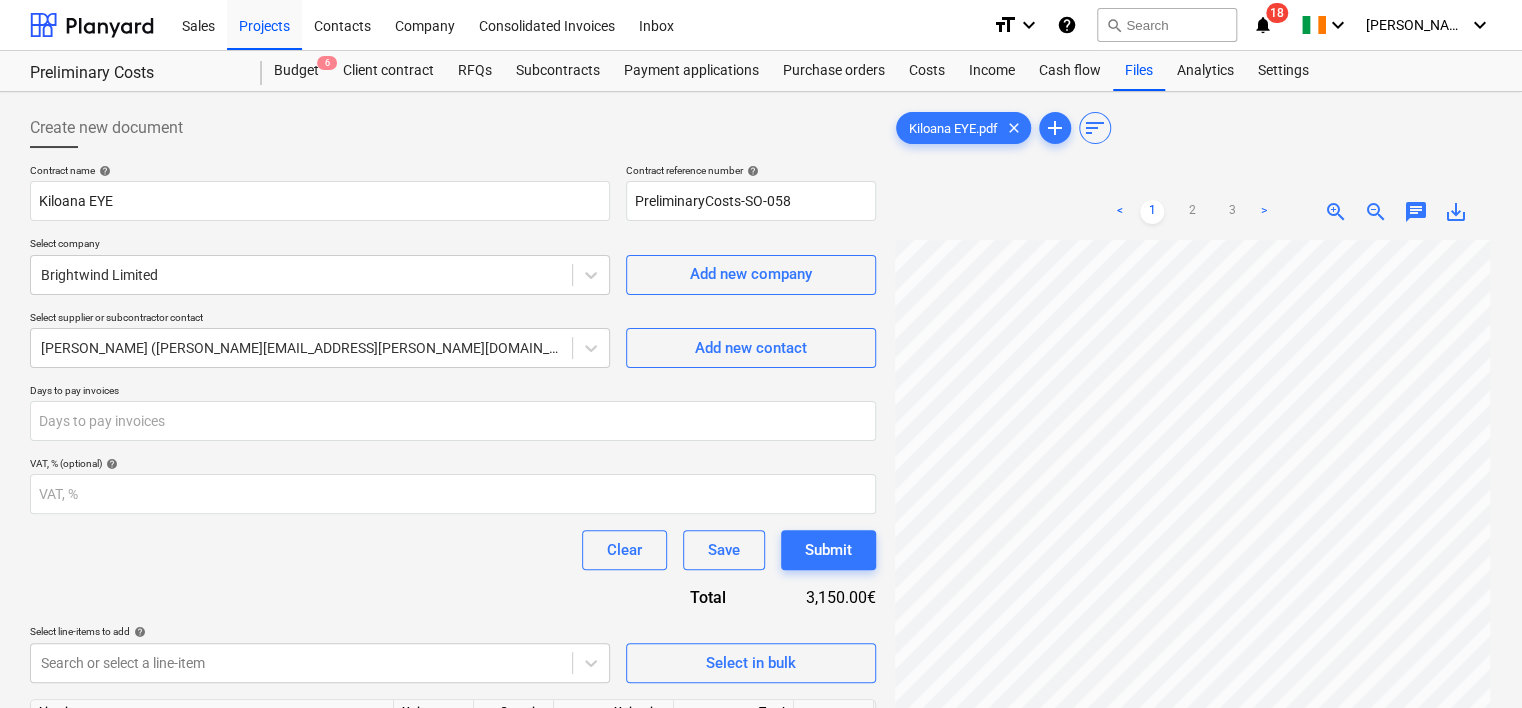click on "Create new document" at bounding box center (453, 128) 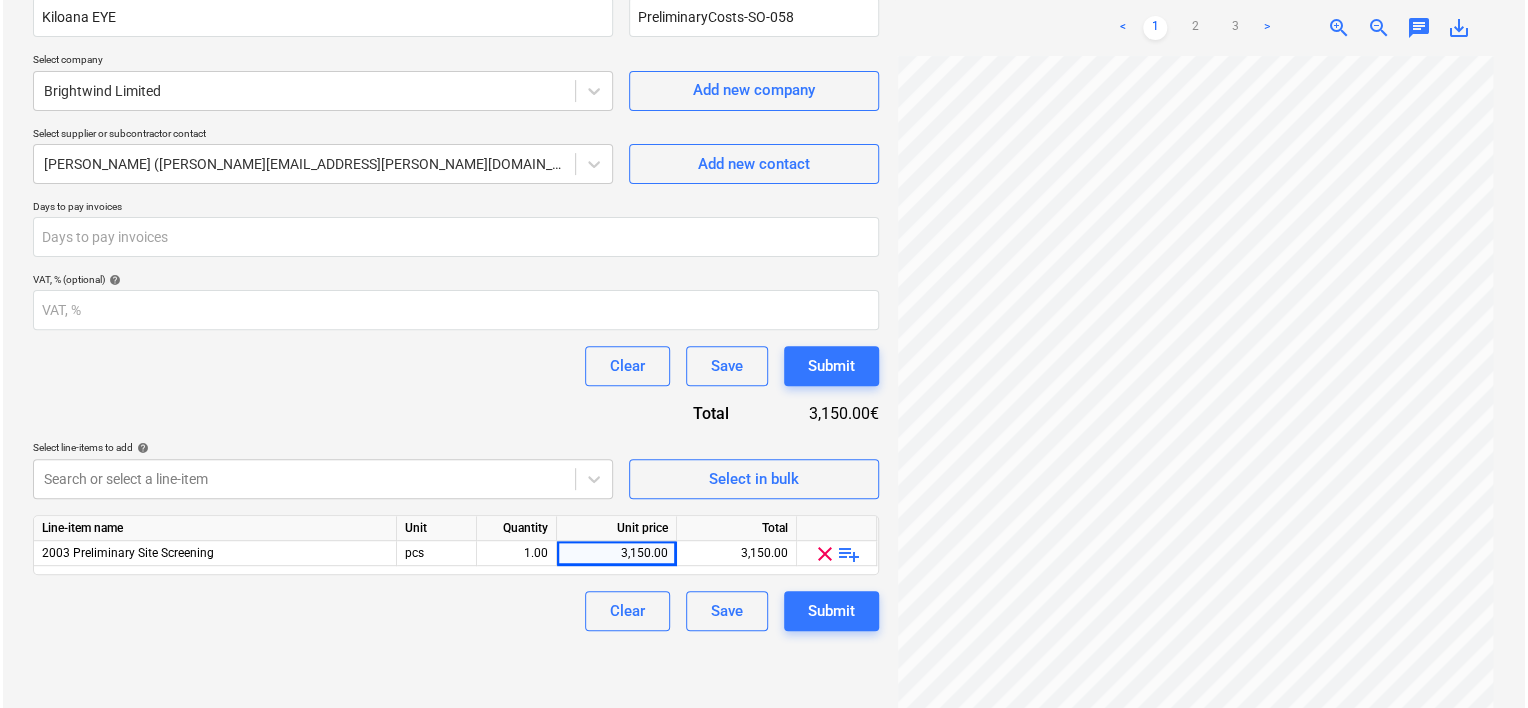 scroll, scrollTop: 200, scrollLeft: 0, axis: vertical 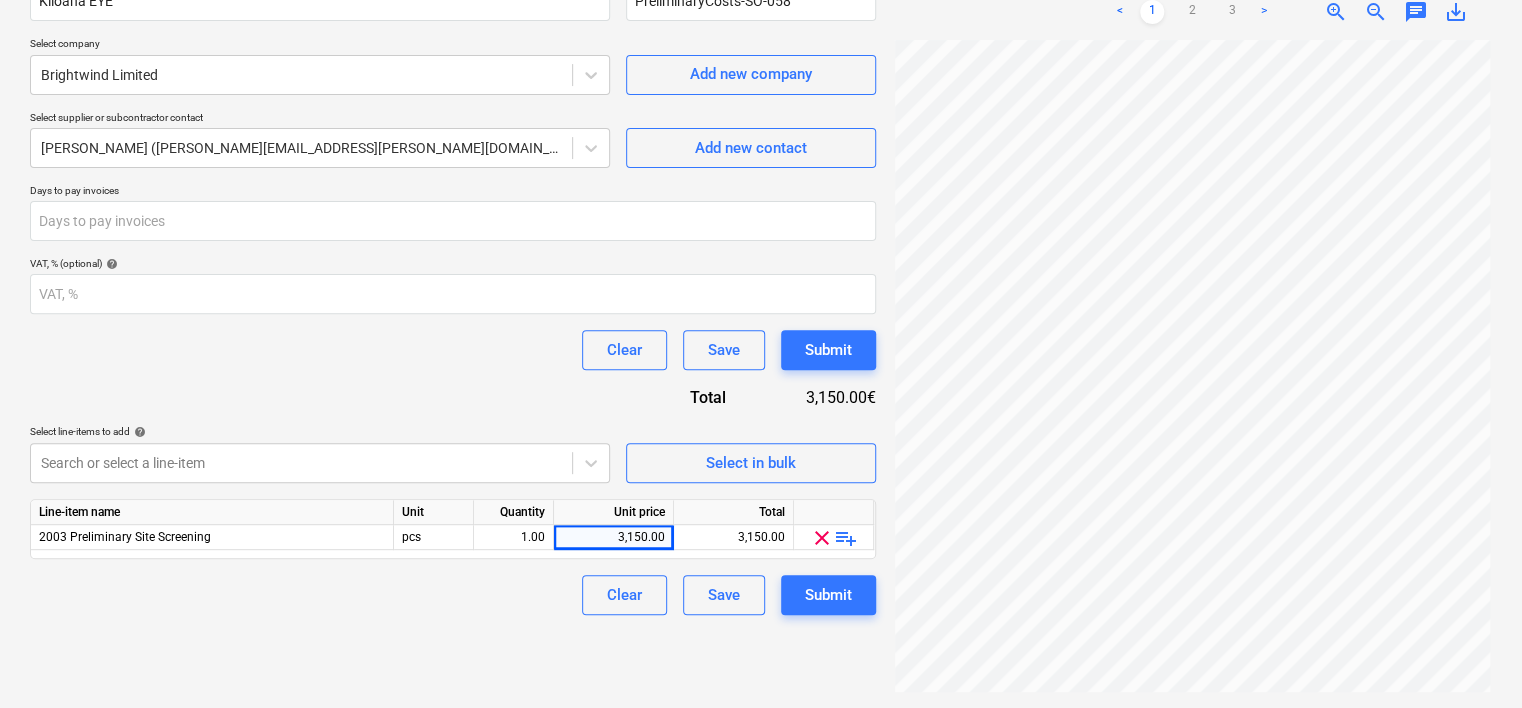 click on "Submit" at bounding box center (828, 595) 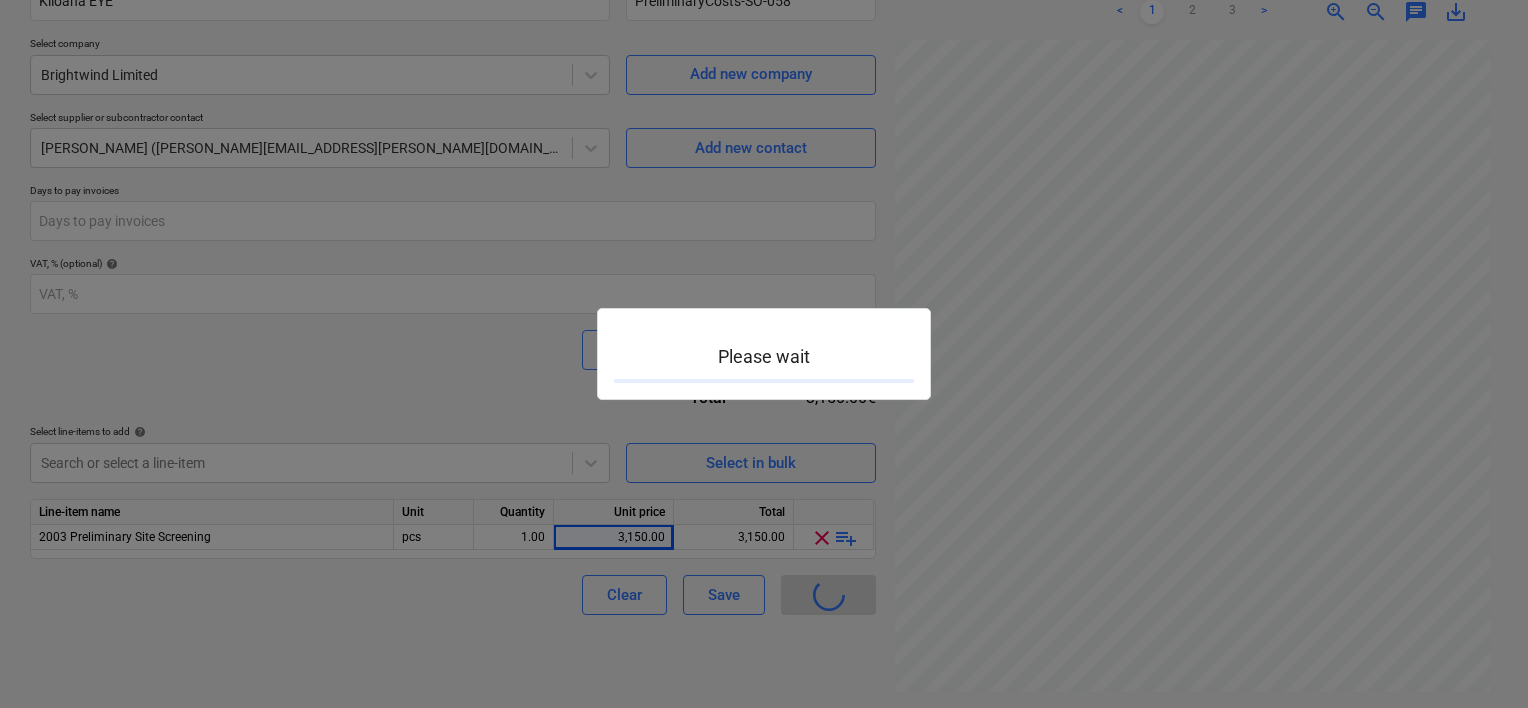 click at bounding box center (764, 354) 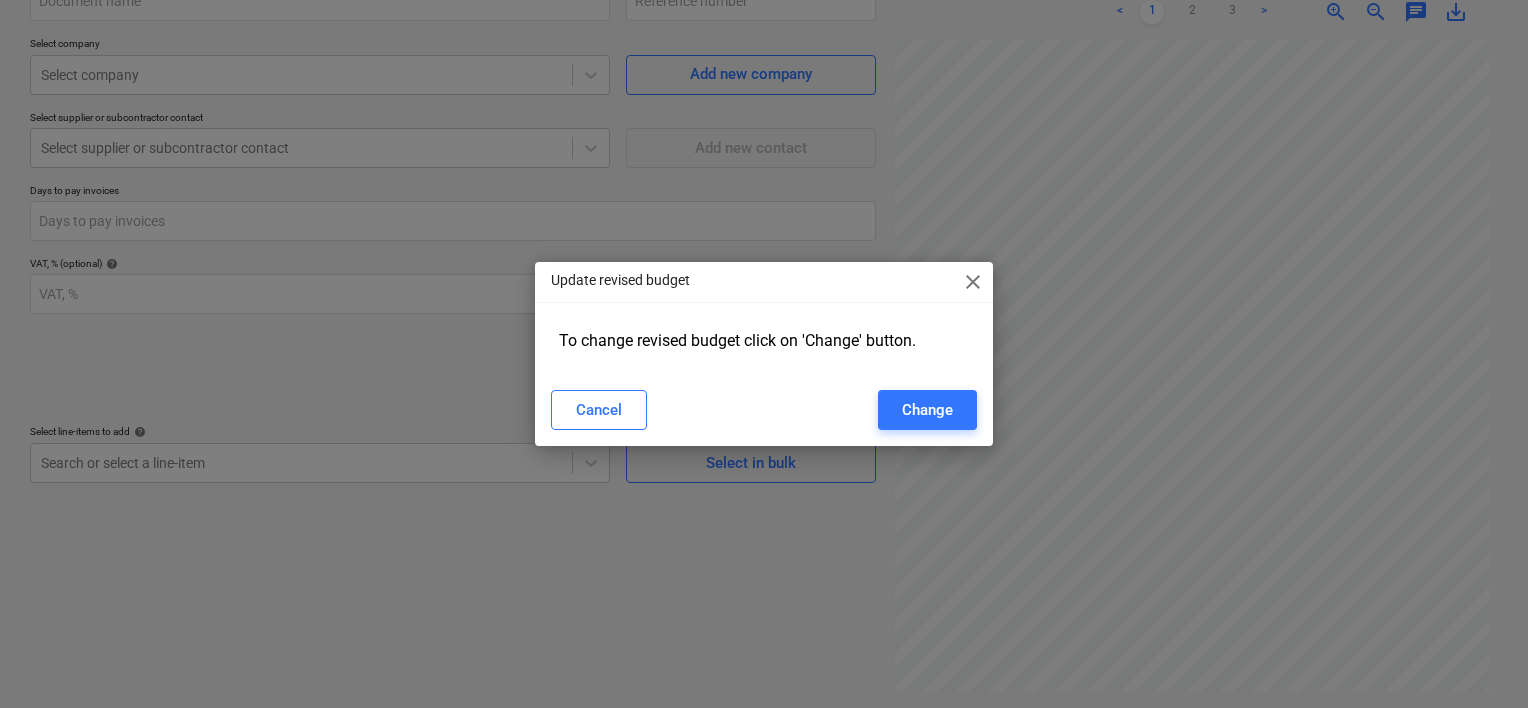 type on "PreliminaryCosts-SO-058" 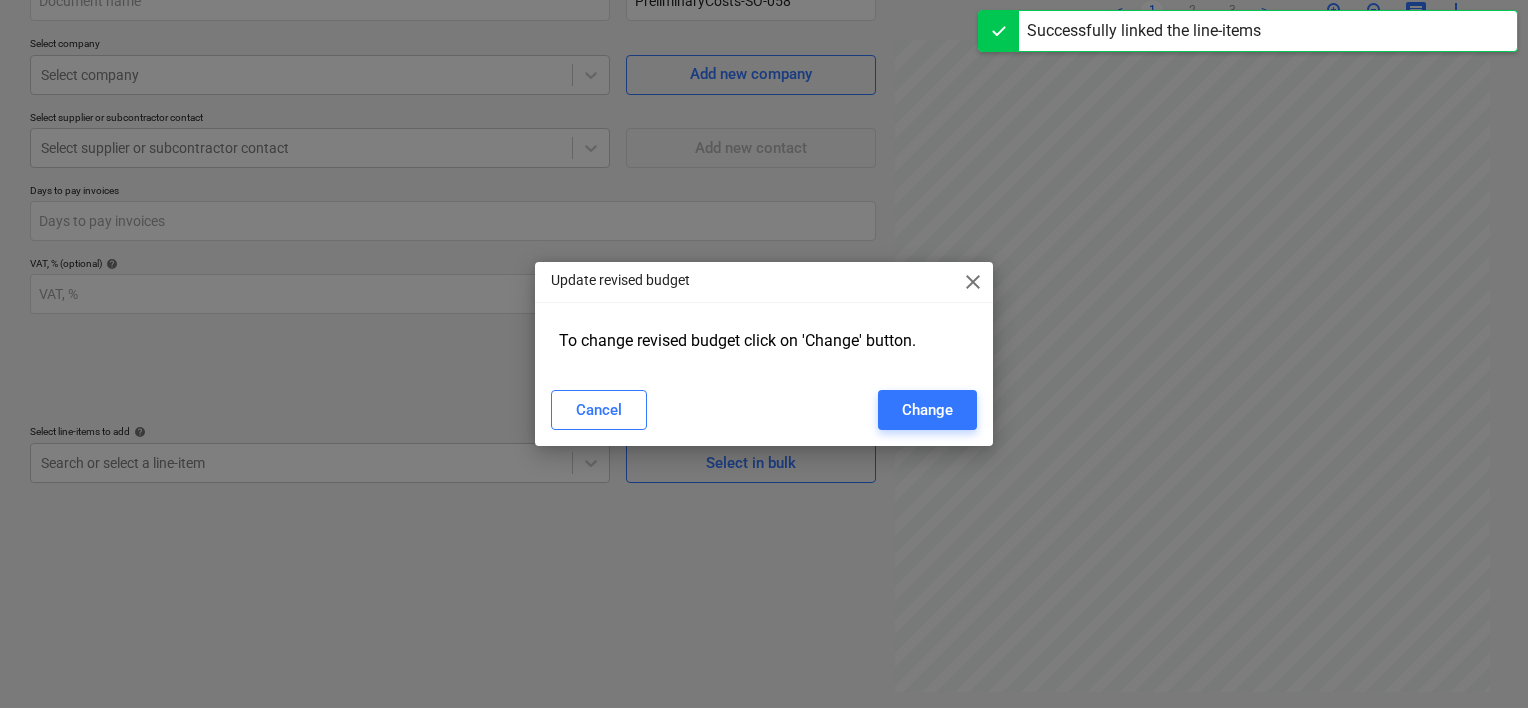 click on "Change" at bounding box center (927, 410) 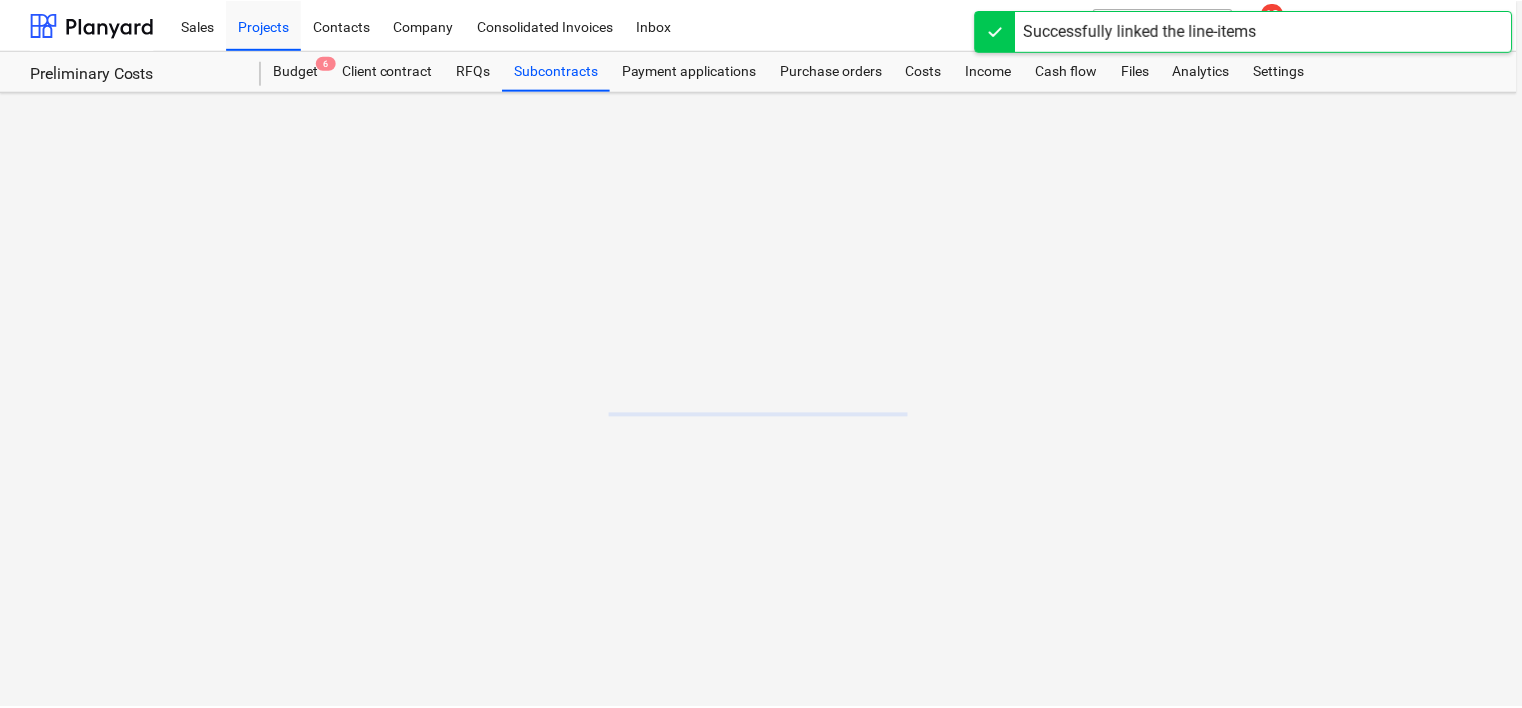 scroll, scrollTop: 0, scrollLeft: 0, axis: both 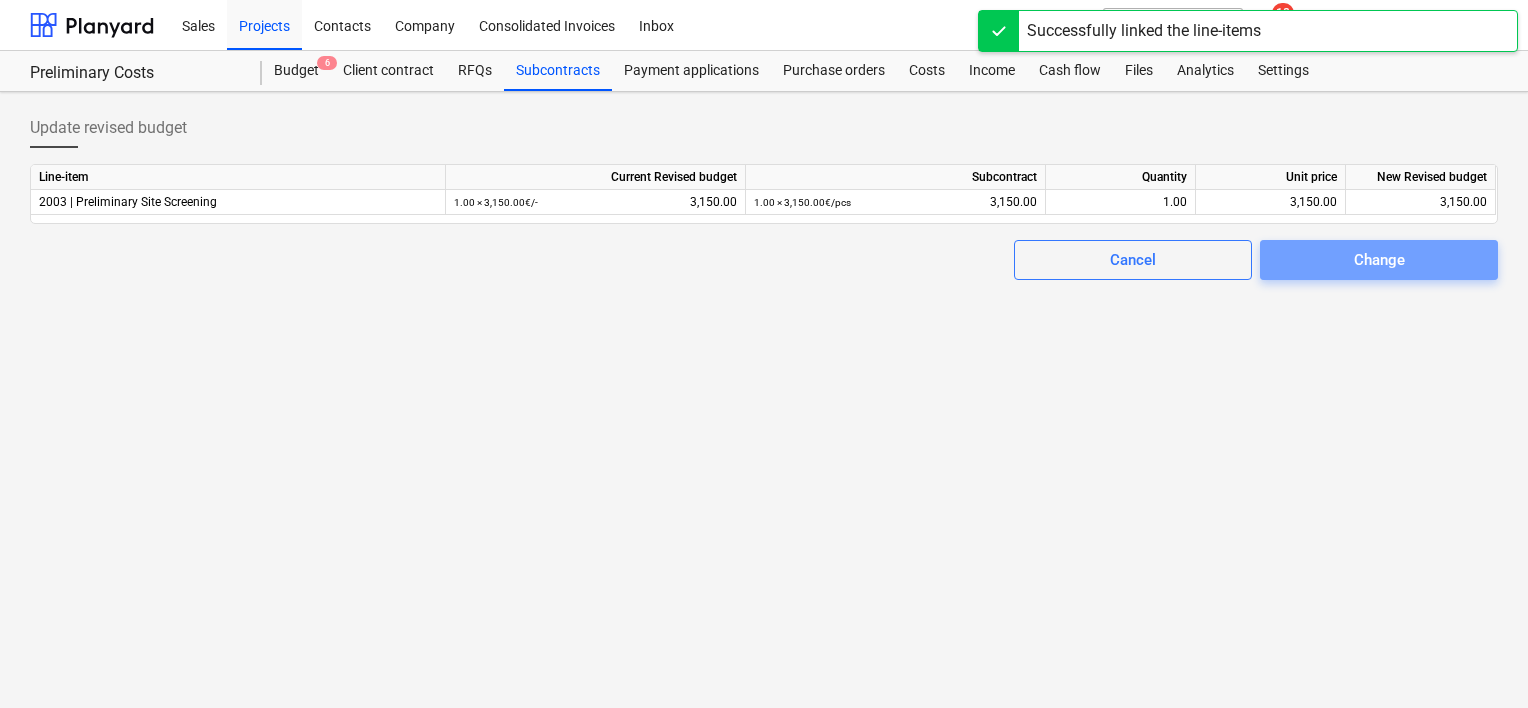click on "Change" at bounding box center [1379, 260] 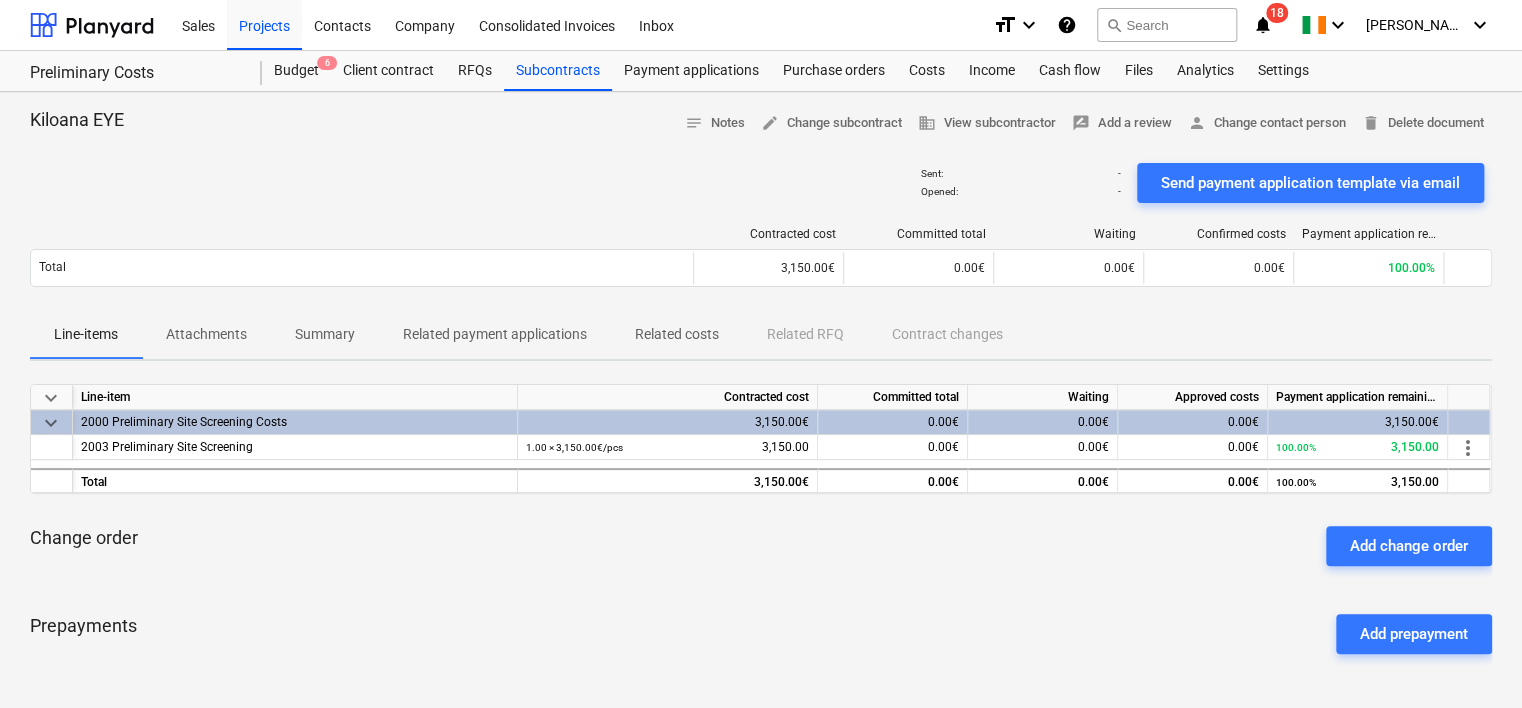 click on "Projects" at bounding box center (264, 24) 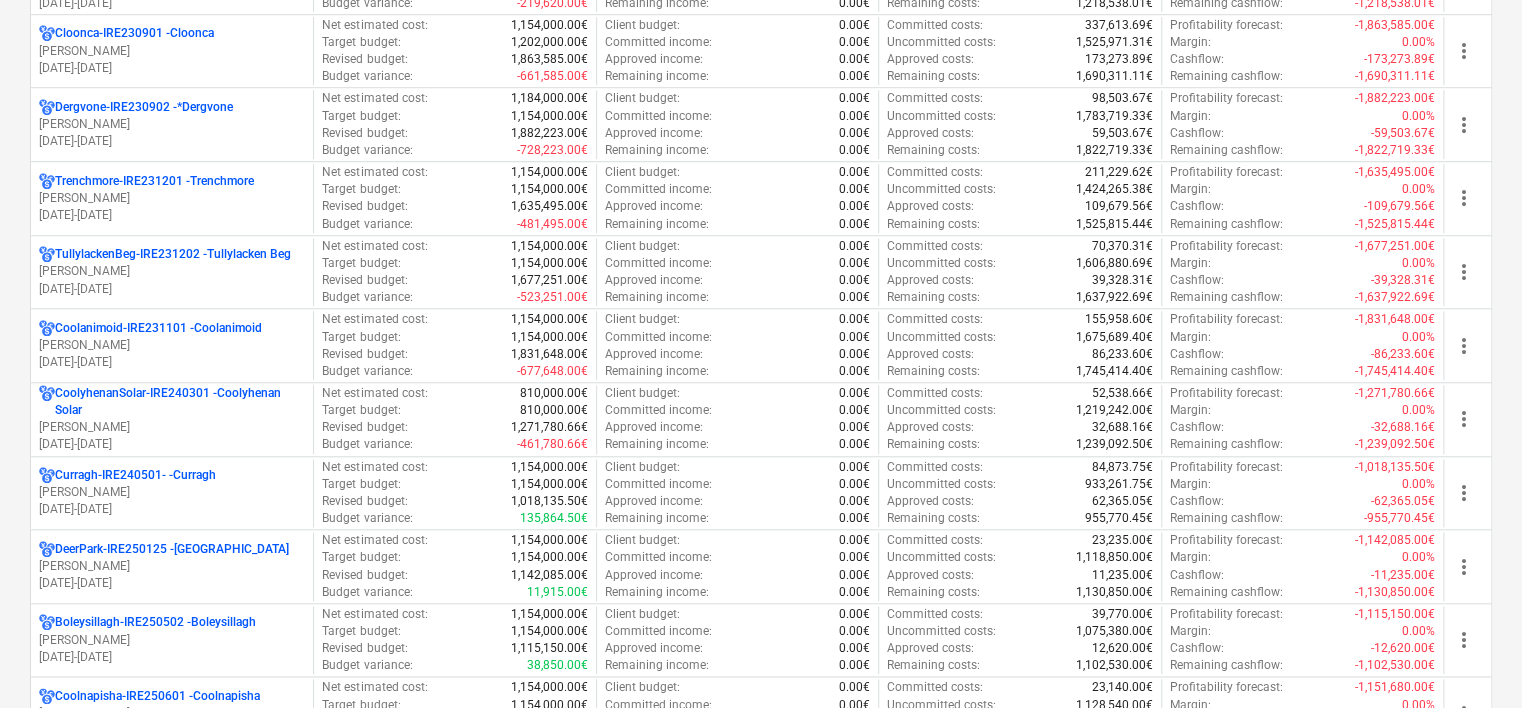 scroll, scrollTop: 800, scrollLeft: 0, axis: vertical 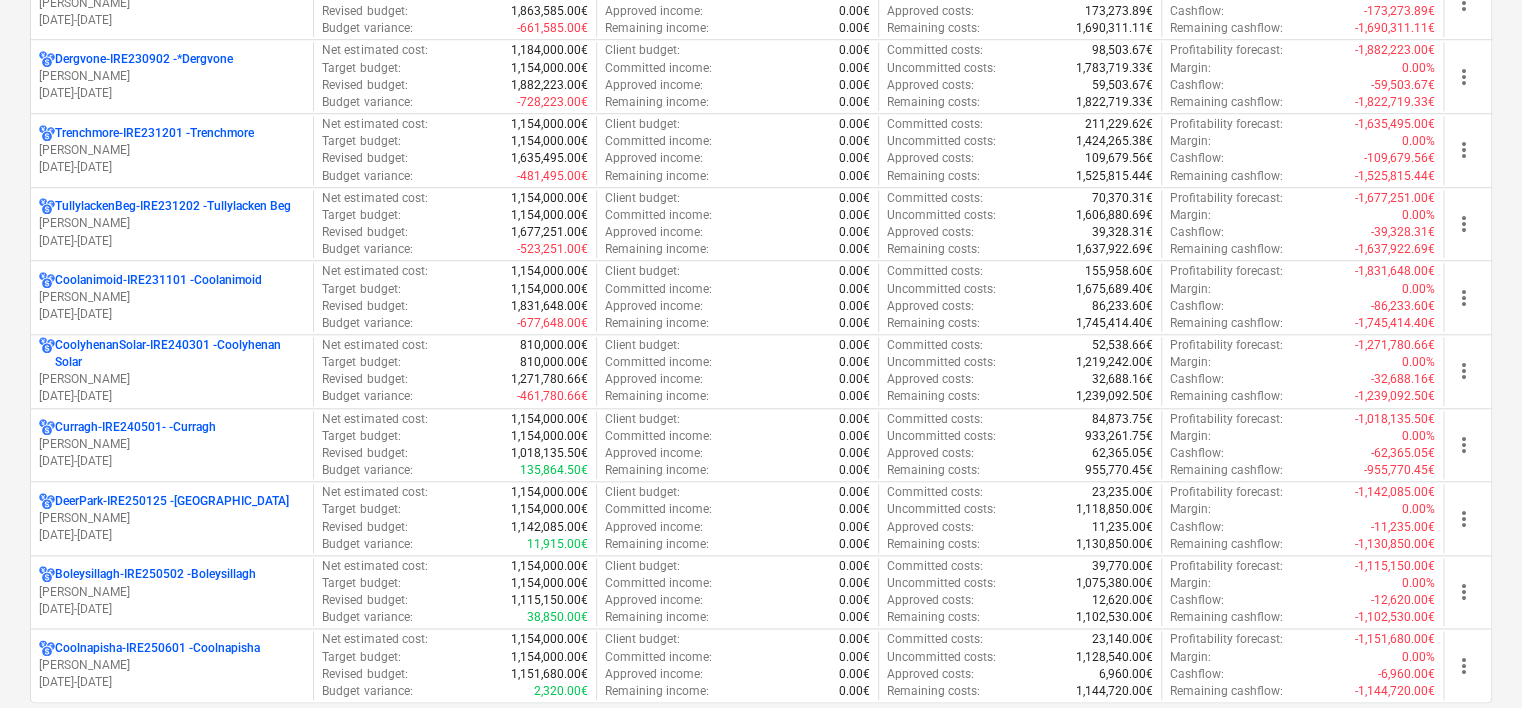 click on "Coolnapisha-IRE250601 -  Coolnapisha" at bounding box center (157, 648) 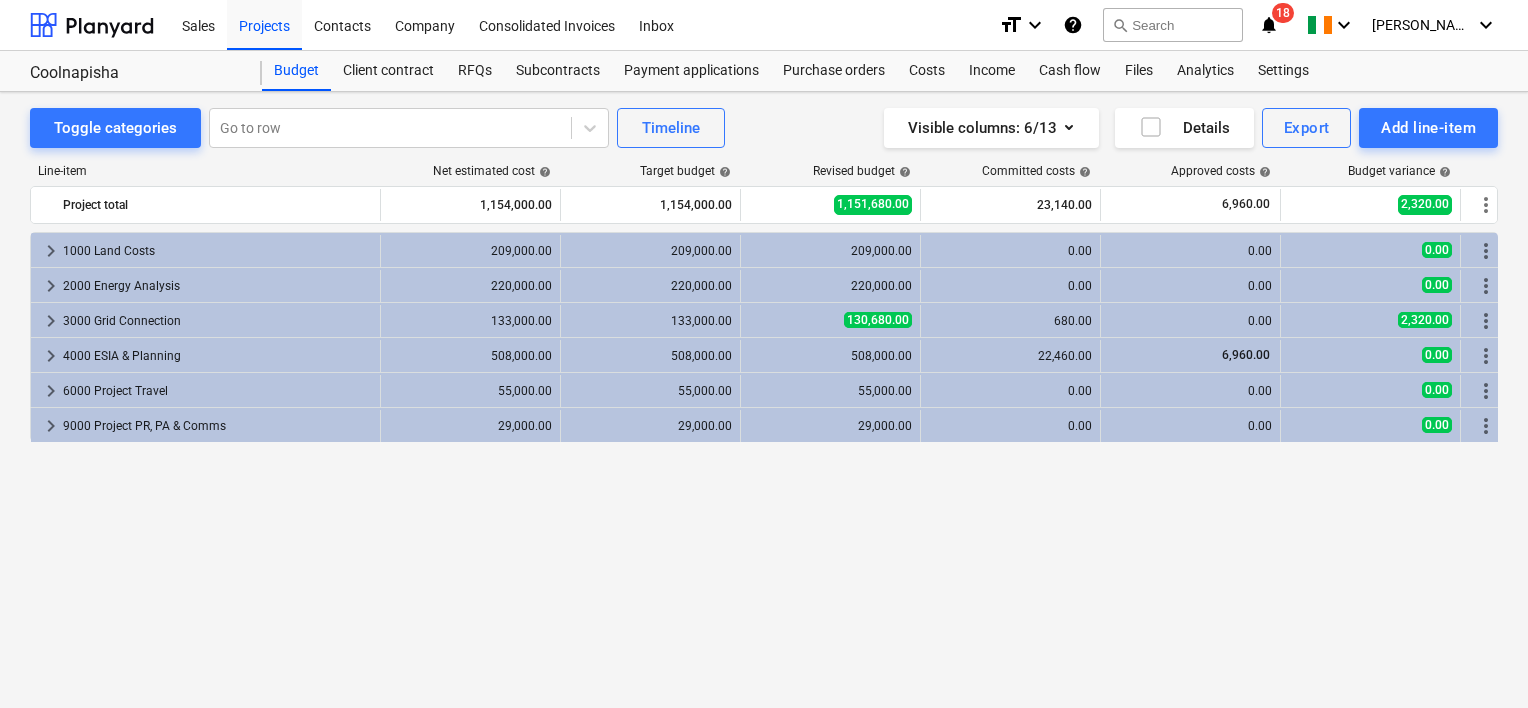 click on "Subcontracts" at bounding box center [558, 71] 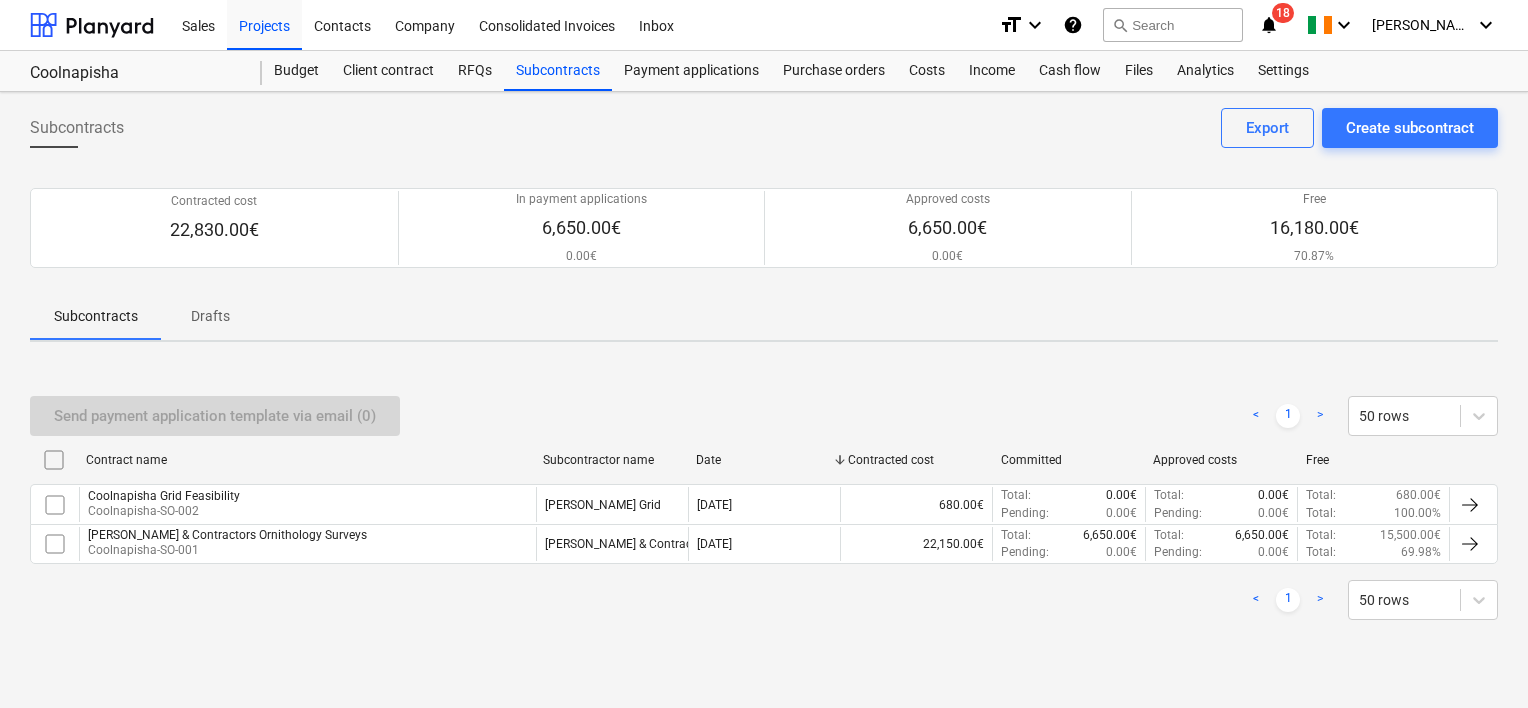 click on "Coolnapisha Grid Feasibility  Coolnapisha-SO-002" at bounding box center (307, 504) 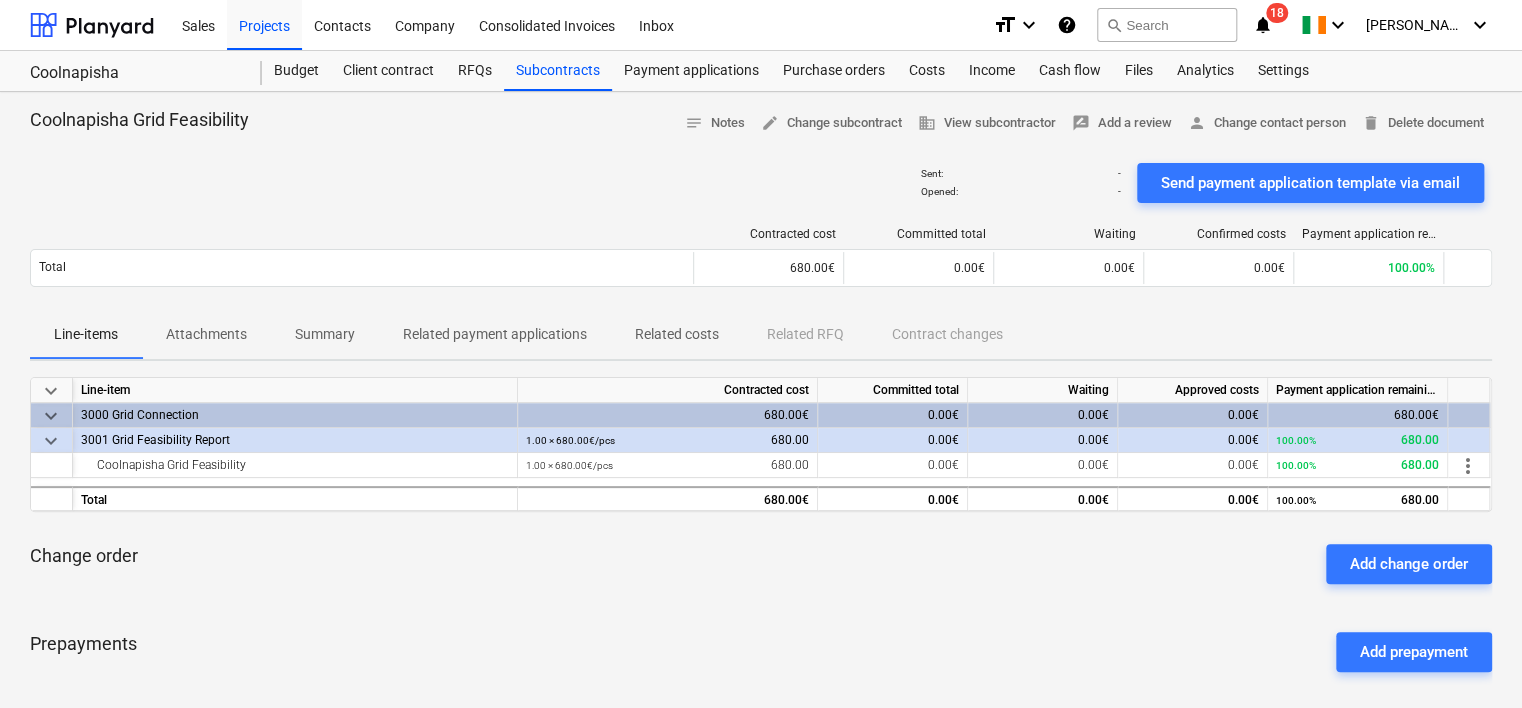 click on "Add change order" at bounding box center [1409, 564] 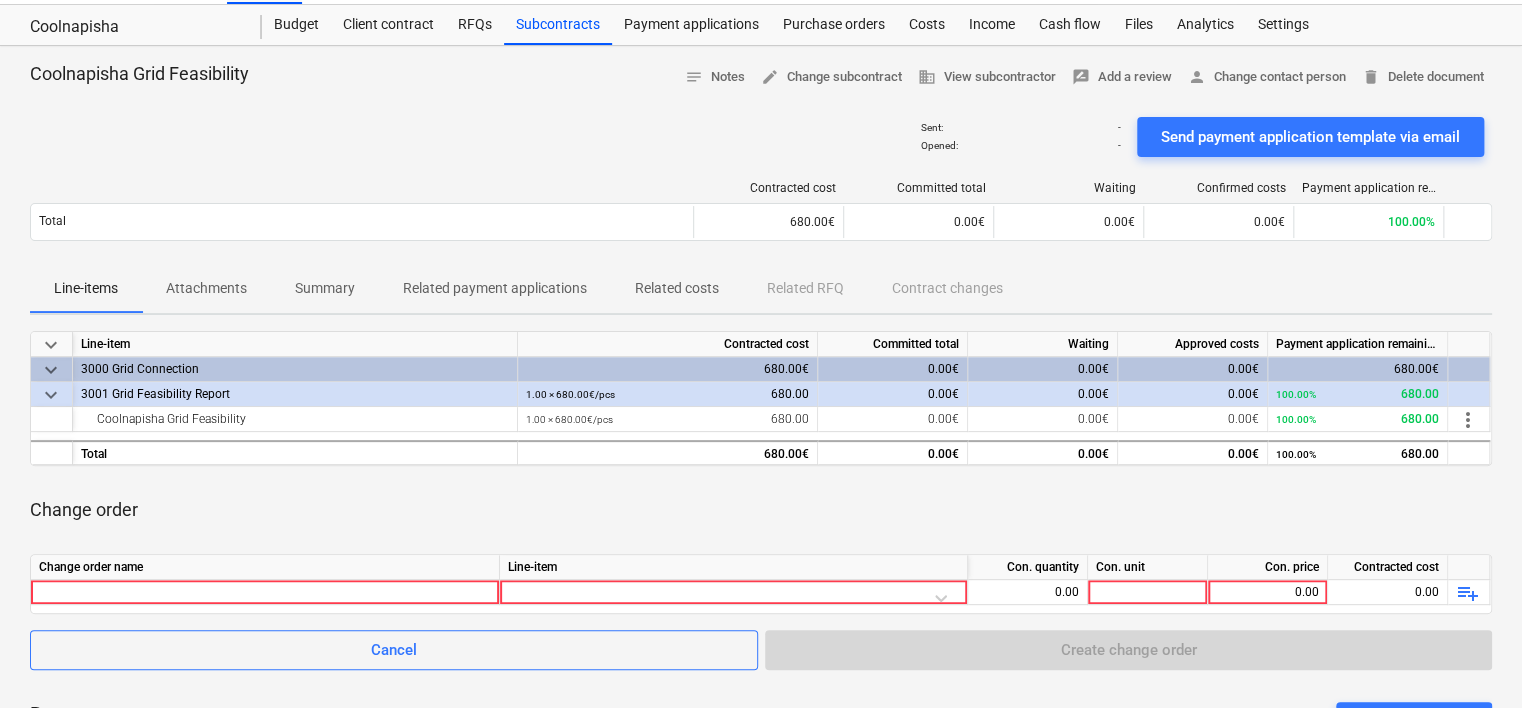 scroll, scrollTop: 100, scrollLeft: 0, axis: vertical 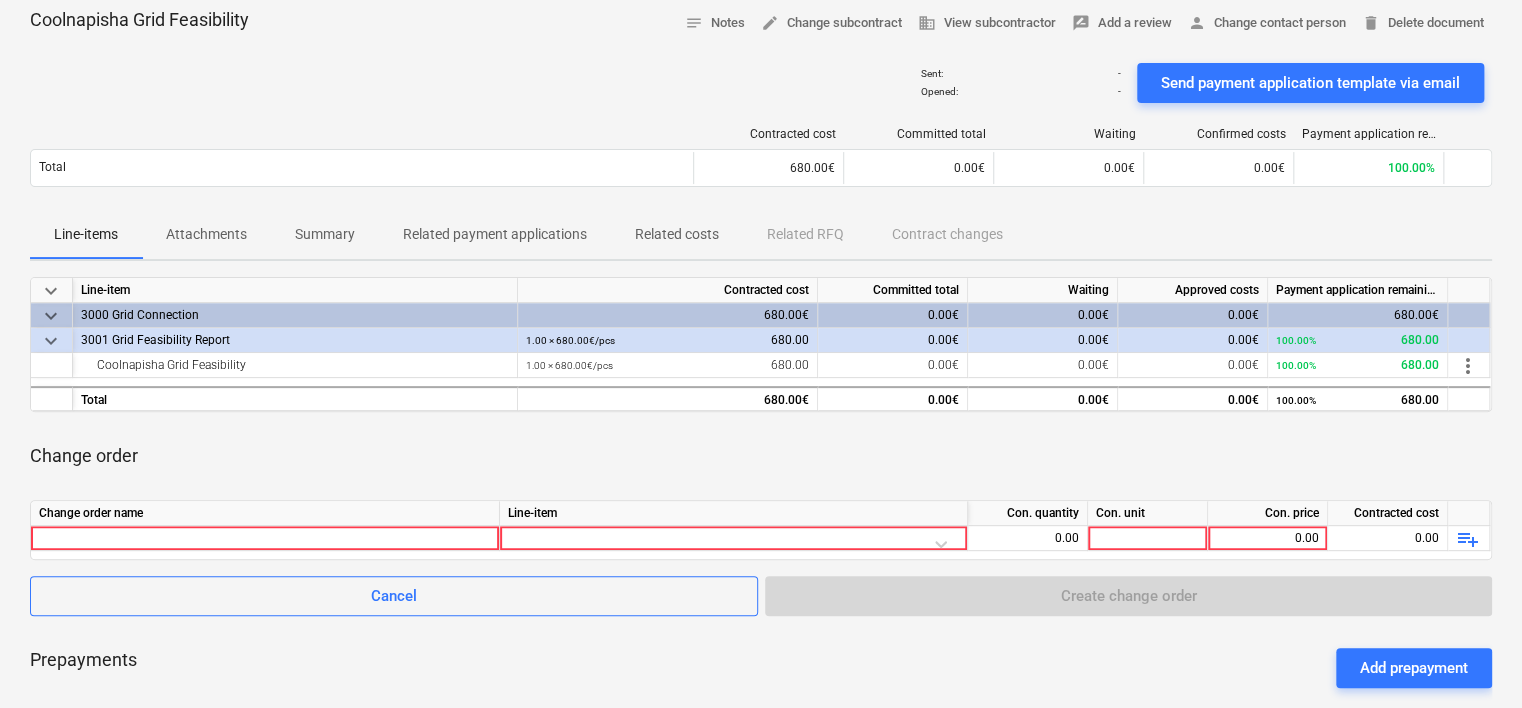 click on "Coolnapisha Grid Feasibility" at bounding box center (295, 365) 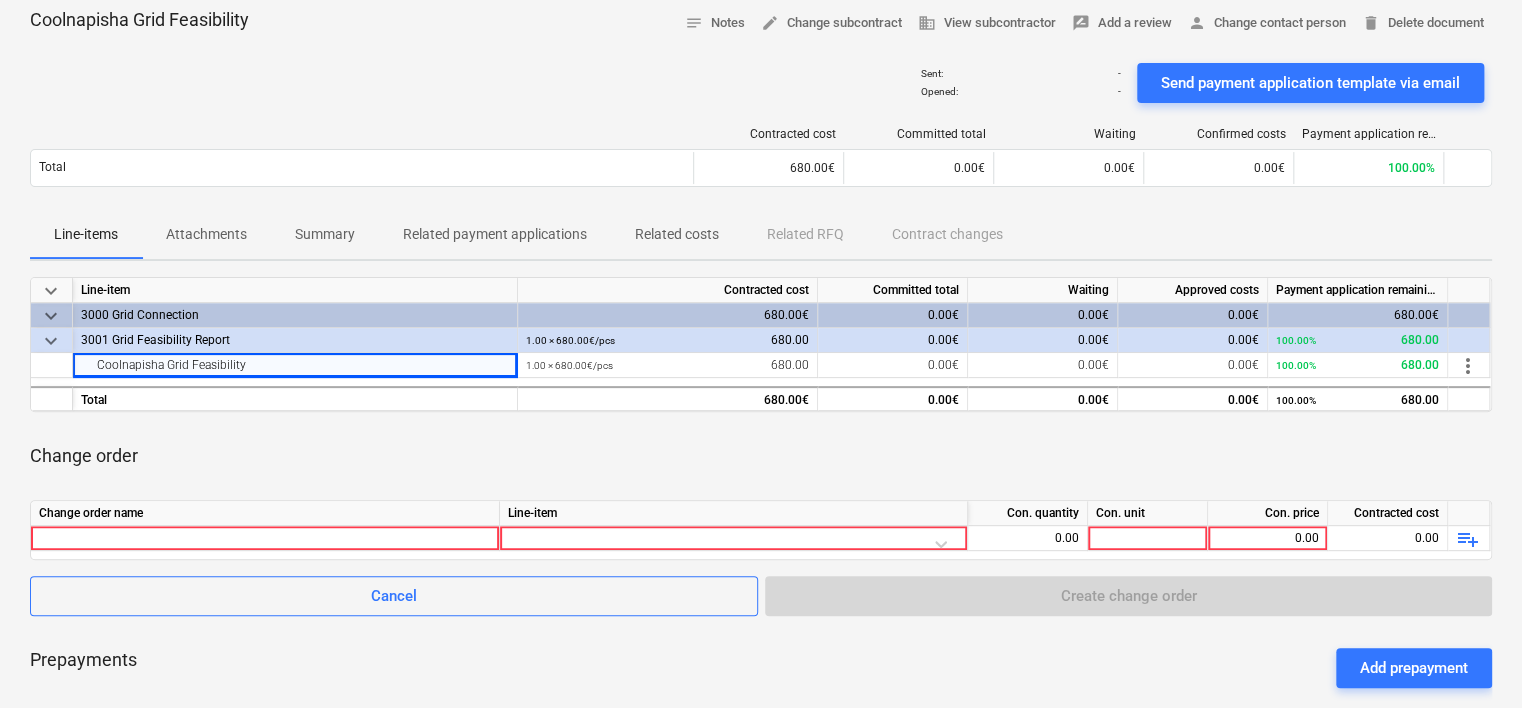drag, startPoint x: 248, startPoint y: 364, endPoint x: 90, endPoint y: 356, distance: 158.20241 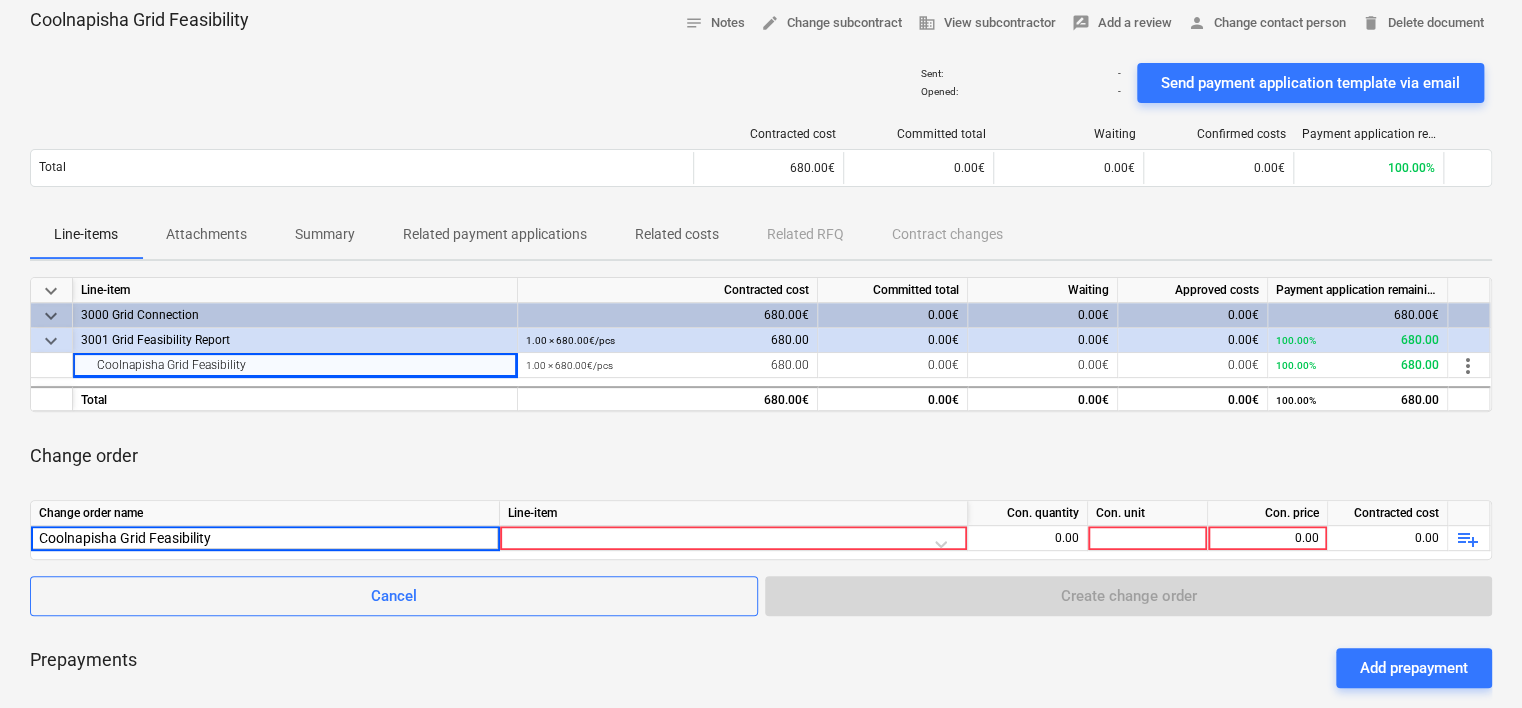 click on "Coolnapisha Grid Feasibility" at bounding box center (265, 538) 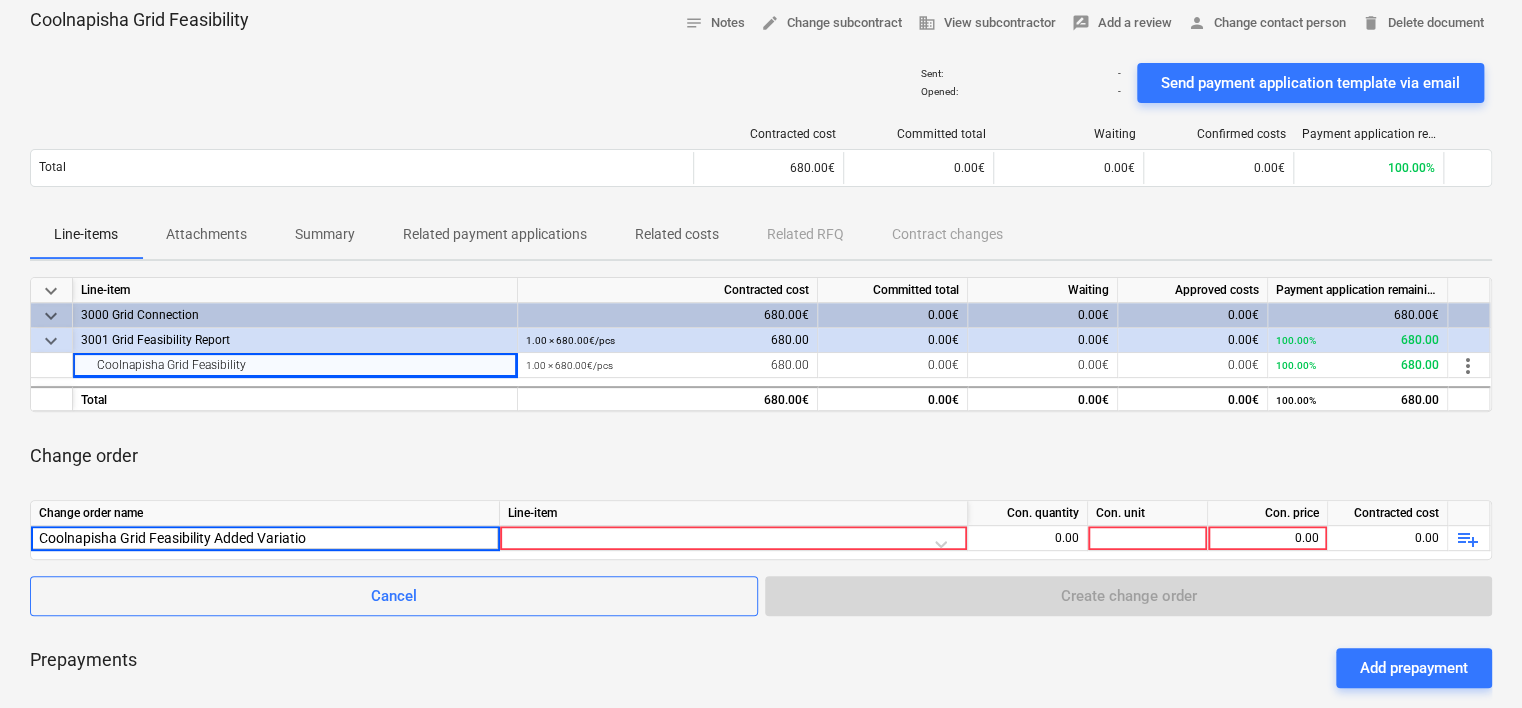 type on "Coolnapisha Grid Feasibility Added Variation" 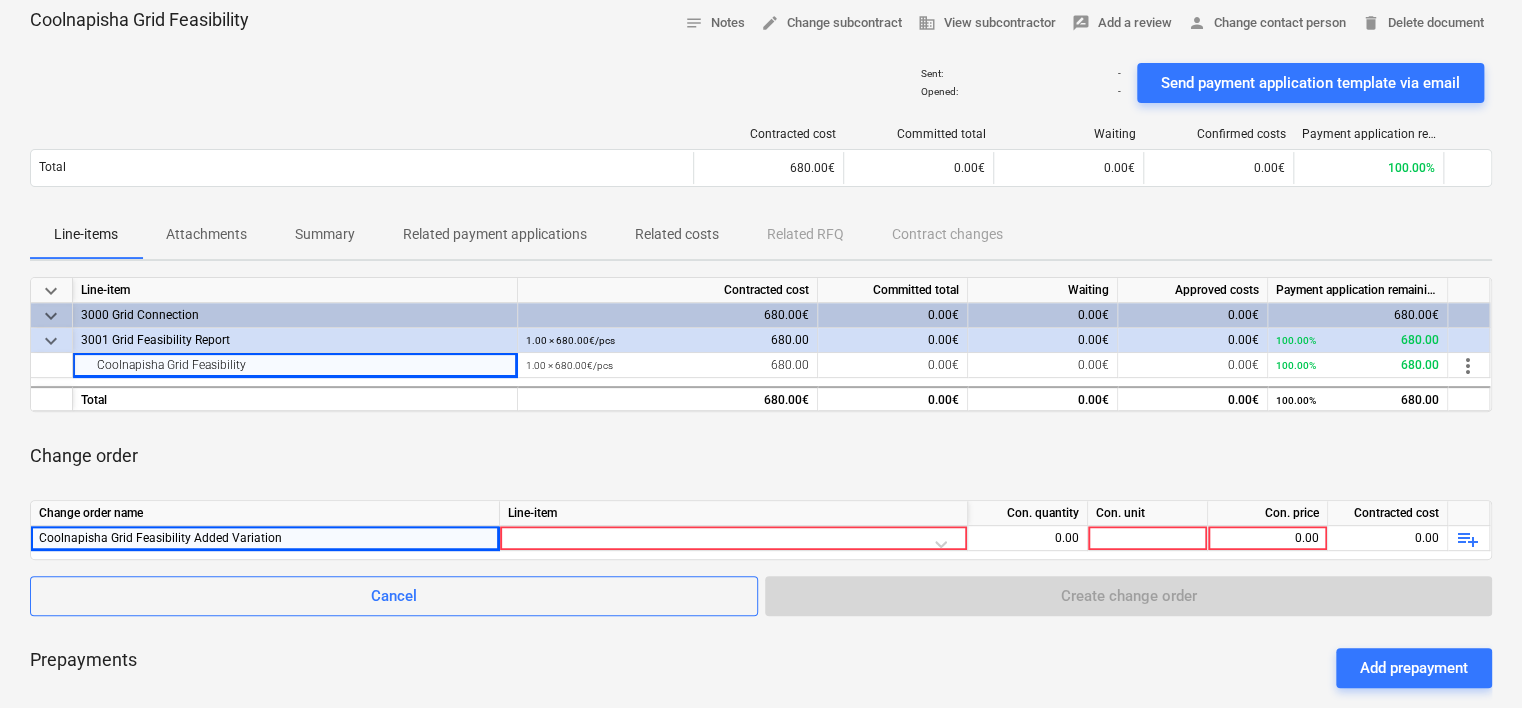 click at bounding box center [733, 543] 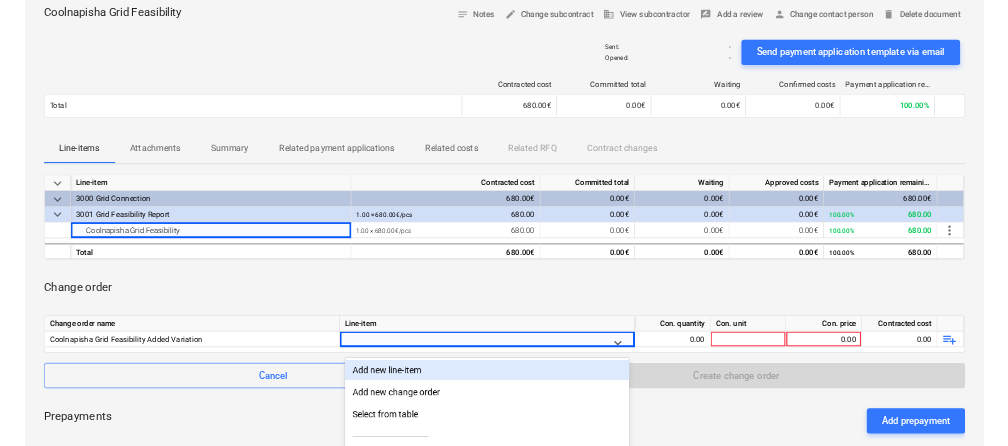 scroll, scrollTop: 272, scrollLeft: 0, axis: vertical 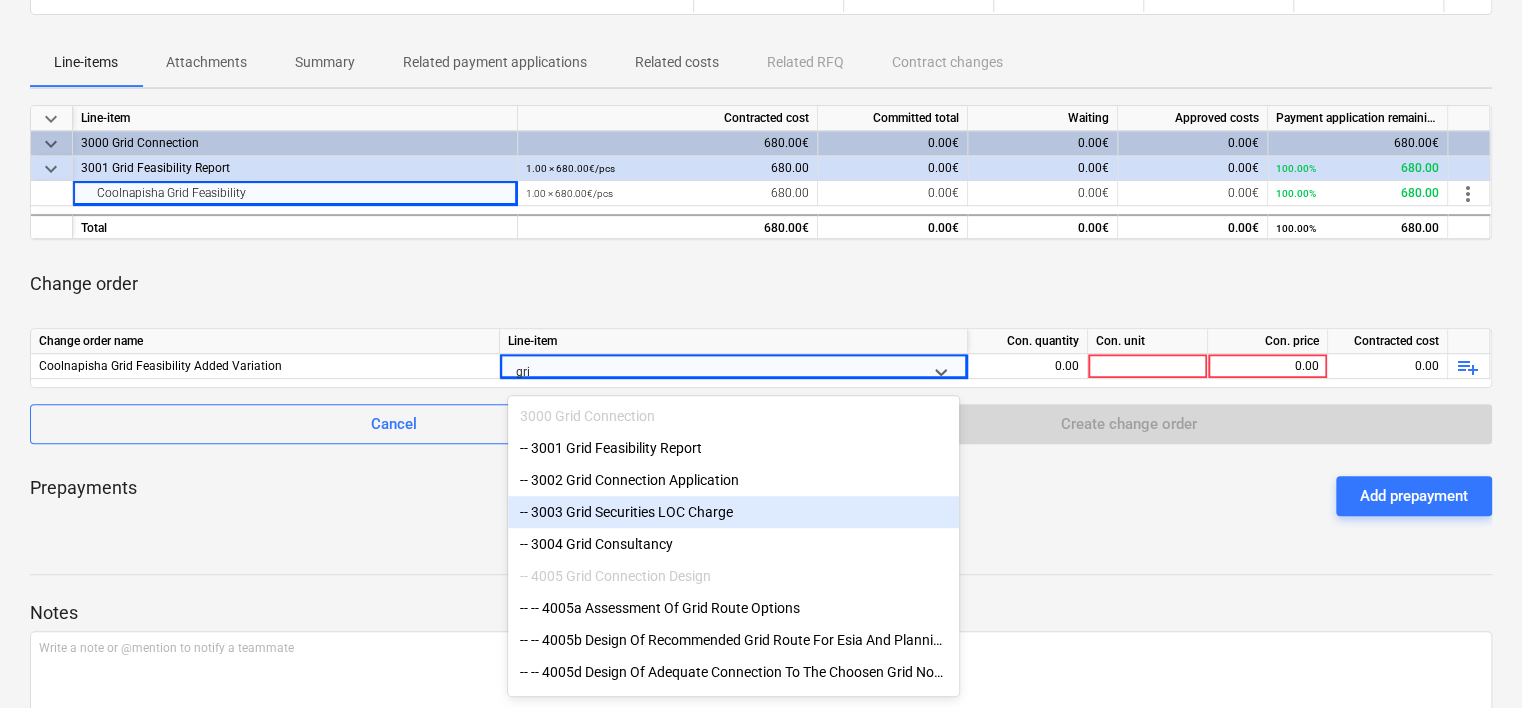 type on "grid" 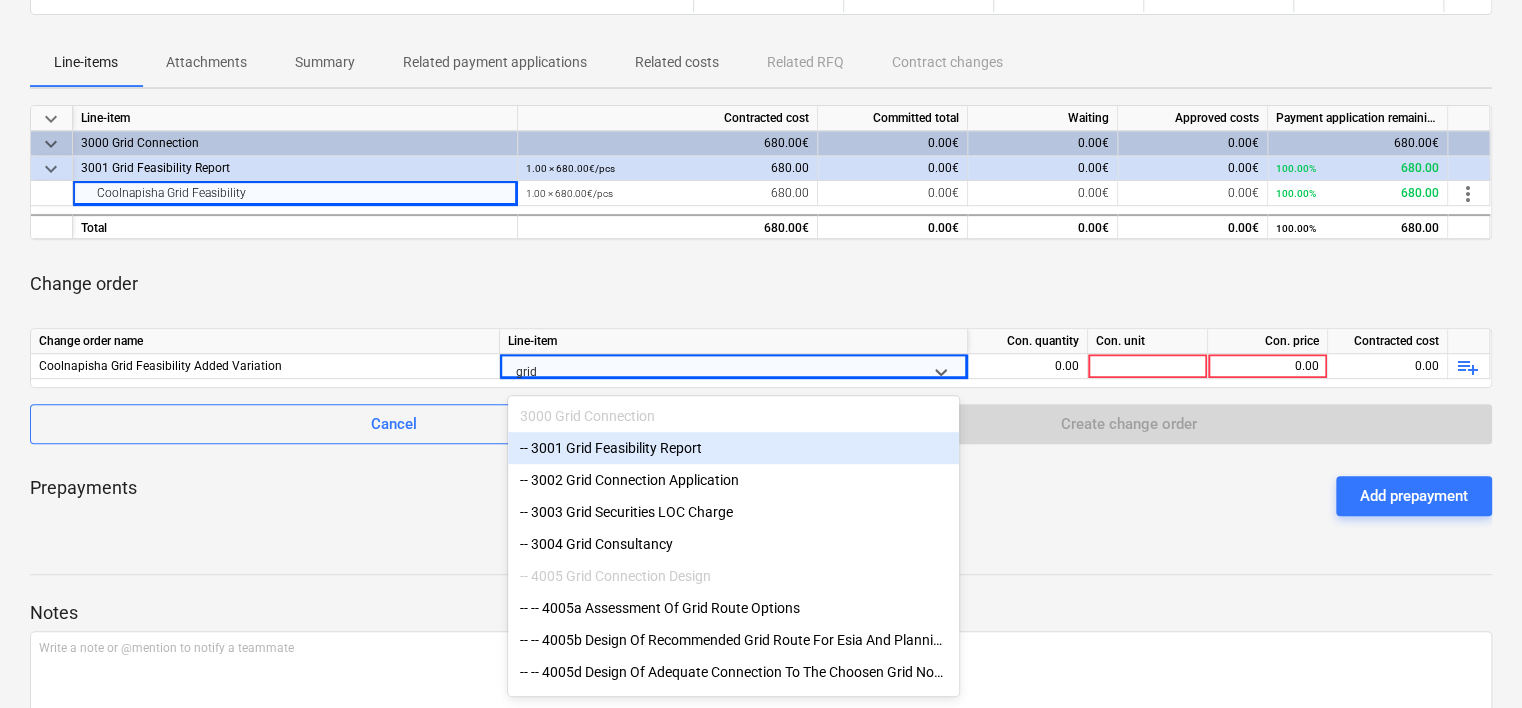 click on "--  3001 Grid Feasibility Report" at bounding box center (733, 448) 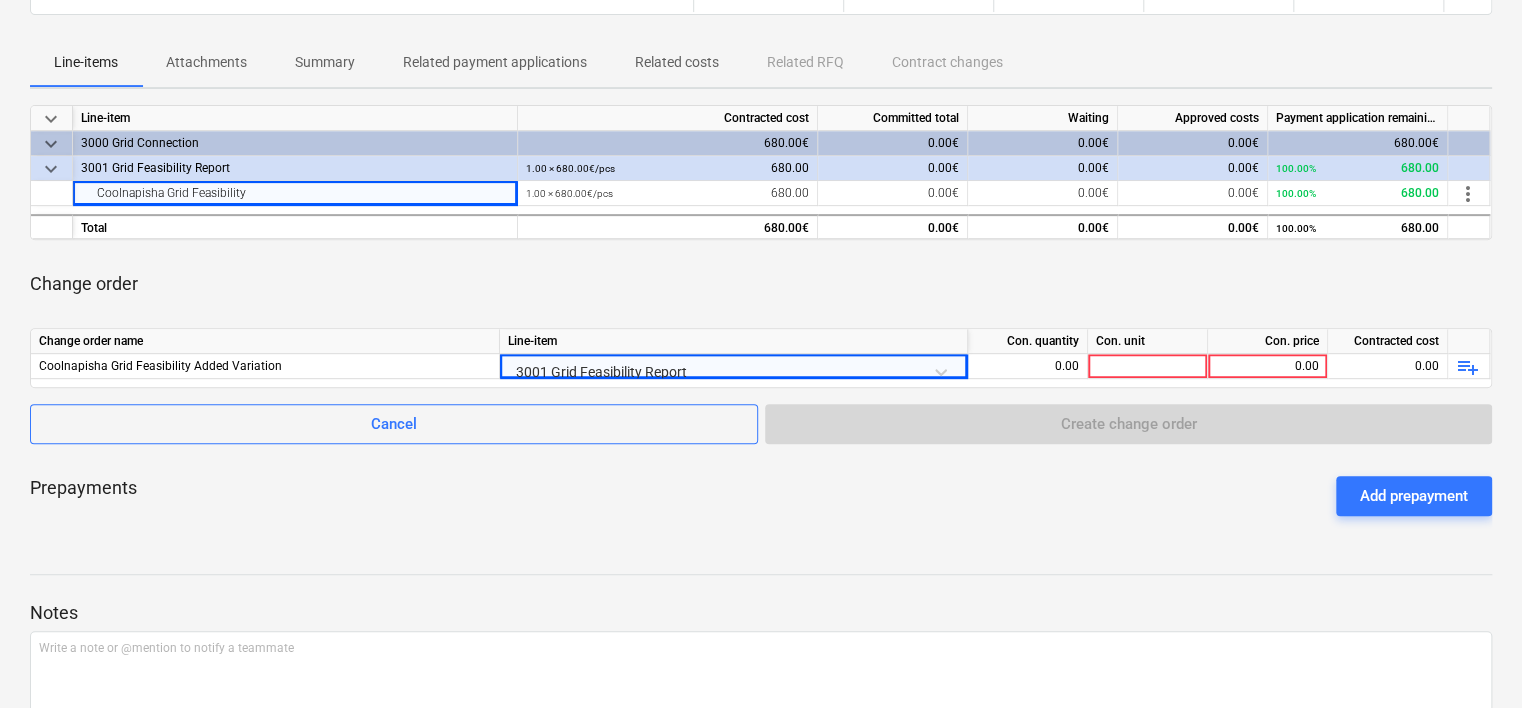 click on "0.00" at bounding box center [1027, 366] 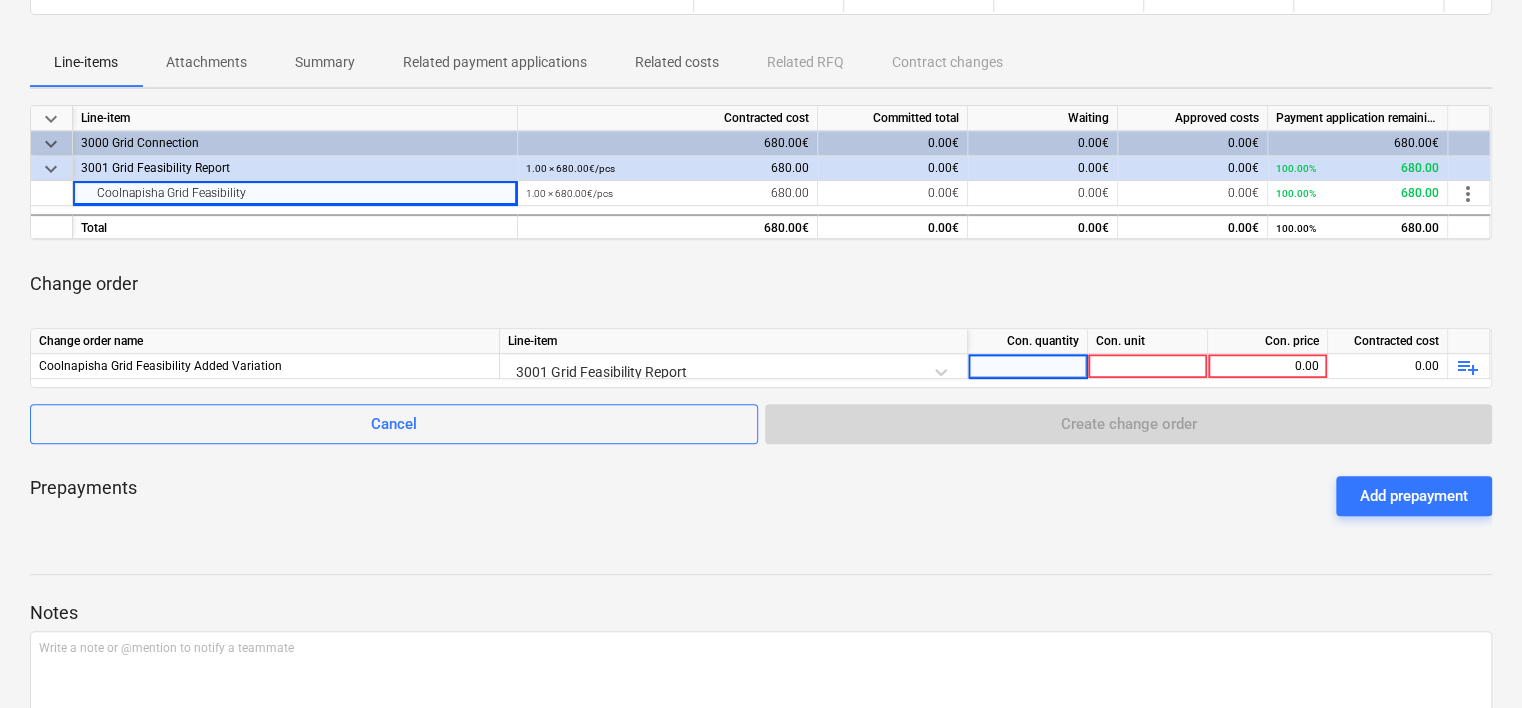 type on "1" 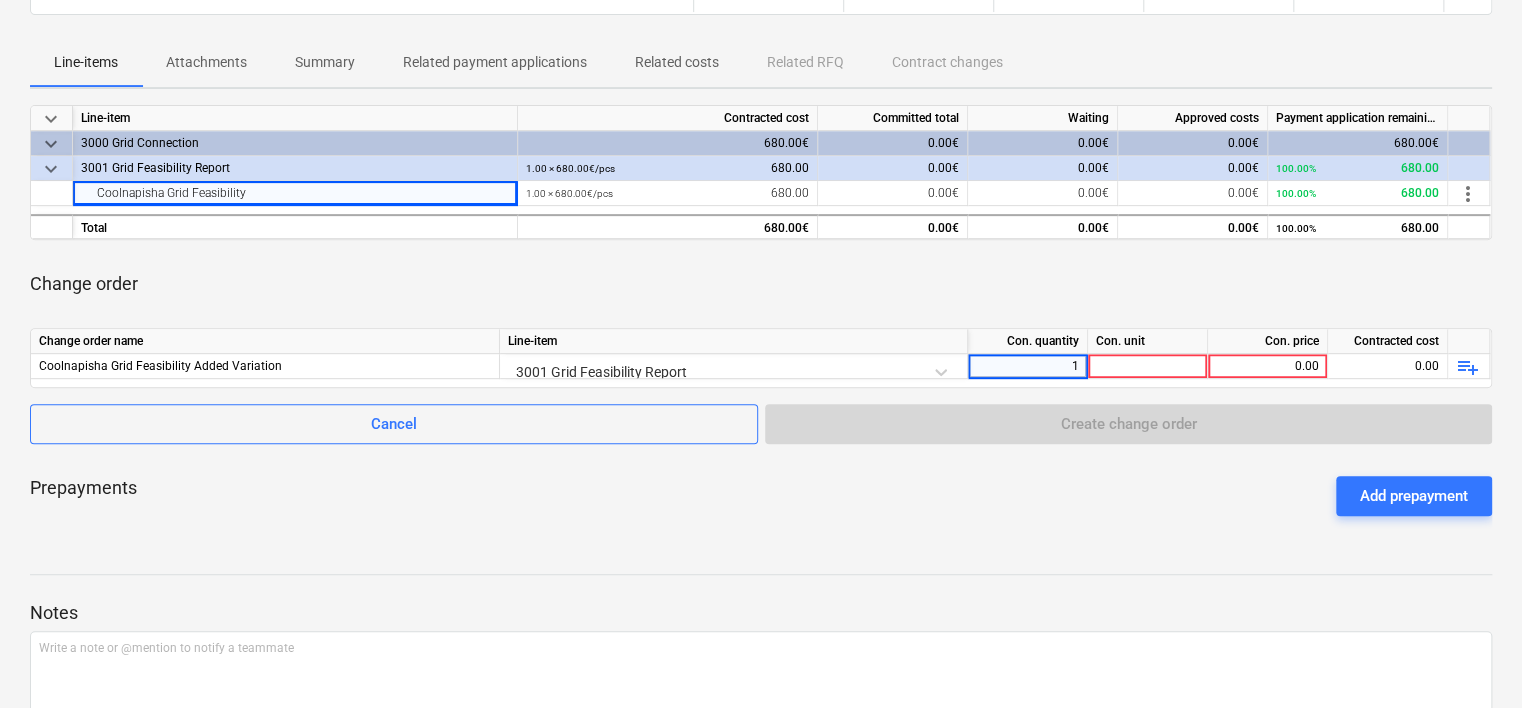 click at bounding box center (1148, 366) 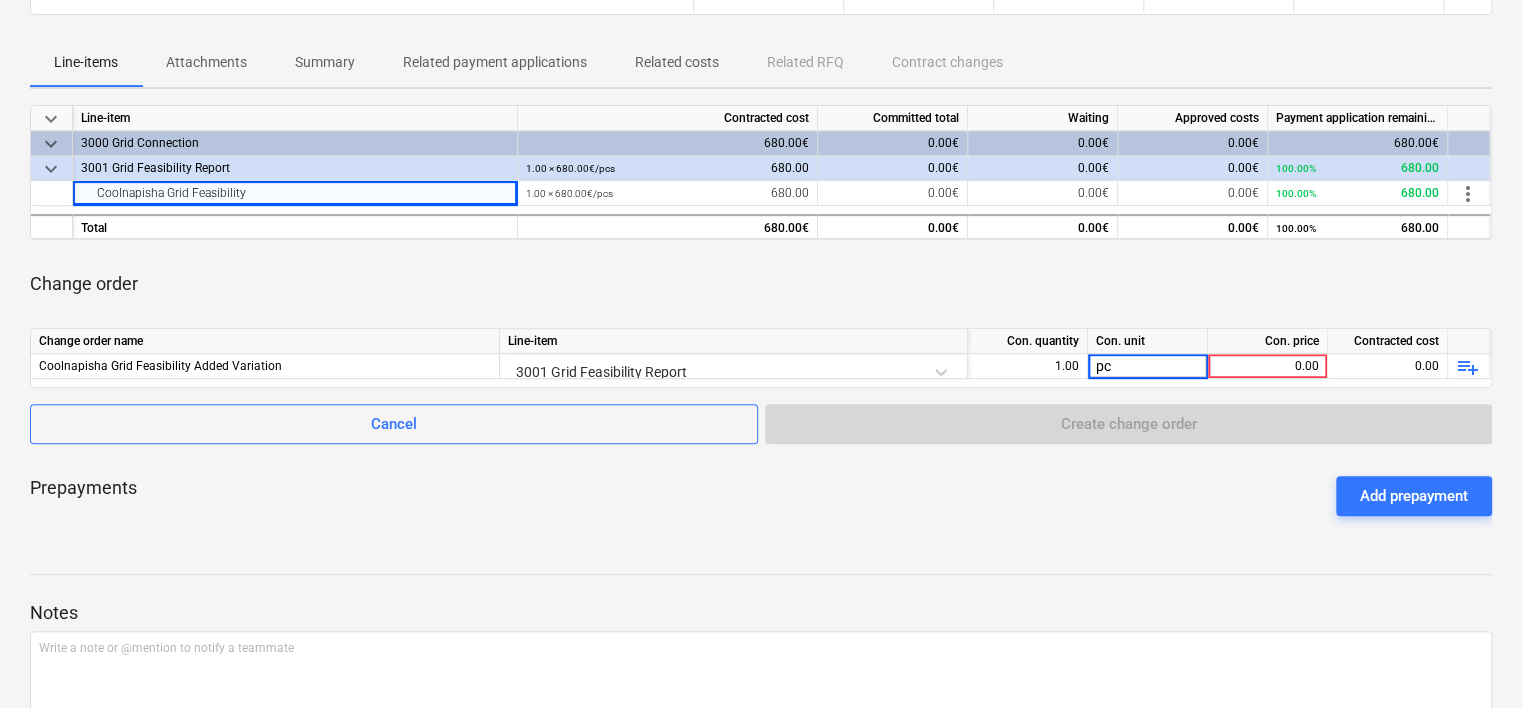 type on "pcs" 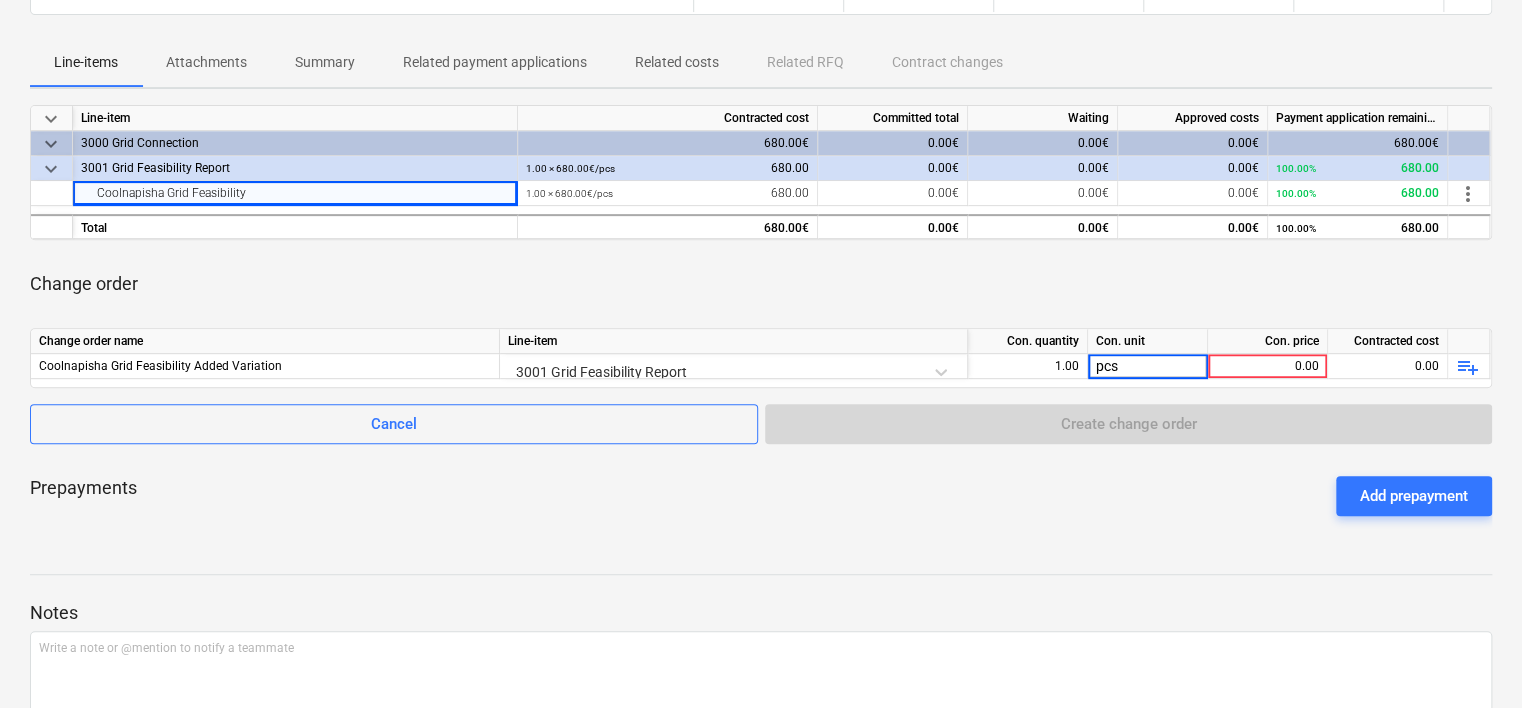 click on "0.00" at bounding box center [1267, 366] 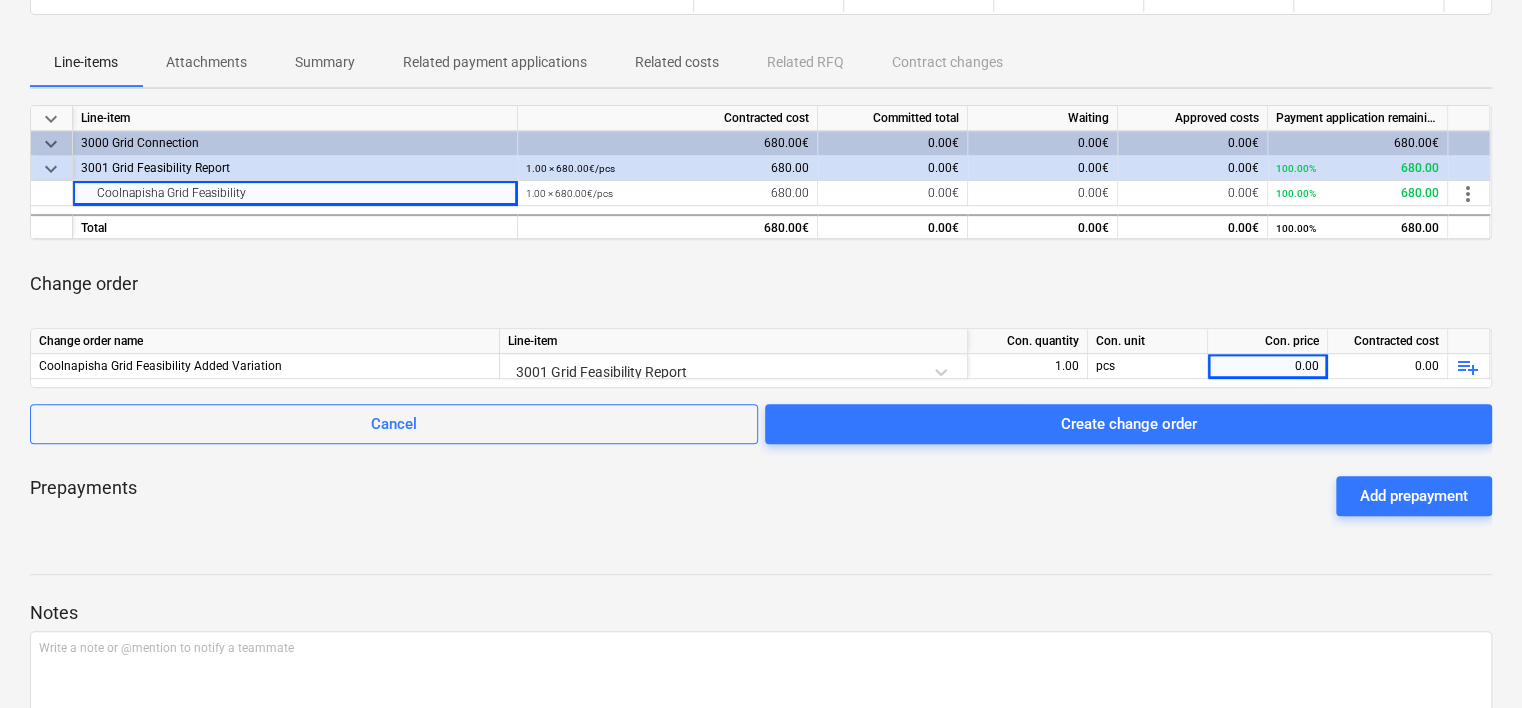 click on "0.00" at bounding box center (1267, 366) 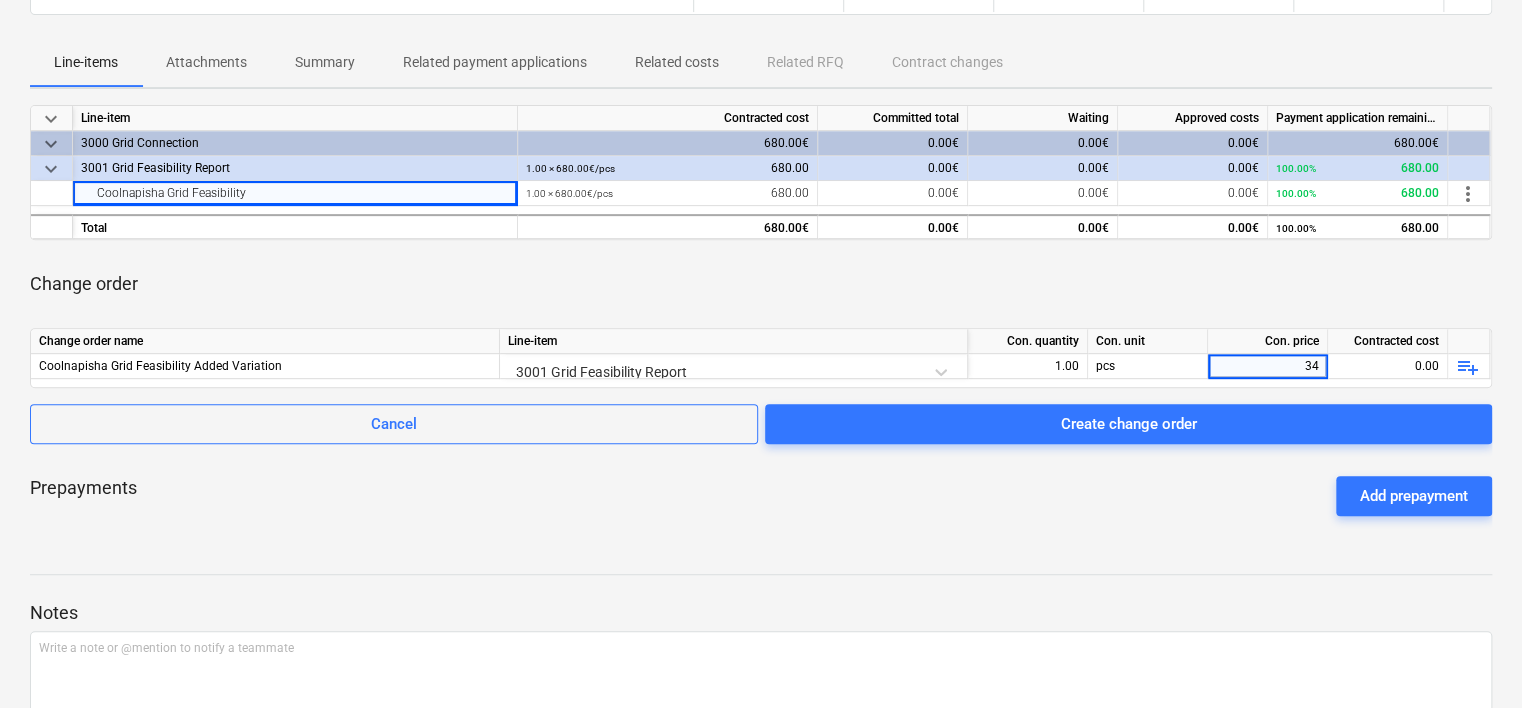 type on "340" 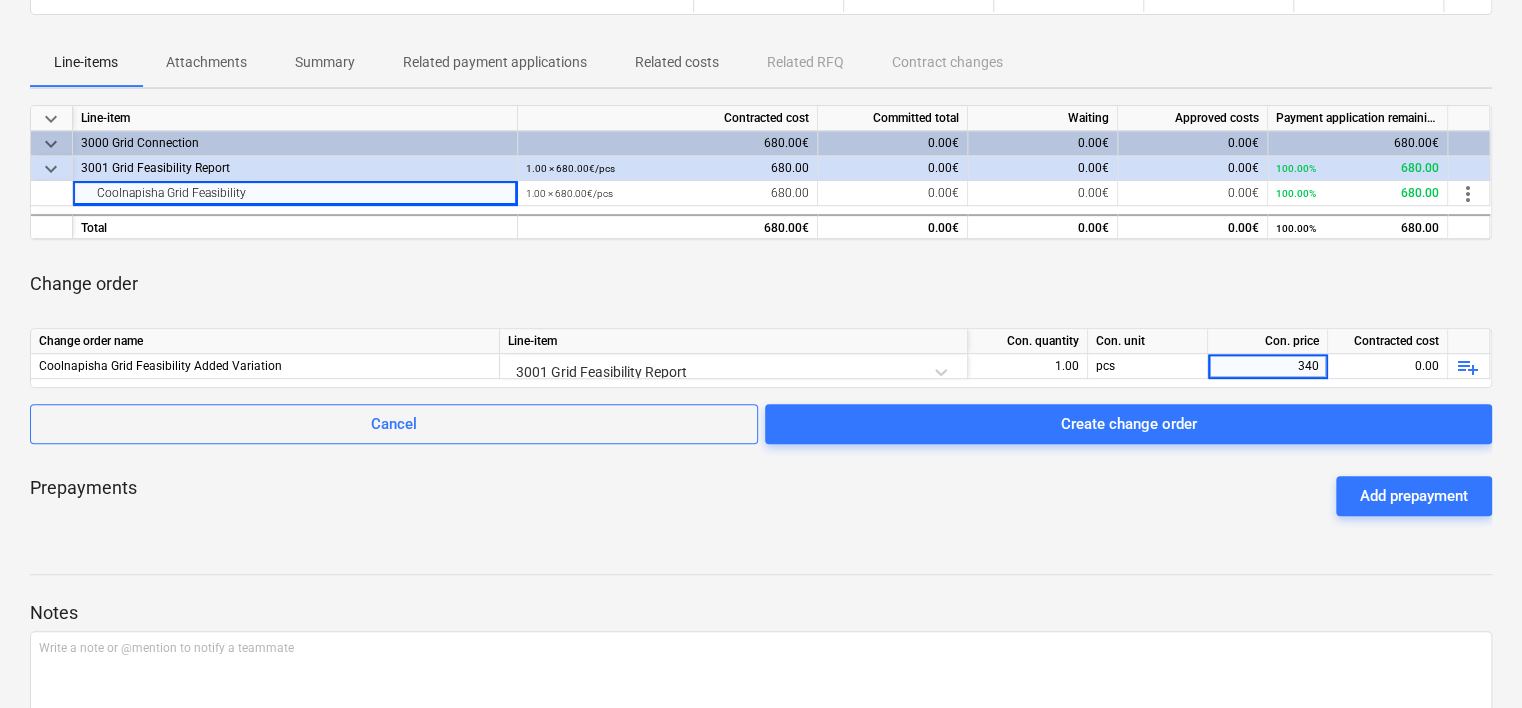 click on "Coolnapisha Grid Feasibility  notes Notes edit Change subcontract business View subcontractor rate_review Add a review person Change contact person delete Delete document Sent : - Opened : - Send payment application template via email Contracted cost Committed total Waiting Confirmed costs Payment application remaining Total 680.00€ 0.00€ 0.00€ 0.00€ 100.00% Please wait Line-items Attachments Summary Related payment applications Related costs Related RFQ Contract changes keyboard_arrow_down Line-item Contracted cost Committed total Waiting Approved costs Payment application remaining keyboard_arrow_down 3000 Grid Connection  680.00€ 0.00€ 0.00€ 0.00€ 680.00€ keyboard_arrow_down 3001 Grid Feasibility Report  1.00   ×   680.00€ / pcs 680.00 0.00€ 0.00€ 0.00€ 100.00% 680.00  Coolnapisha Grid Feasibility   1.00   ×   680.00€ / pcs 680.00 0.00€ 0.00€ 0.00€ 100.00% 680.00 more_vert Total 680.00€ 0.00€ 0.00€ 0.00€ 100.00% 680.00 Change order Change order name Line-item" at bounding box center [761, 324] 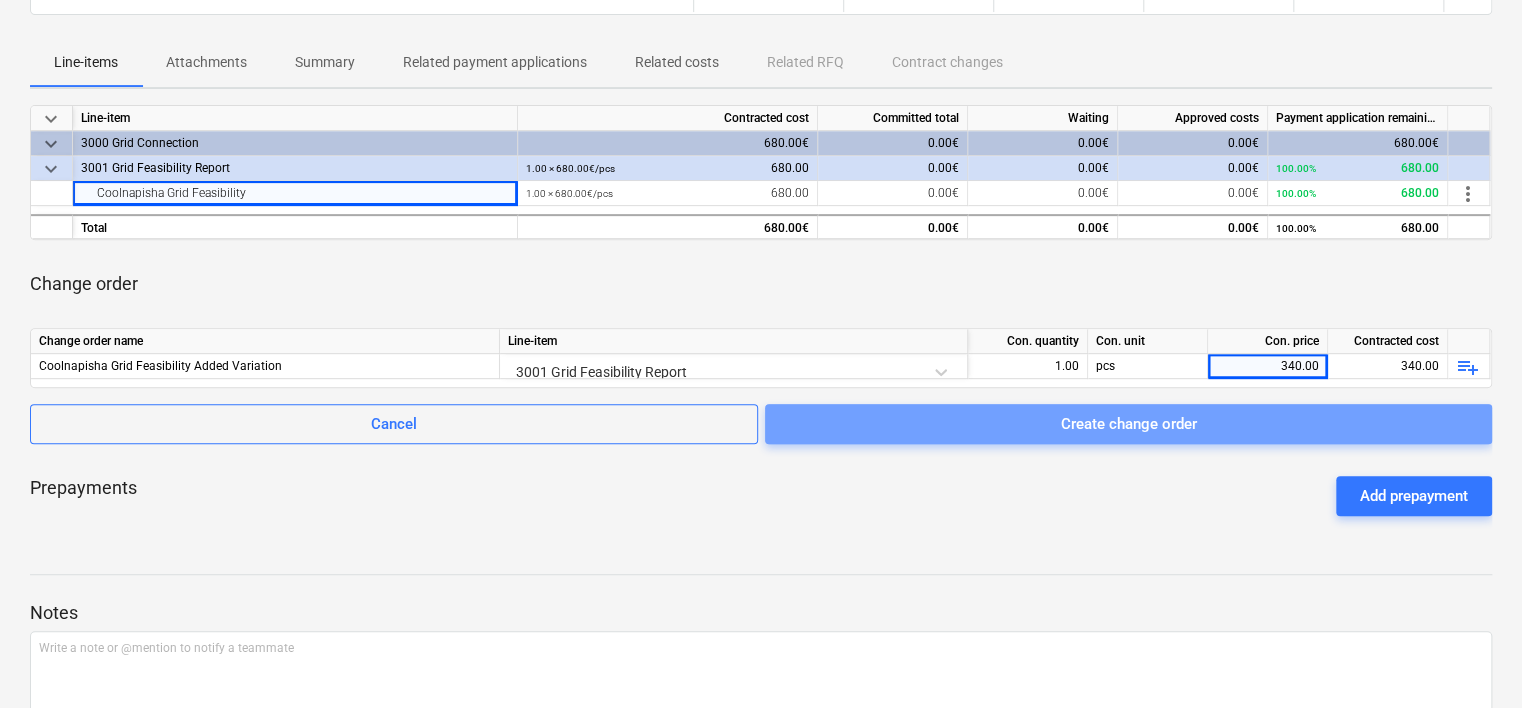 click on "Create change order" at bounding box center (1129, 424) 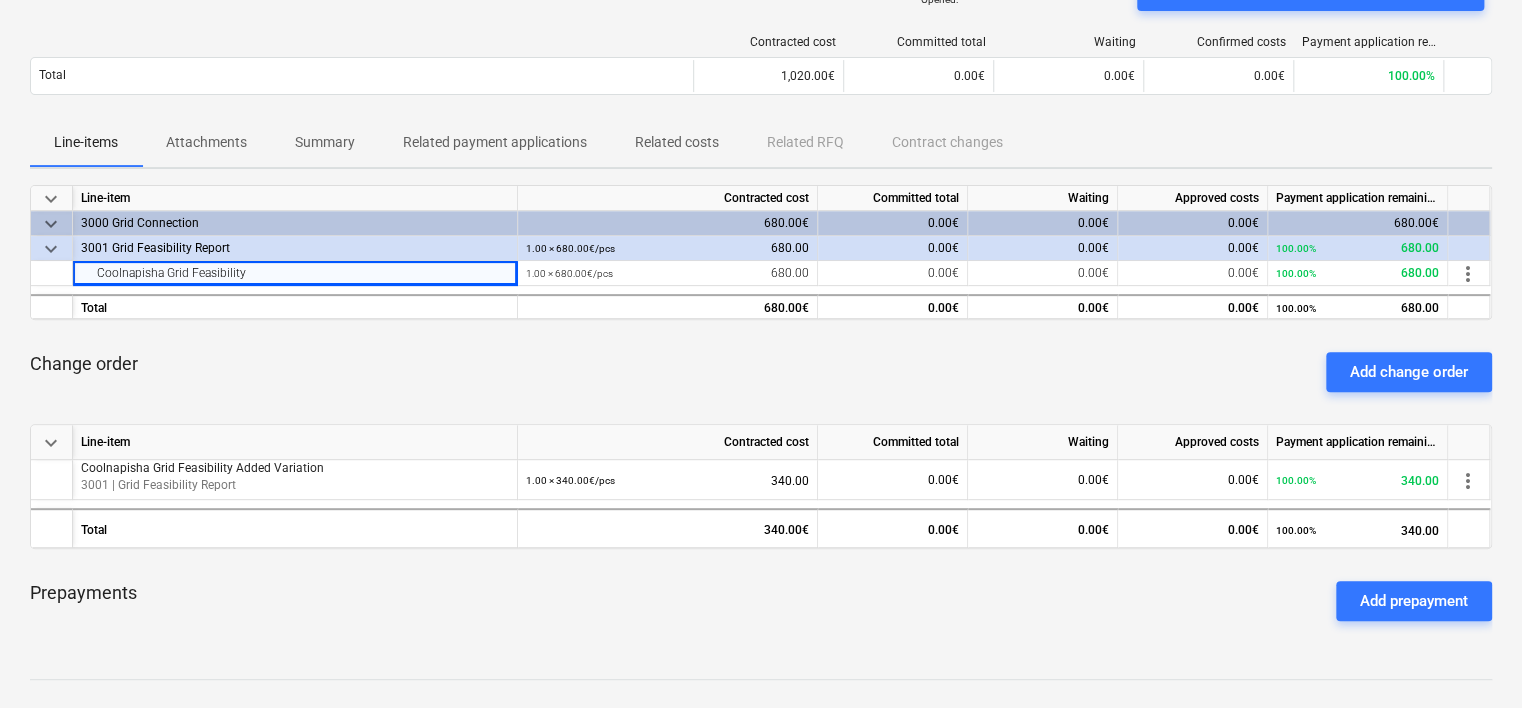 scroll, scrollTop: 0, scrollLeft: 0, axis: both 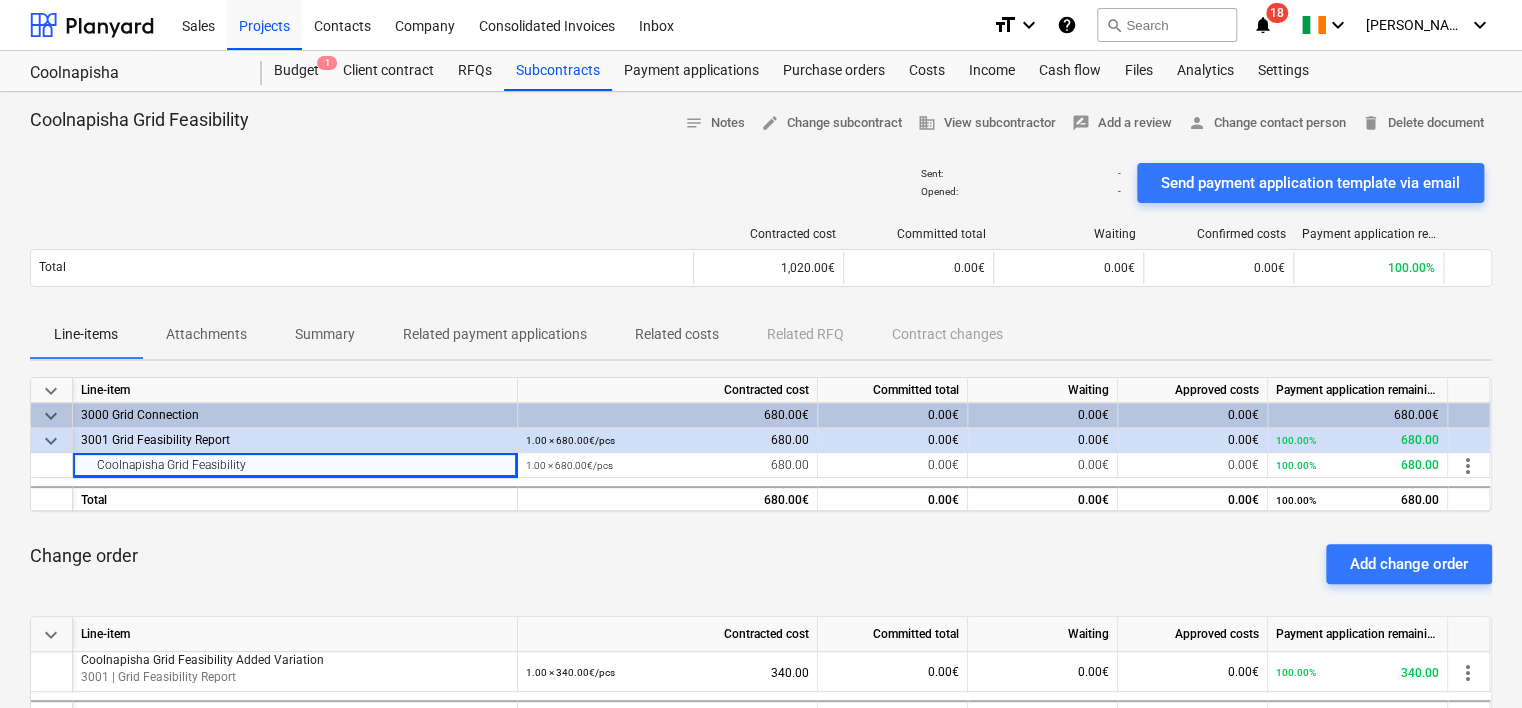 click on "Attachments" at bounding box center [206, 334] 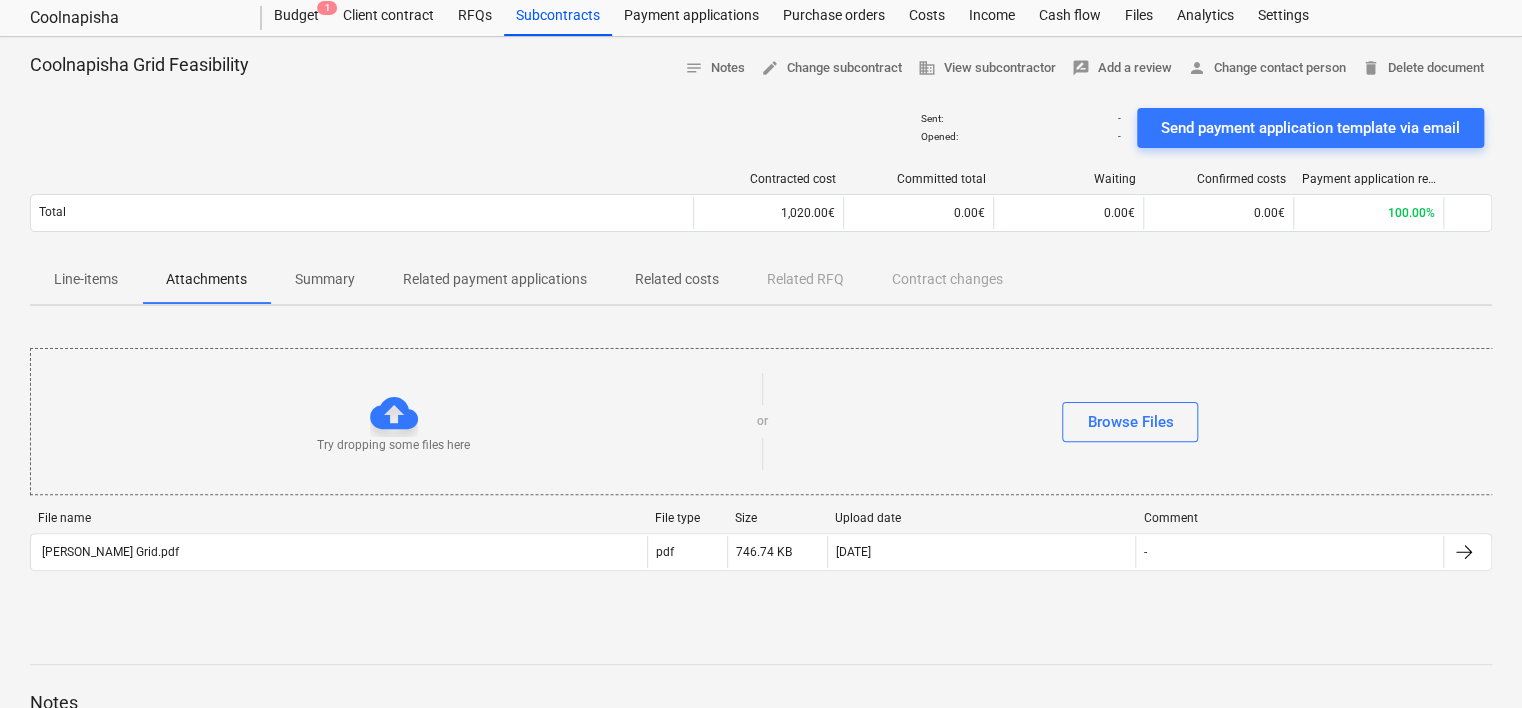 scroll, scrollTop: 100, scrollLeft: 0, axis: vertical 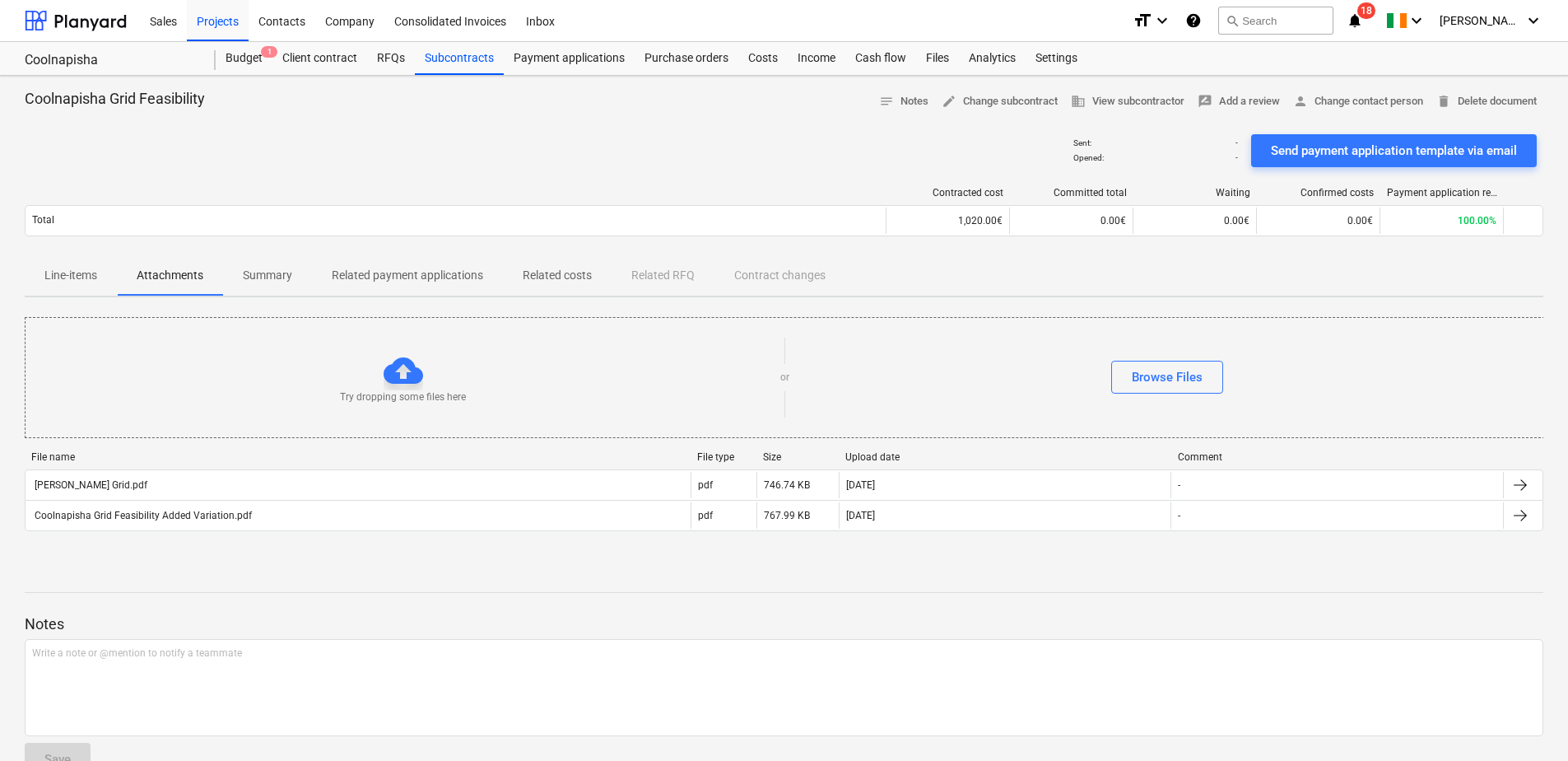 click on "Projects" at bounding box center [217, 20] 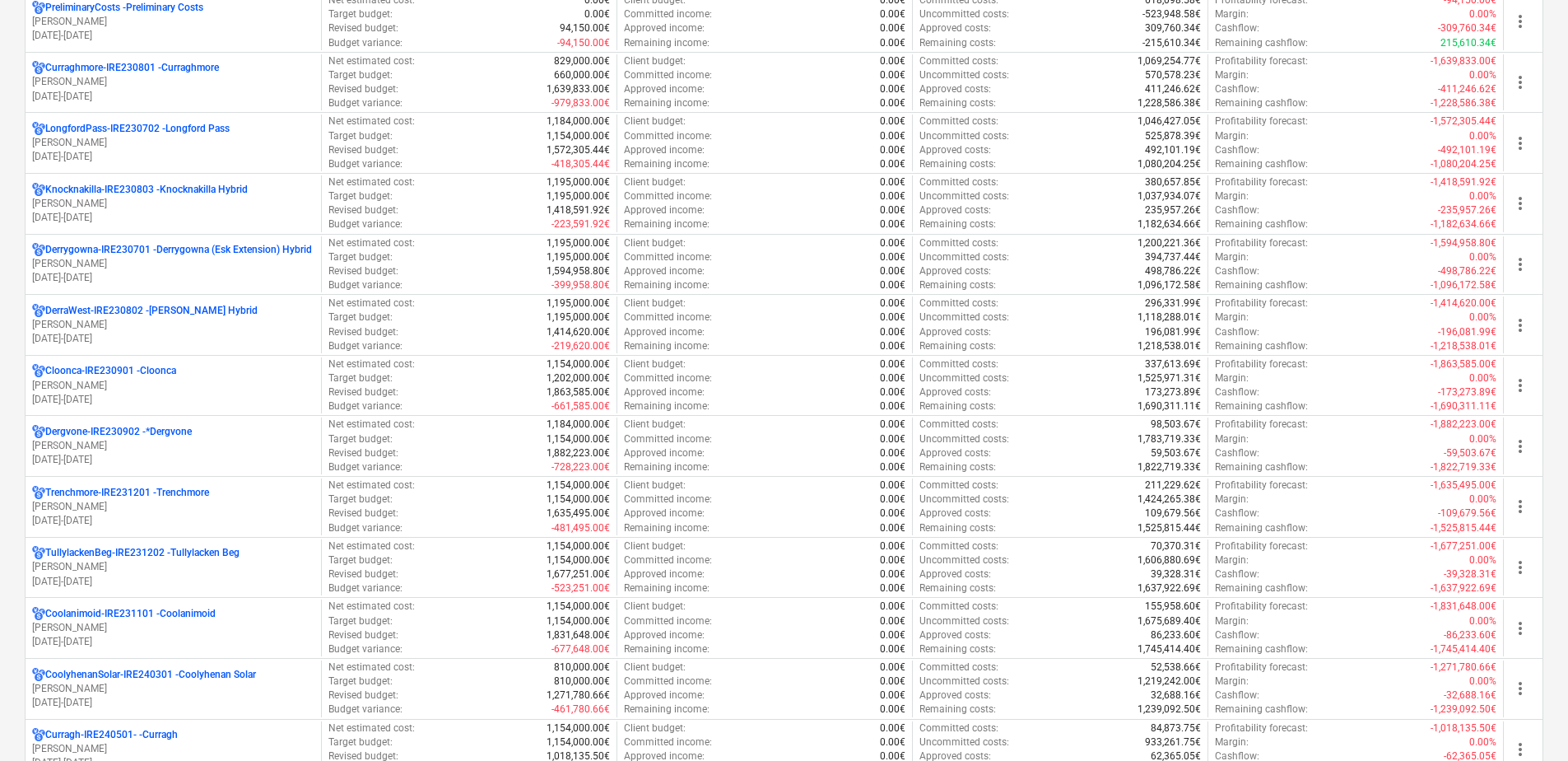 scroll, scrollTop: 329, scrollLeft: 0, axis: vertical 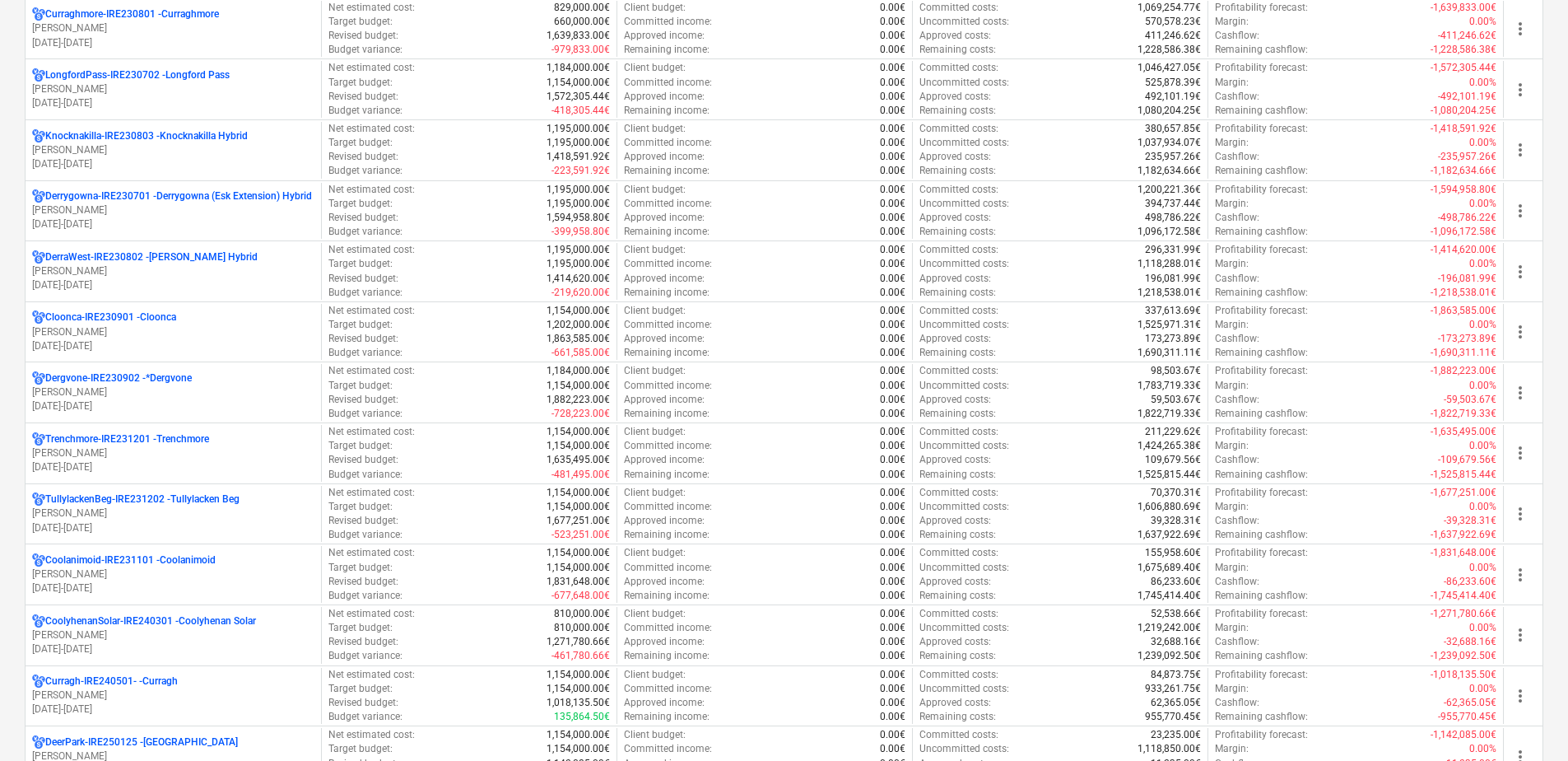 click on "[PERSON_NAME]" at bounding box center (173, 574) 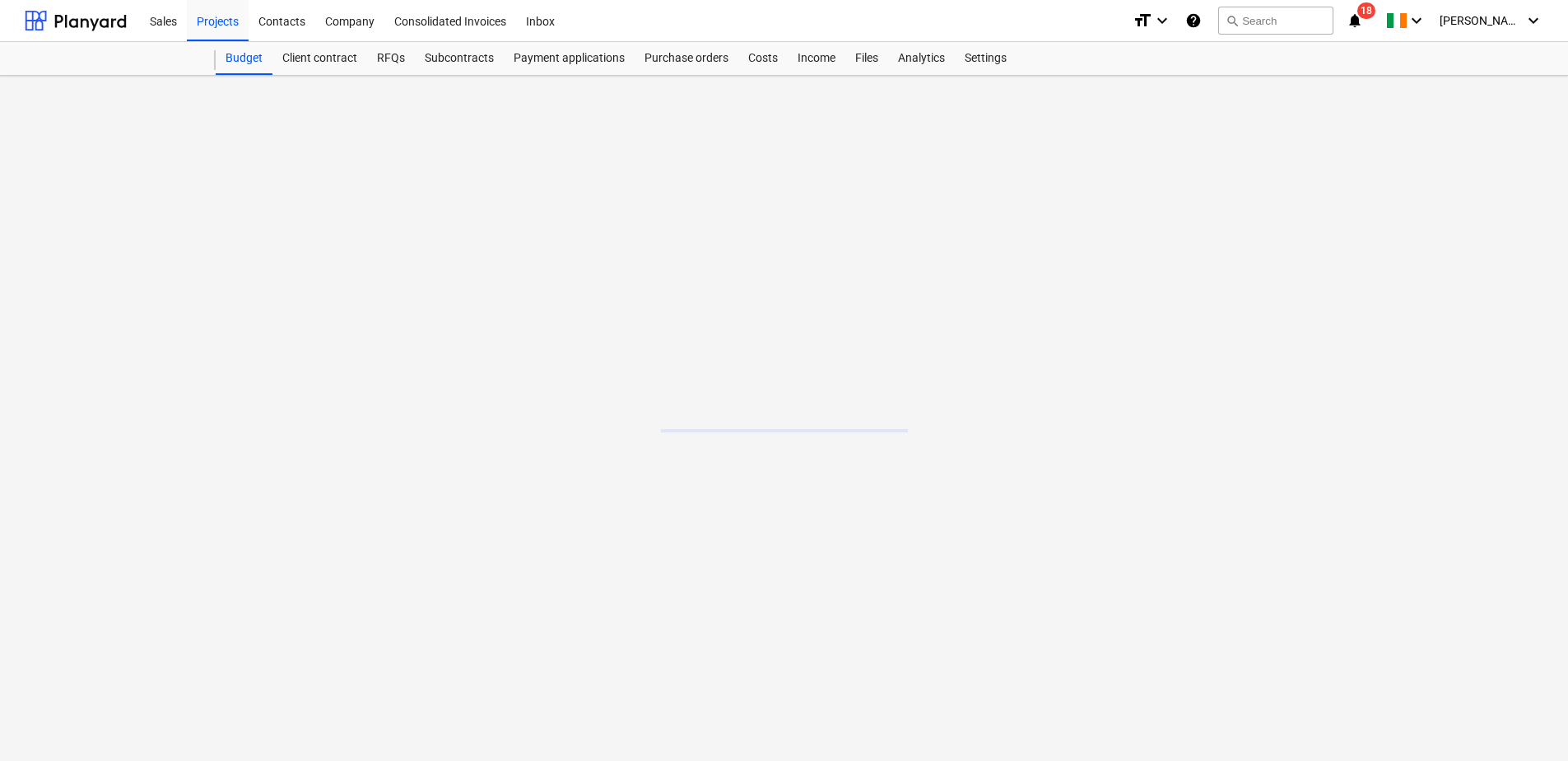 scroll, scrollTop: 0, scrollLeft: 0, axis: both 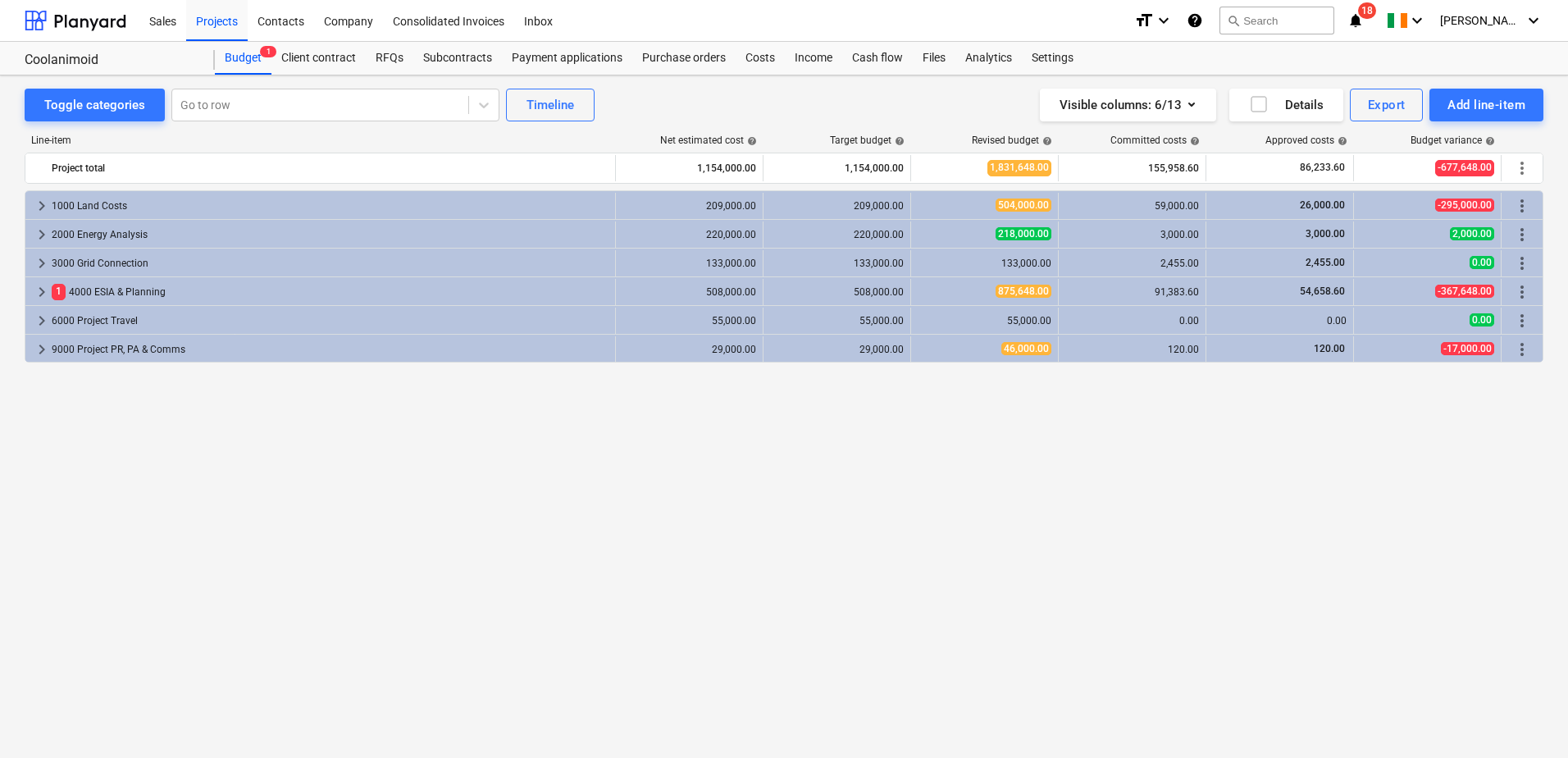 click on "Subcontracts" at bounding box center (458, 58) 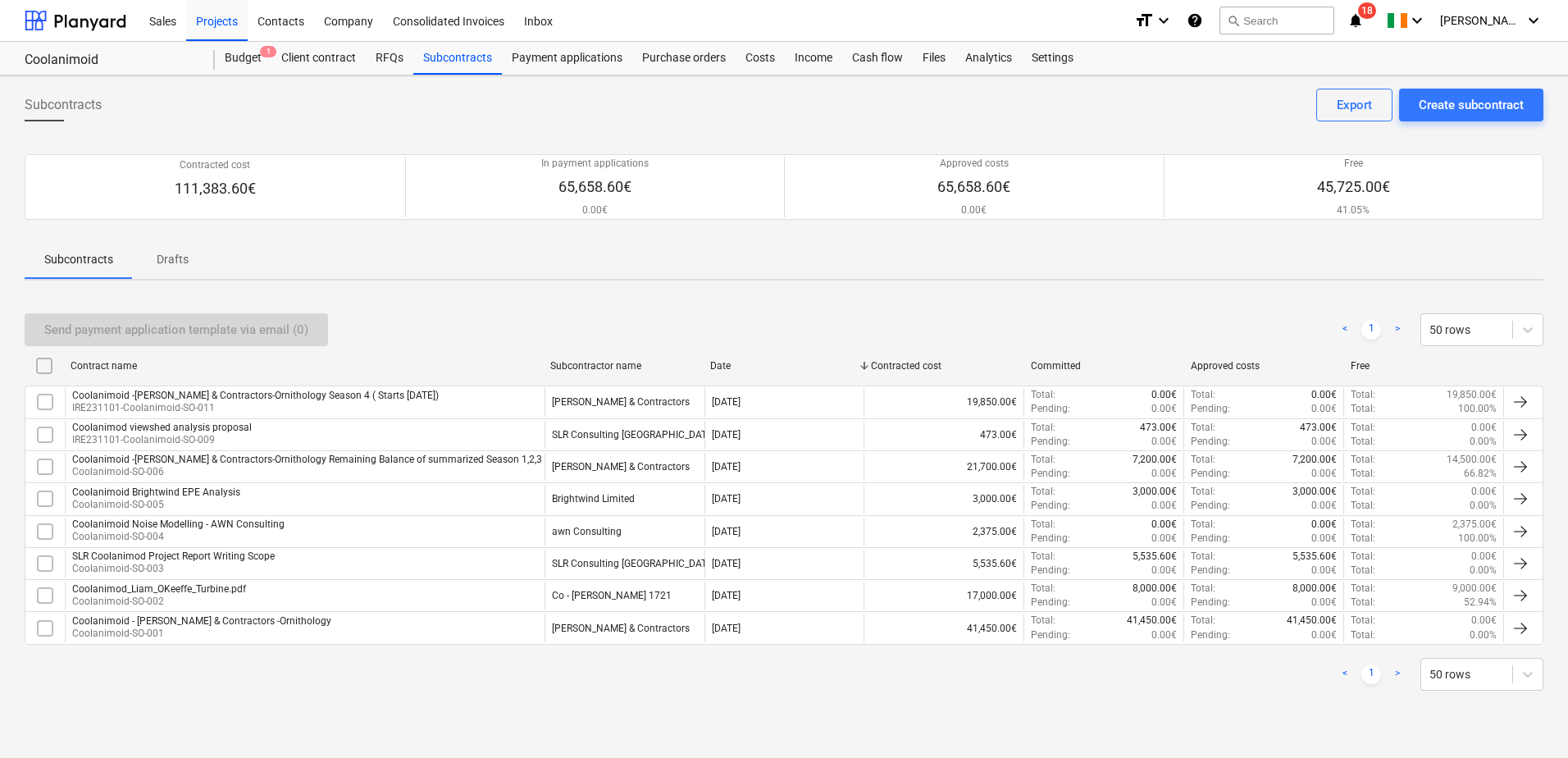click on "Coolanimoid -[PERSON_NAME] & Contractors-Ornithology Remaining Balance of summarized Season 1,2,3" at bounding box center (307, 459) 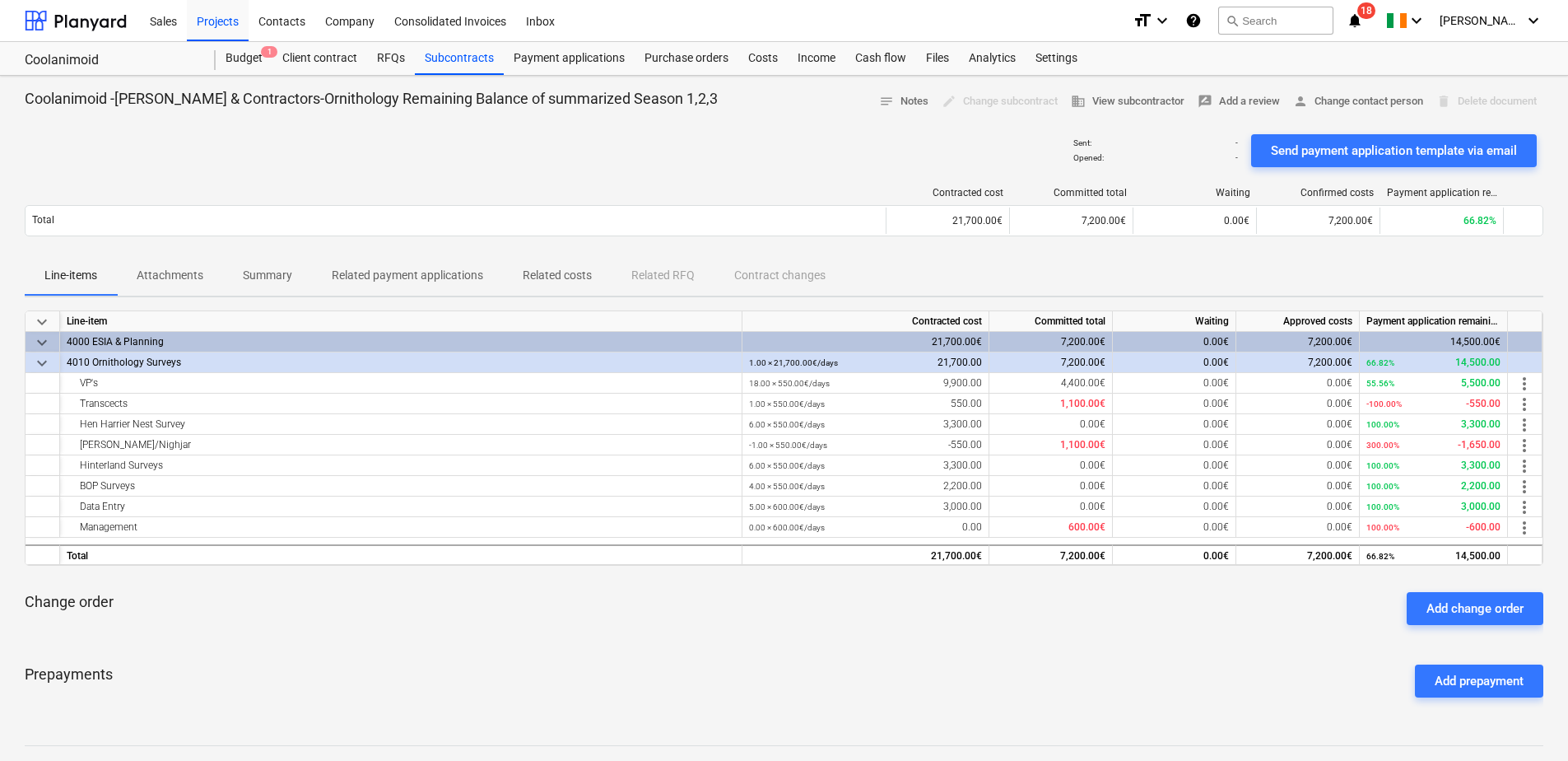 click on "Costs" at bounding box center (763, 58) 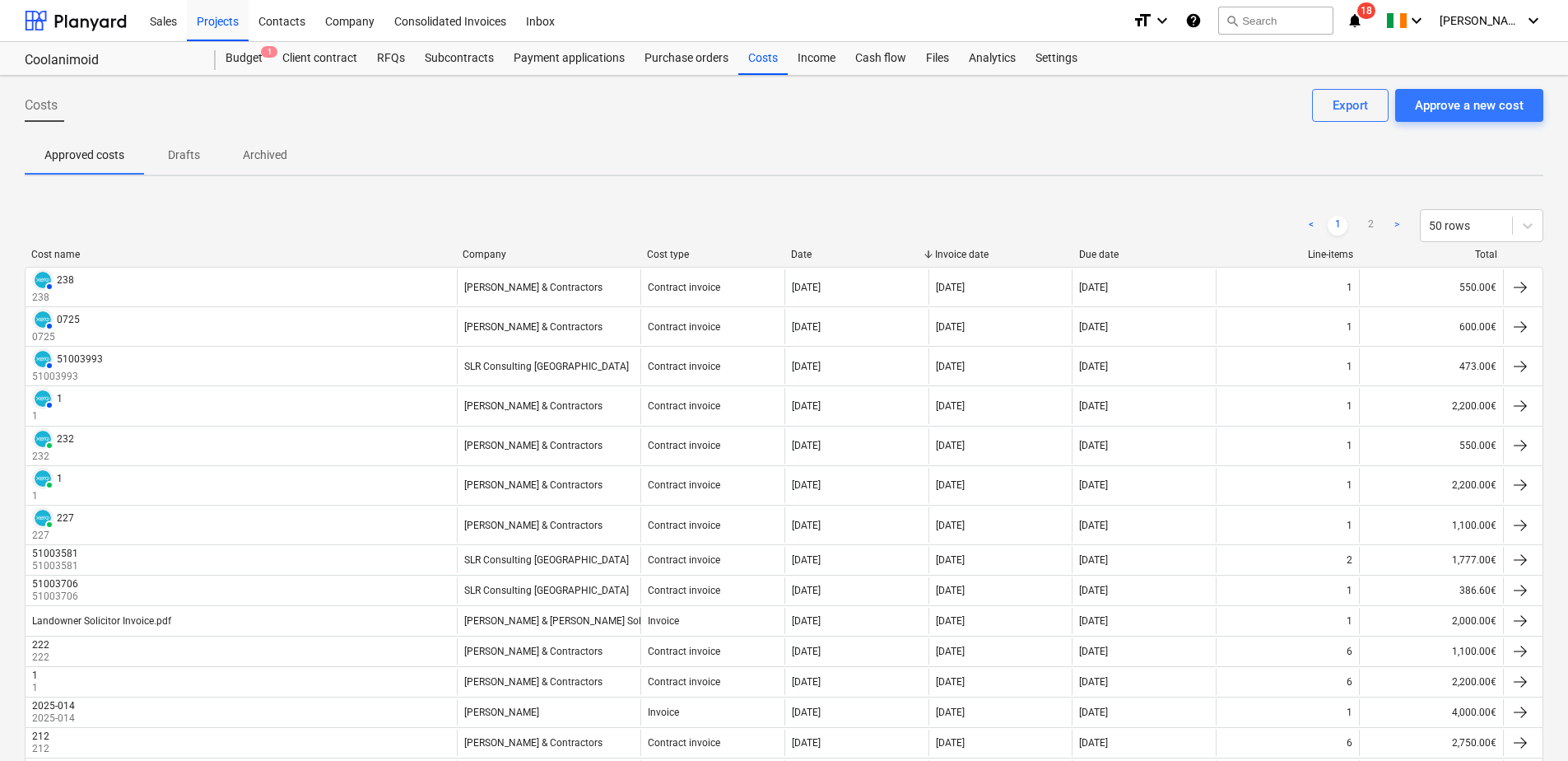 click on "Approve a new cost" at bounding box center (1469, 105) 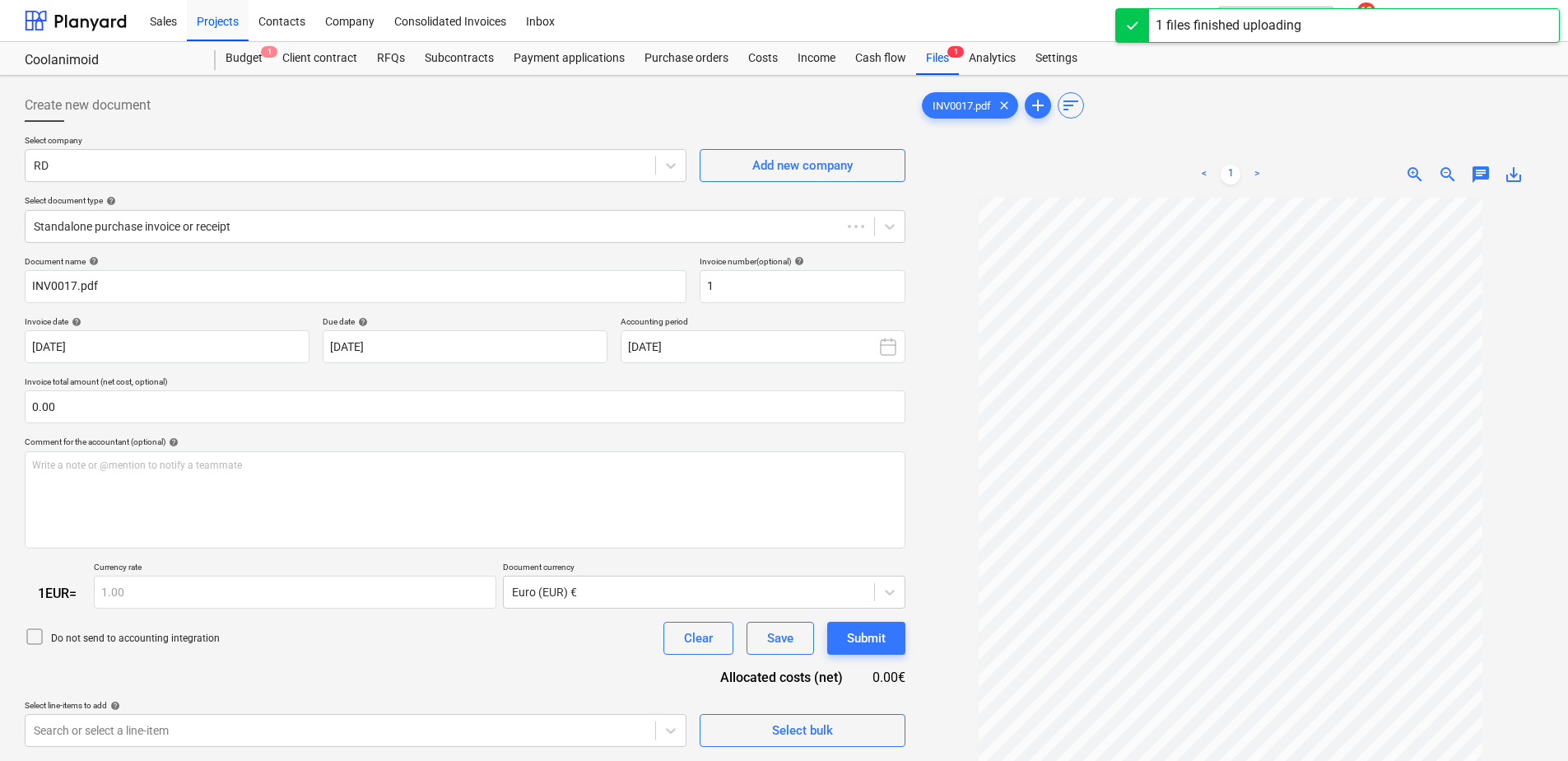 type on "1" 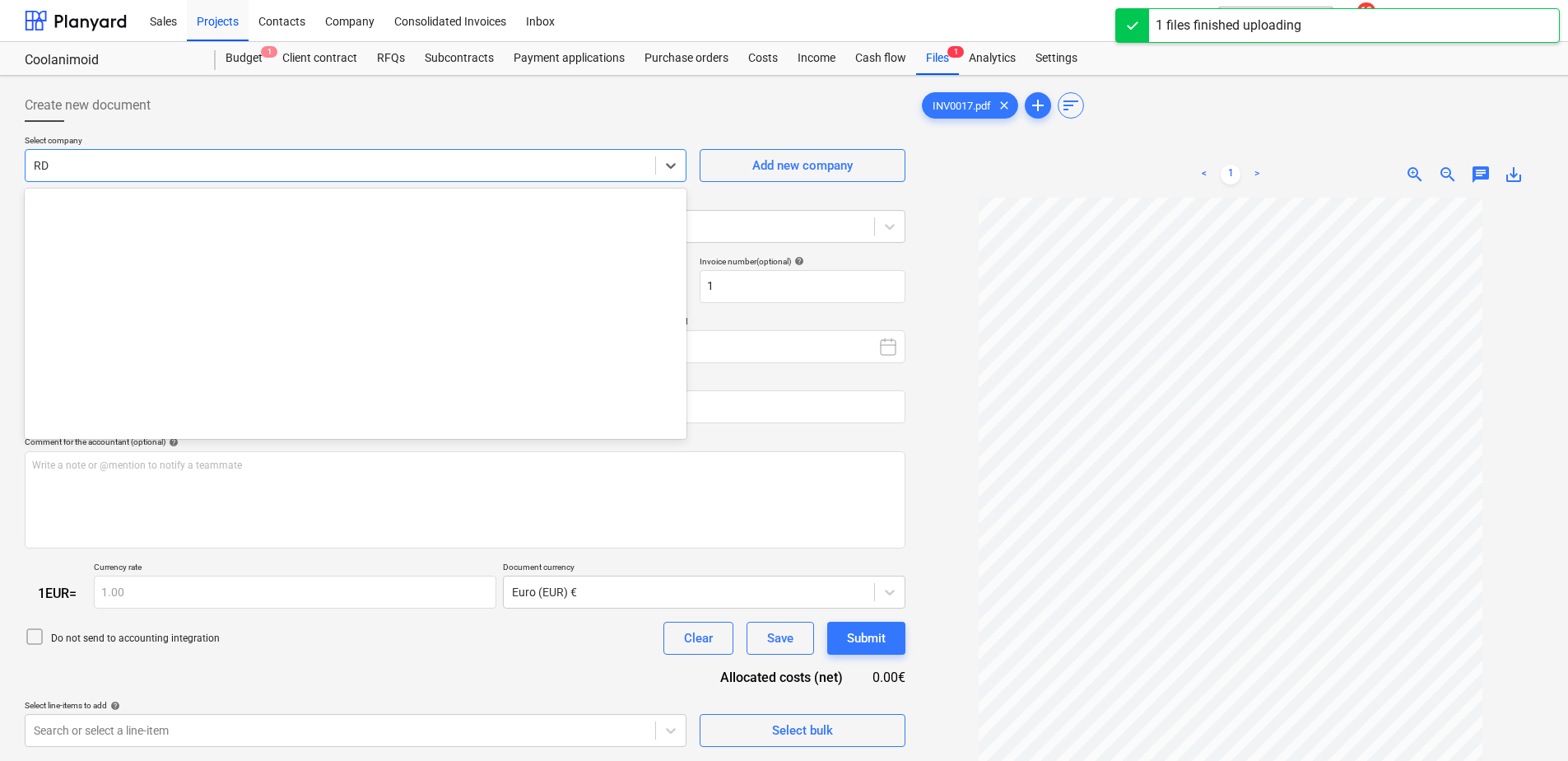 click 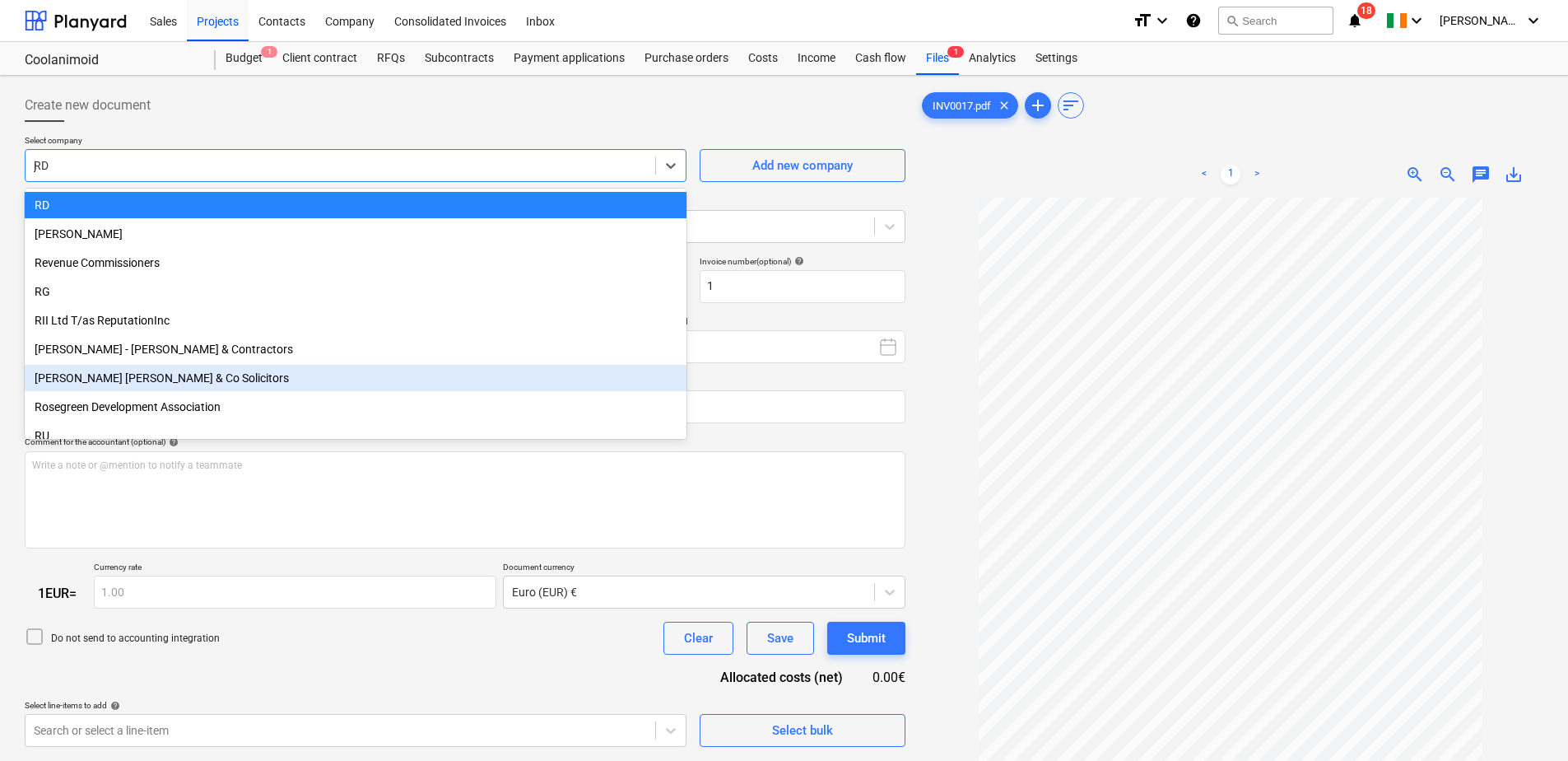 scroll, scrollTop: 675, scrollLeft: 0, axis: vertical 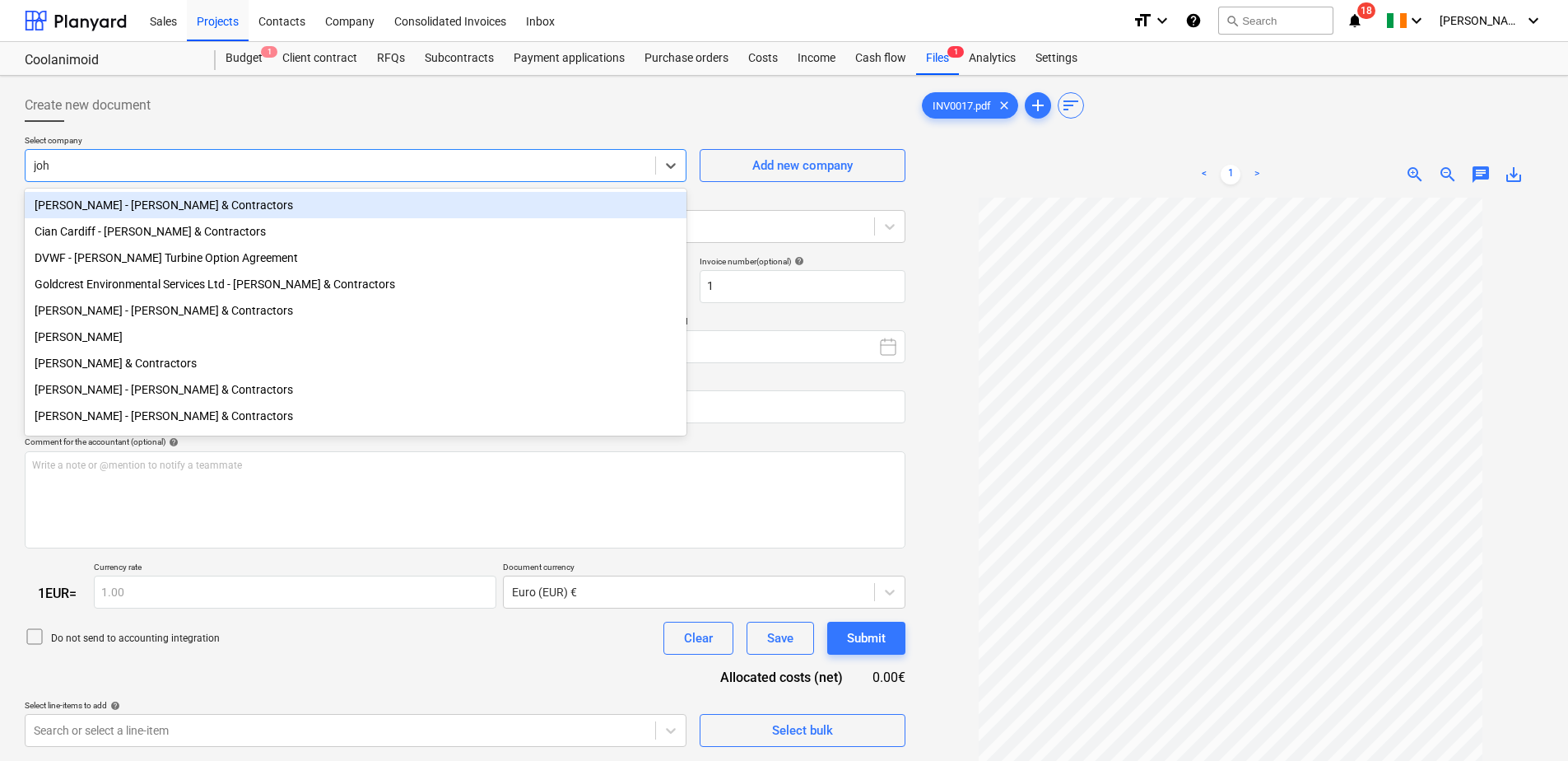 type on "[PERSON_NAME]" 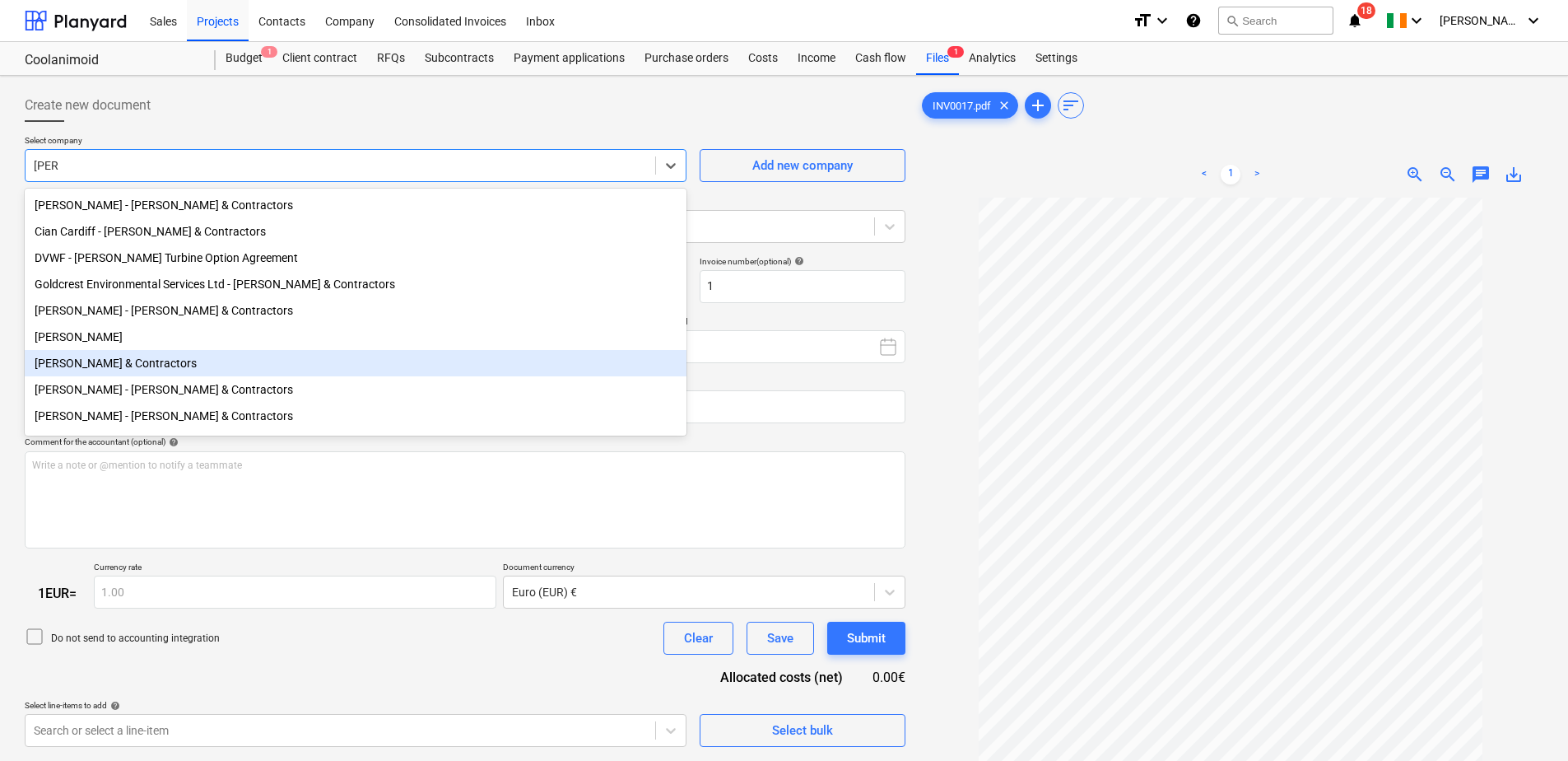 click on "[PERSON_NAME] & Contractors" at bounding box center [356, 363] 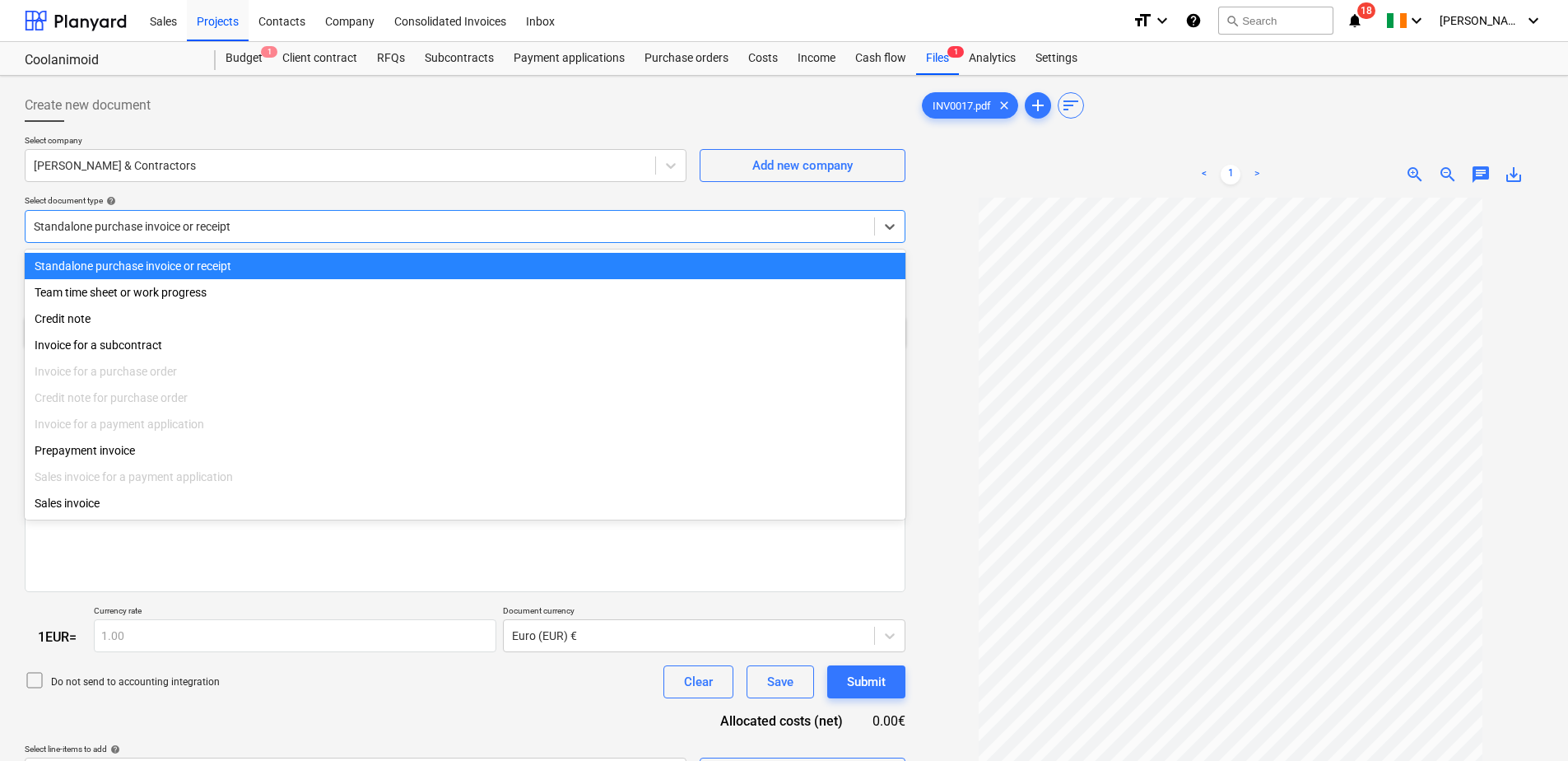 click at bounding box center [449, 226] 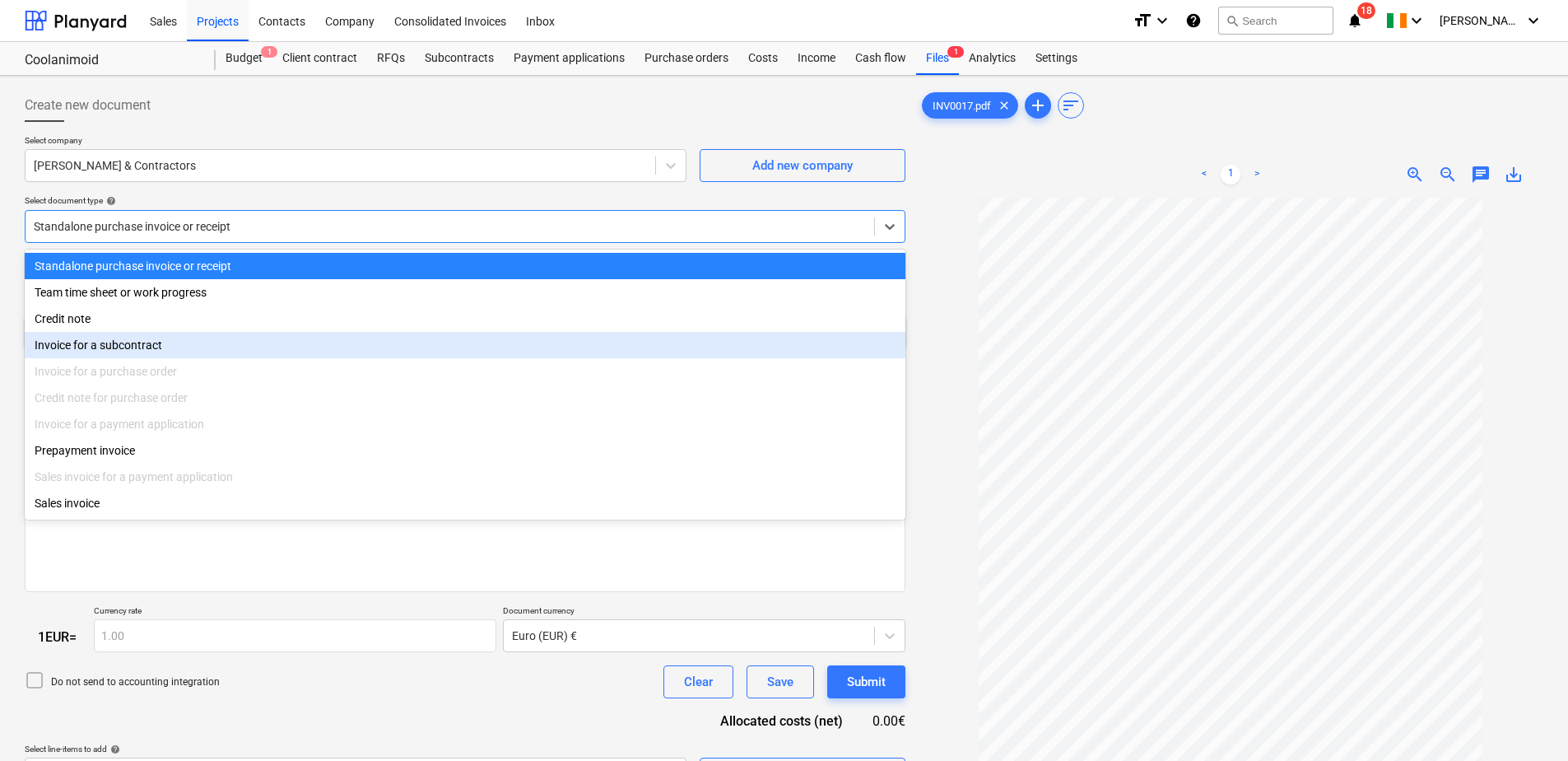click on "Invoice for a subcontract" at bounding box center [465, 345] 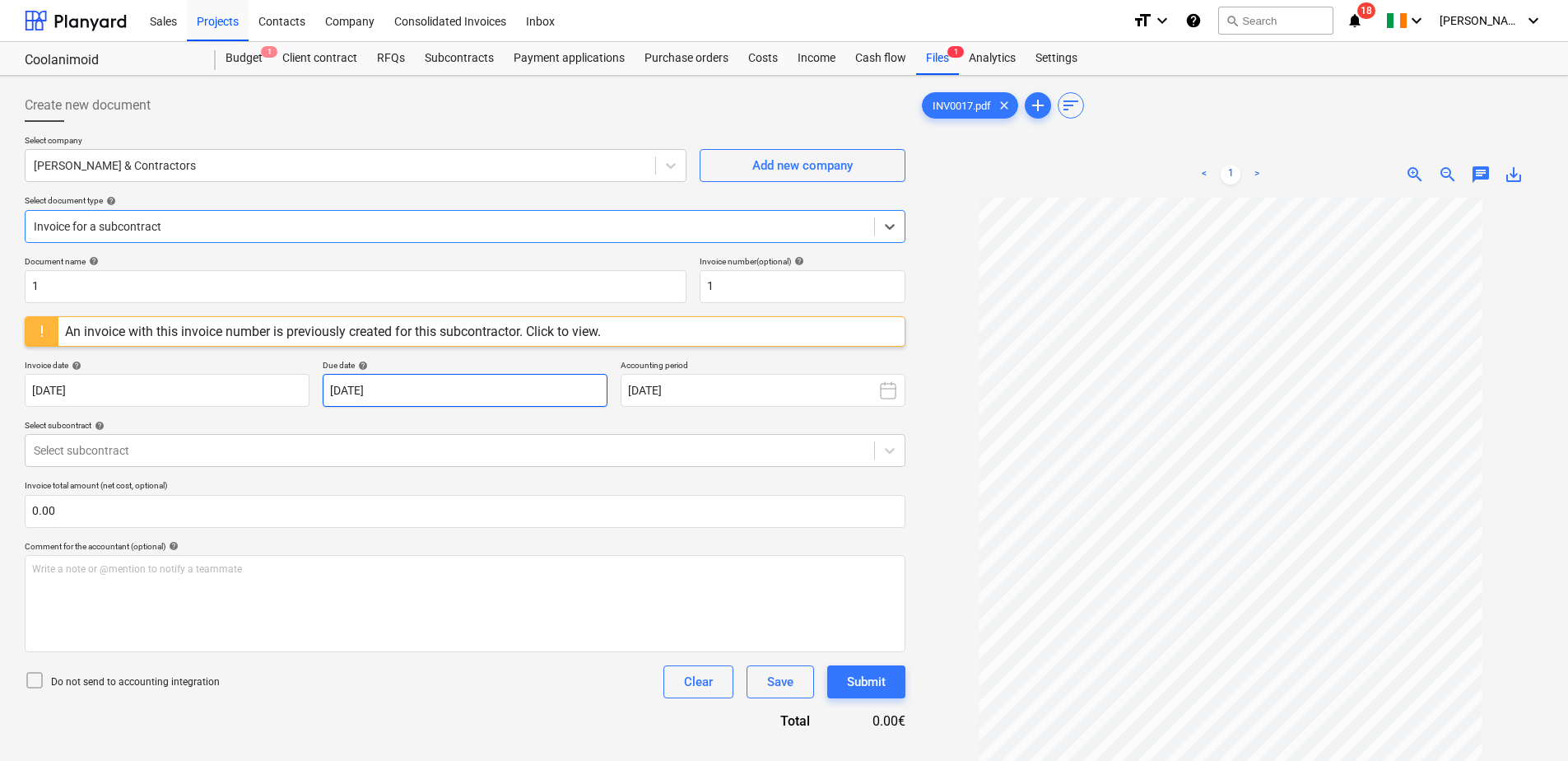 click on "Sales Projects Contacts Company Consolidated Invoices Inbox format_size keyboard_arrow_down help search Search notifications 18 keyboard_arrow_down [PERSON_NAME] keyboard_arrow_down Coolanimoid Budget 1 Client contract RFQs Subcontracts Payment applications Purchase orders Costs Income Cash flow Files 1 Analytics Settings Create new document Select company [PERSON_NAME] & Contractors   Add new company Select document type help option Invoice for a subcontract, selected.   Select is focused ,type to refine list, press Down to open the menu,  Invoice for a subcontract Document name help 1 Invoice number  (optional) help 1 An invoice with this invoice number is previously created for this subcontractor. Click to view. Invoice date help [DATE] [DATE] Press the down arrow key to interact with the calendar and
select a date. Press the question mark key to get the keyboard shortcuts for changing dates. Due date help [DATE] [DATE] Accounting period [DATE] Select subcontract help 0.00 help" at bounding box center [784, 380] 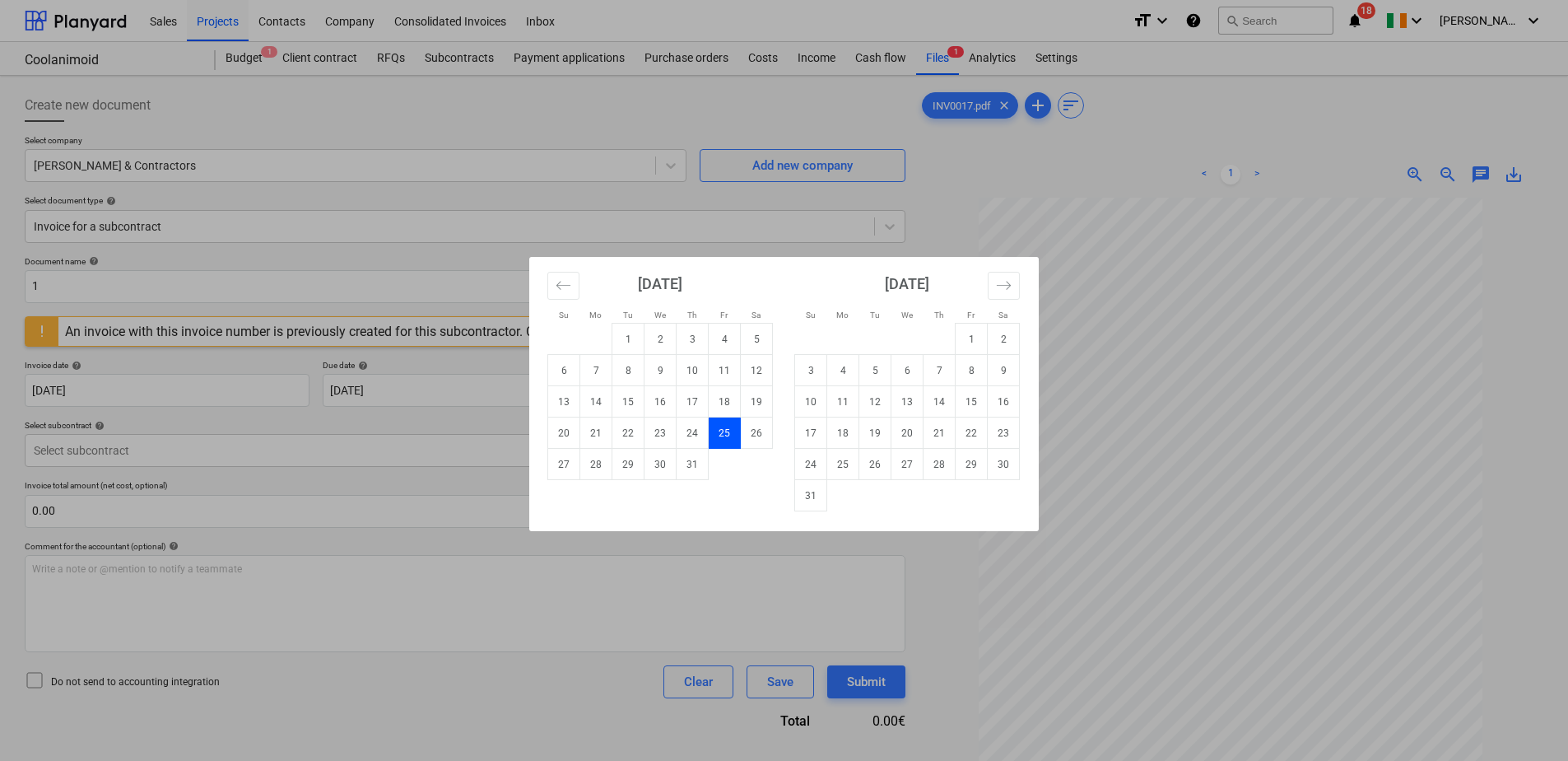 click on "15" at bounding box center [971, 402] 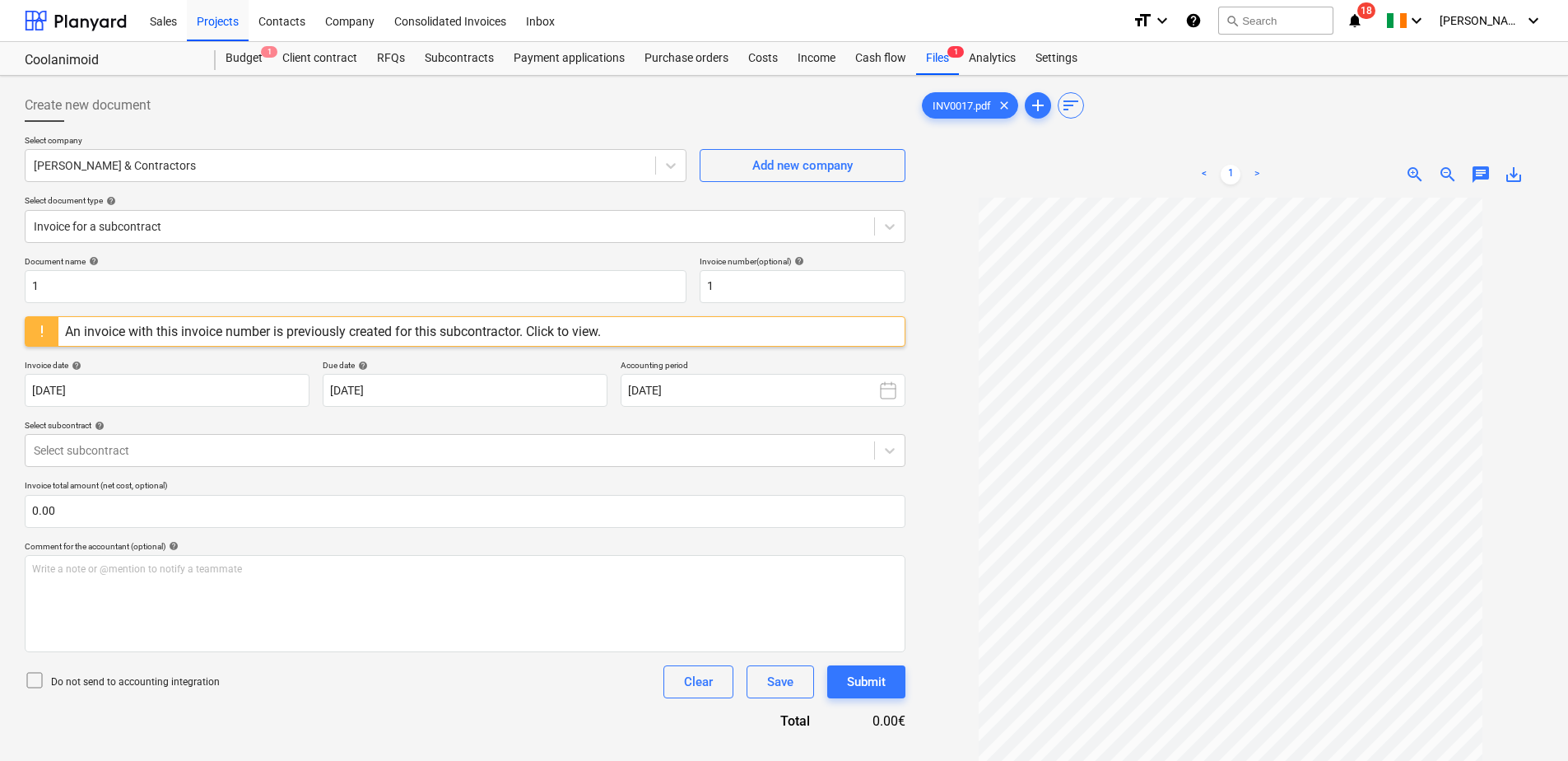 click at bounding box center [449, 451] 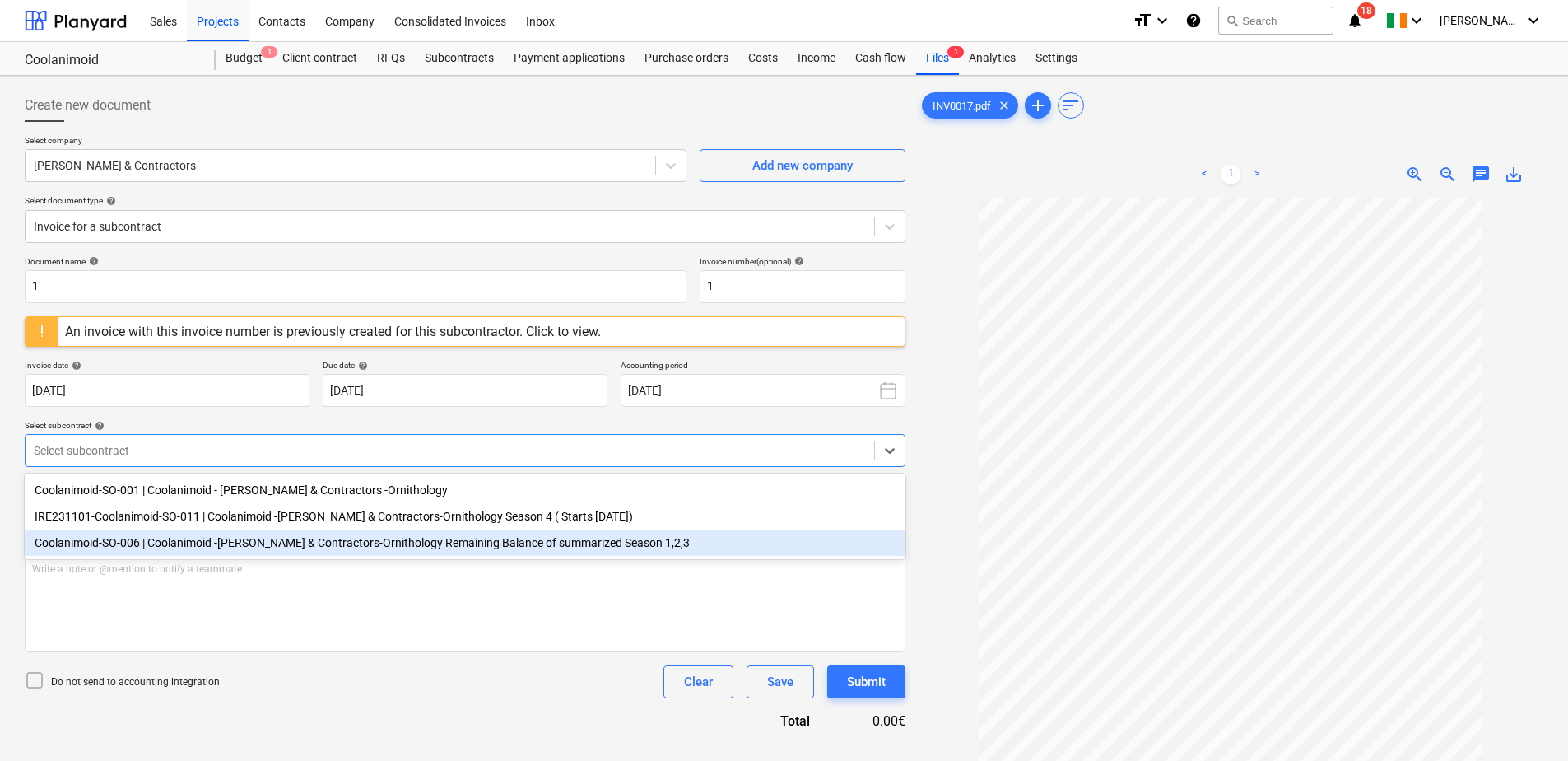 click on "Coolanimoid-SO-006 | Coolanimoid -[PERSON_NAME] & Contractors-Ornithology Remaining Balance of summarized Season 1,2,3" at bounding box center (465, 543) 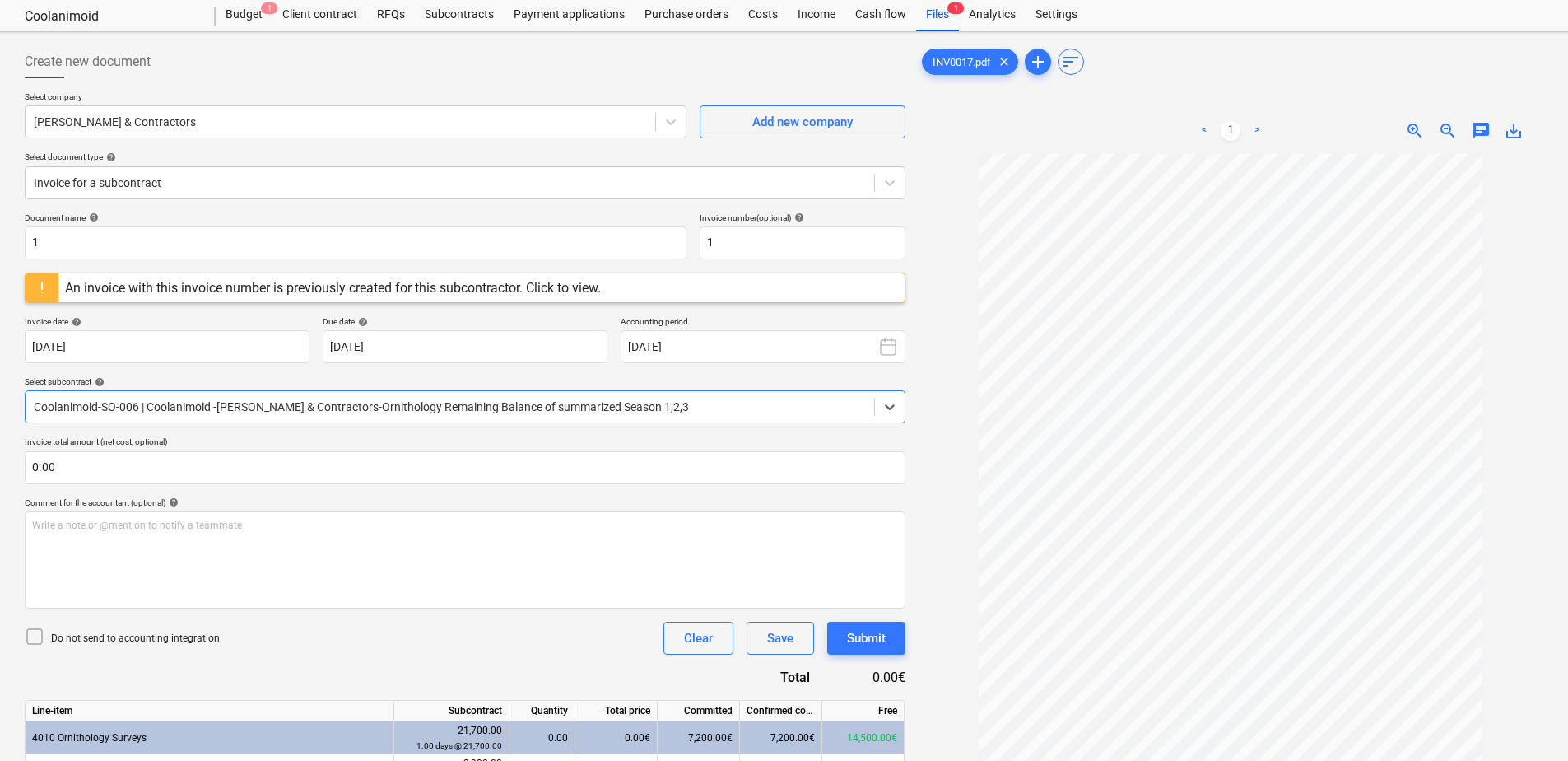 scroll, scrollTop: 165, scrollLeft: 0, axis: vertical 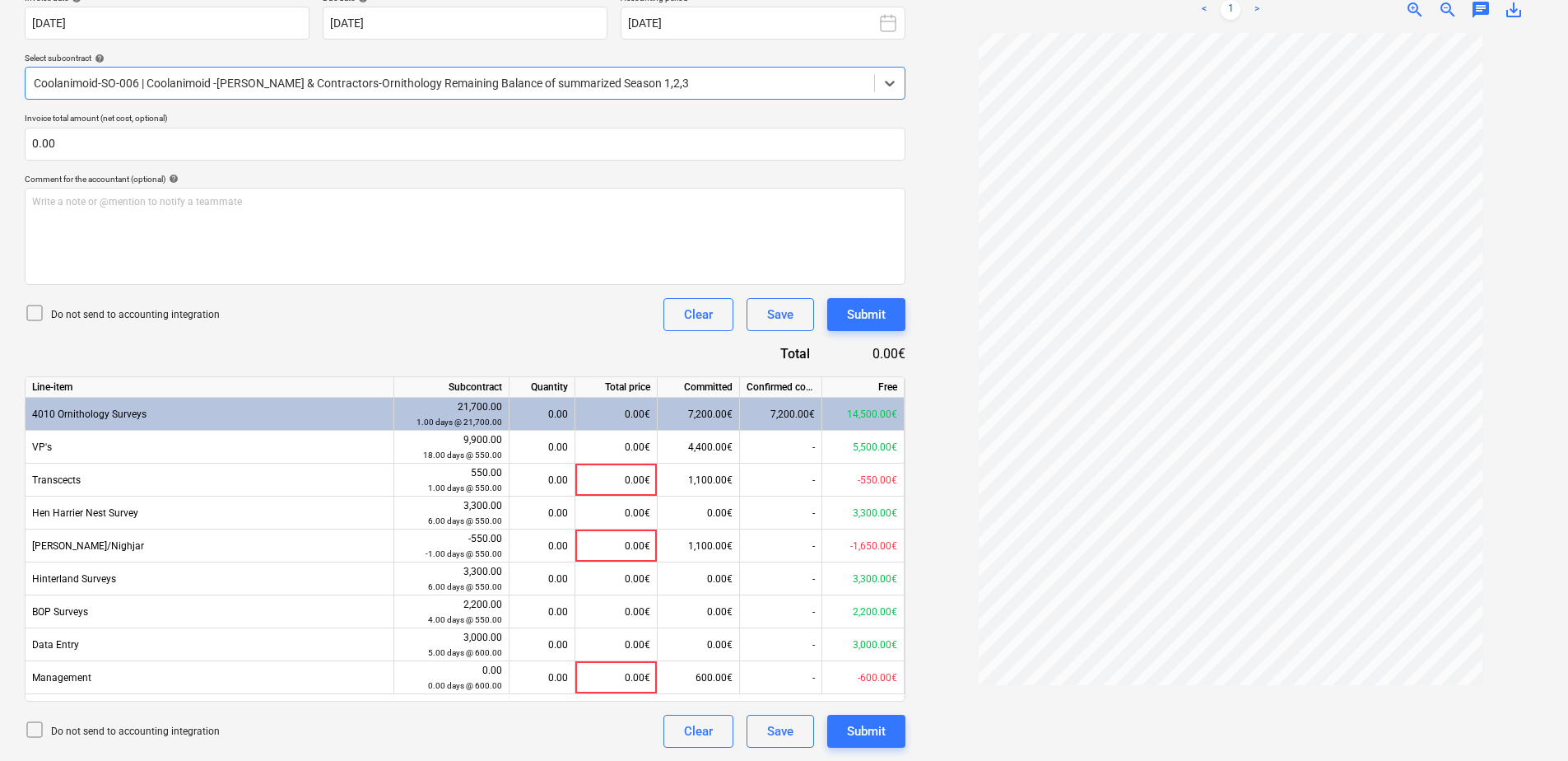 click on "0.00" at bounding box center [542, 447] 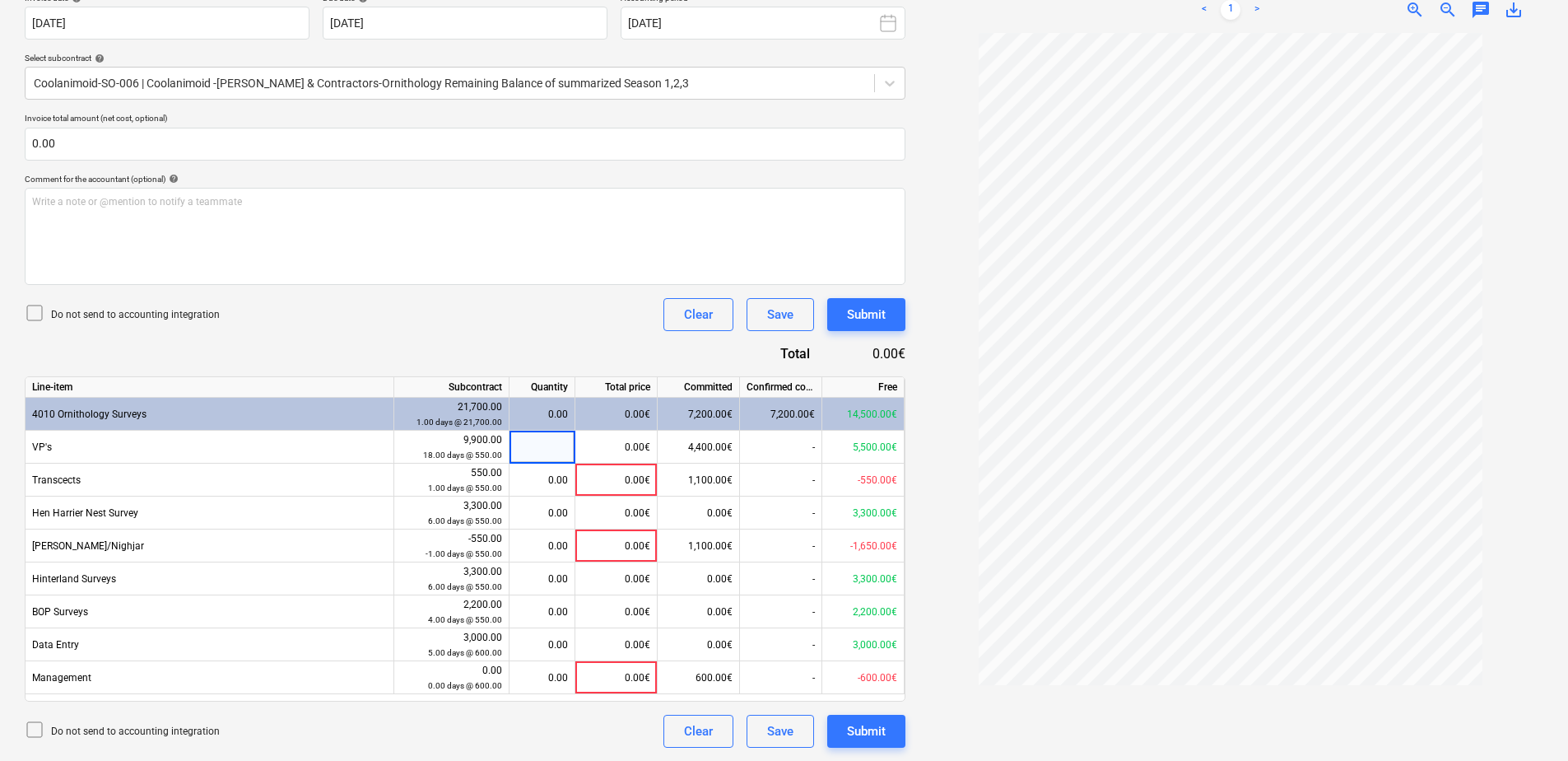 type on "4" 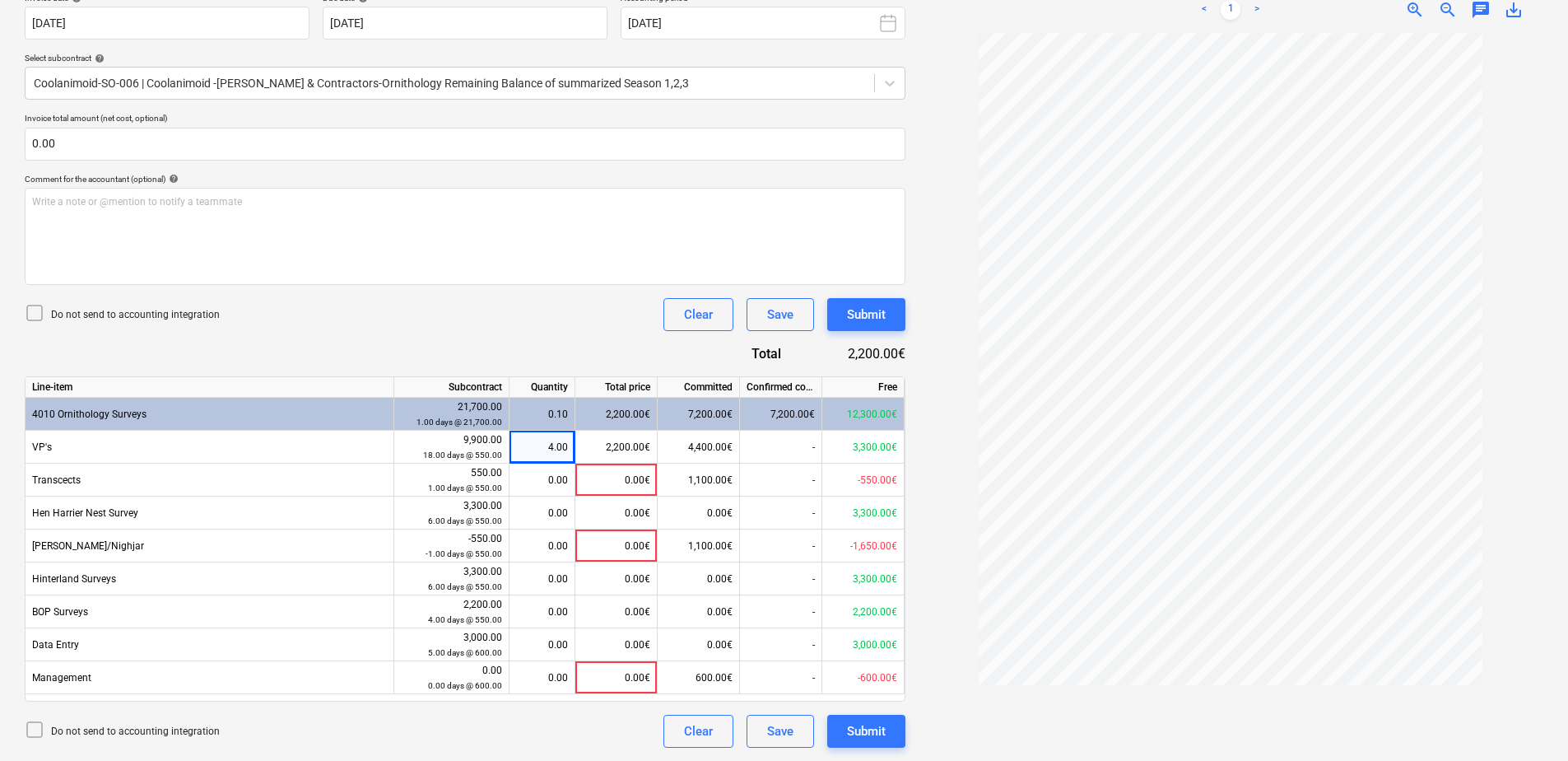 click on "Document name help 1 Invoice number  (optional) help 1 An invoice with this invoice number is previously created for this subcontractor. Click to view. Invoice date help [DATE] [DATE] Press the down arrow key to interact with the calendar and
select a date. Press the question mark key to get the keyboard shortcuts for changing dates. Due date help [DATE] 15.08.2025 Press the down arrow key to interact with the calendar and
select a date. Press the question mark key to get the keyboard shortcuts for changing dates. Accounting period [DATE] Select subcontract help Coolanimoid-SO-006 | Coolanimoid -[PERSON_NAME] & Contractors-Ornithology Remaining Balance of summarized Season 1,2,3 Invoice total amount (net cost, optional) 0.00 Comment for the accountant (optional) help Write a note or @mention to notify a teammate ﻿ Do not send to accounting integration Clear Save Submit Total 2,200.00€ Line-item Subcontract Quantity Total price Committed Confirmed costs Free 4010 Ornithology Surveys 0.10" at bounding box center [465, 318] 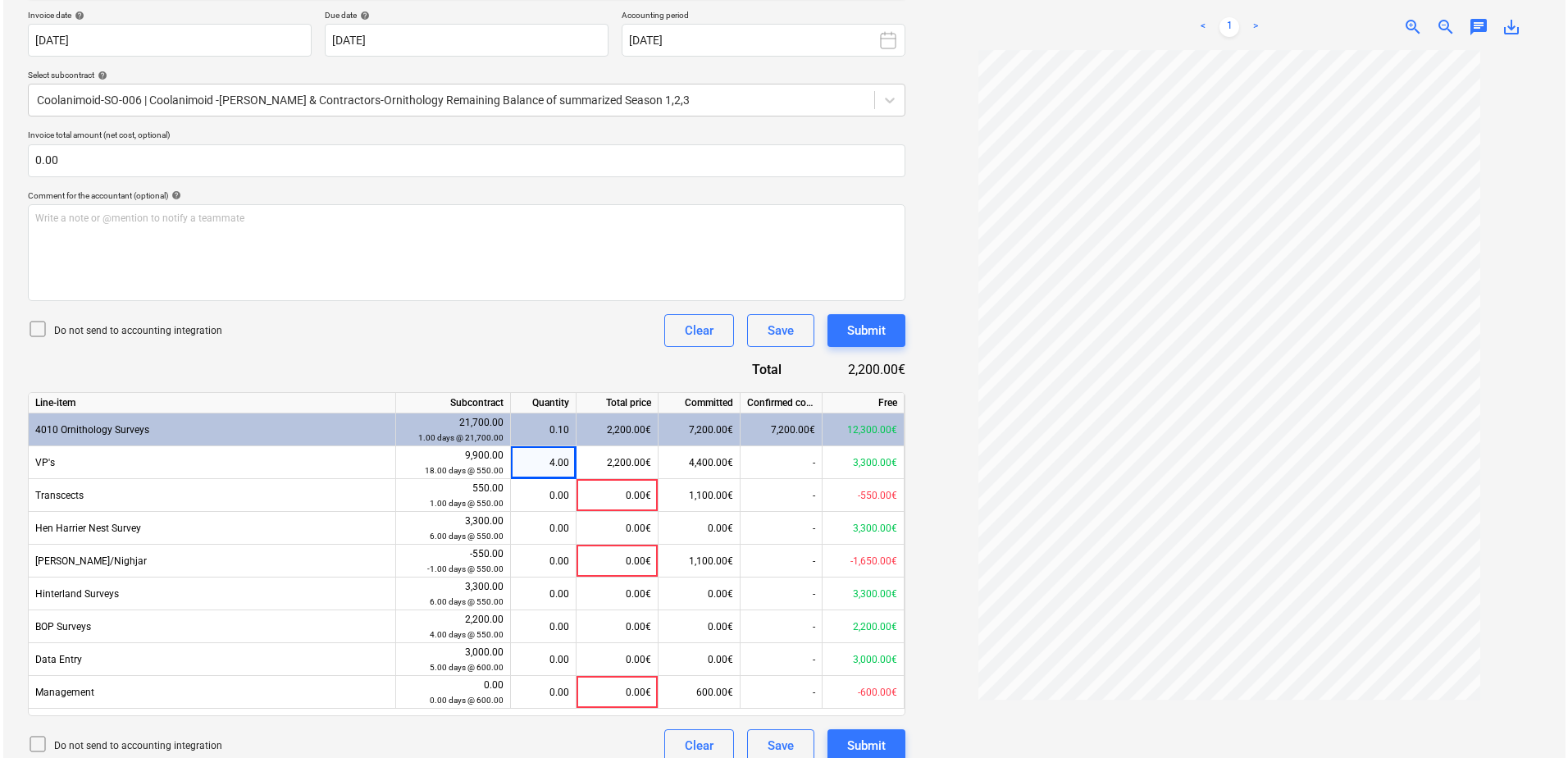 scroll, scrollTop: 366, scrollLeft: 0, axis: vertical 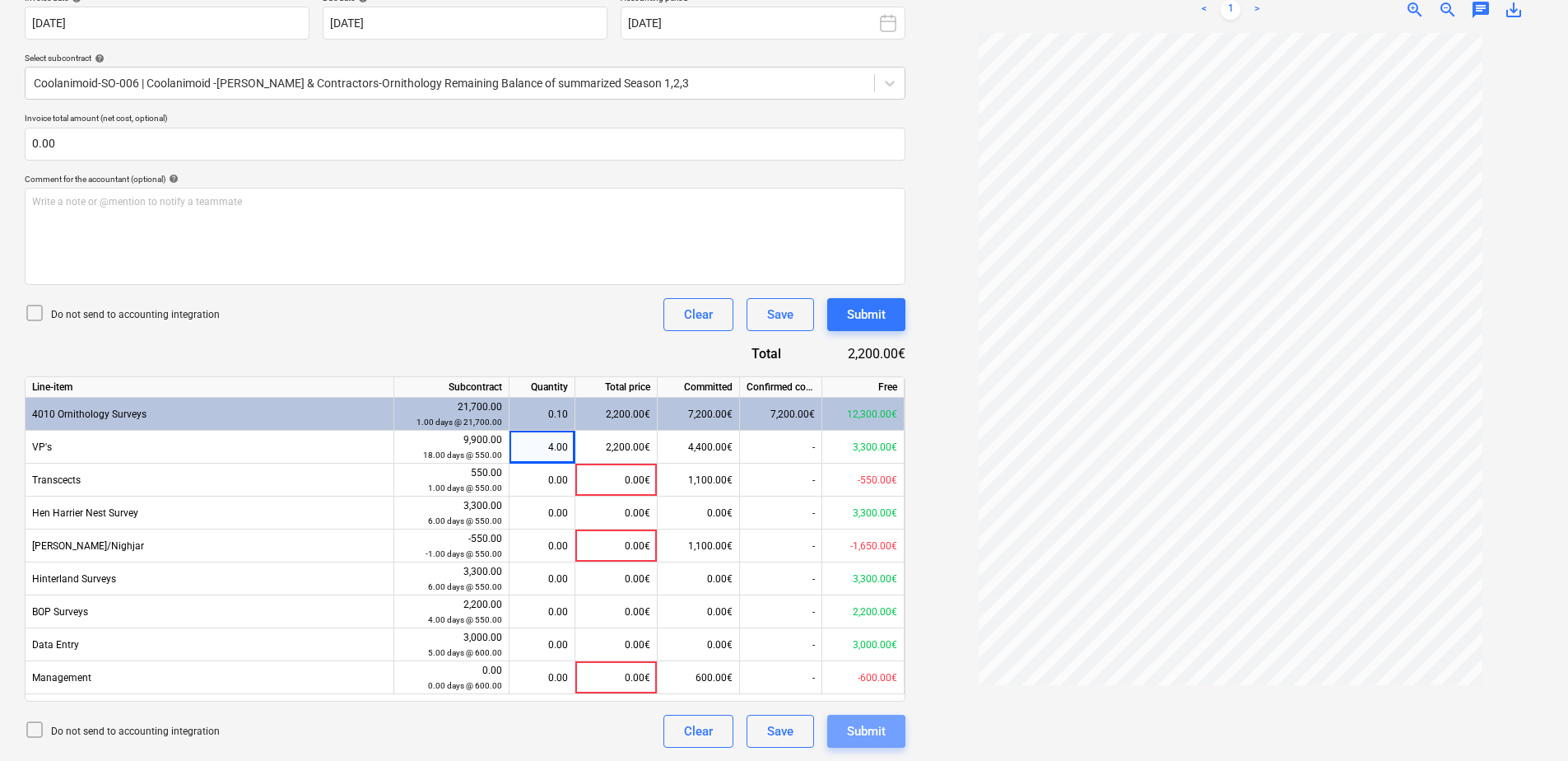 click on "Submit" at bounding box center (866, 731) 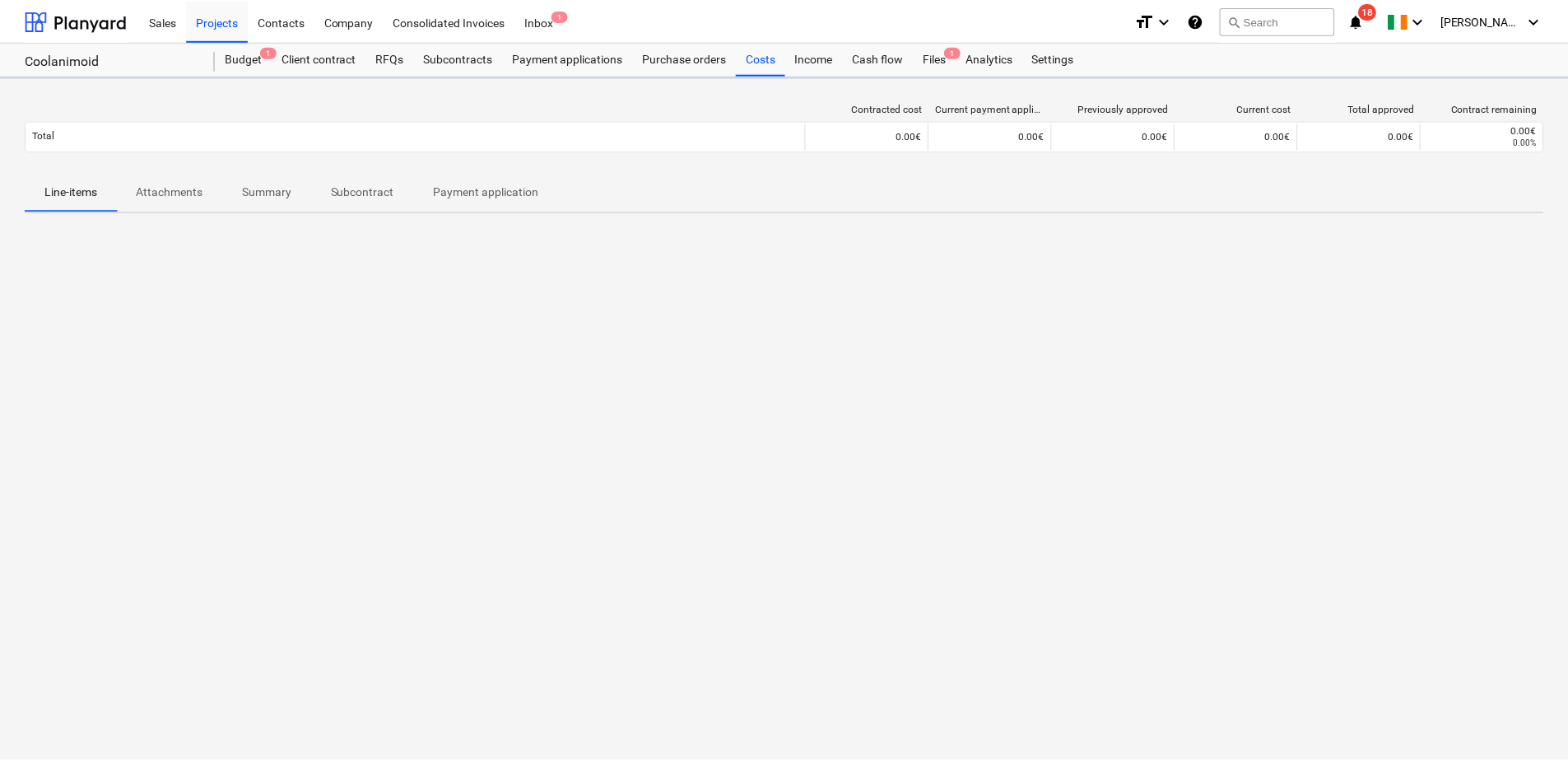 scroll, scrollTop: 0, scrollLeft: 0, axis: both 